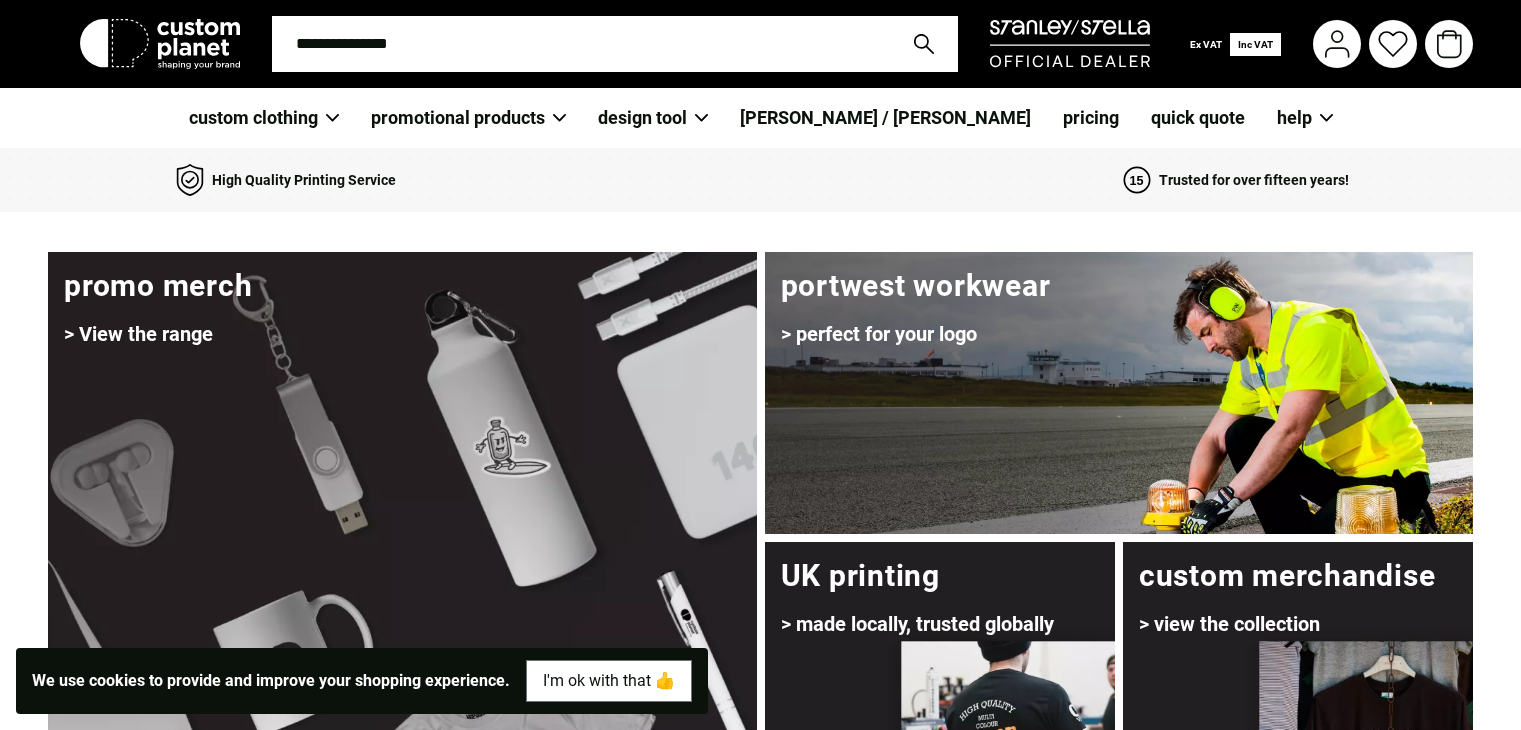 scroll, scrollTop: 0, scrollLeft: 0, axis: both 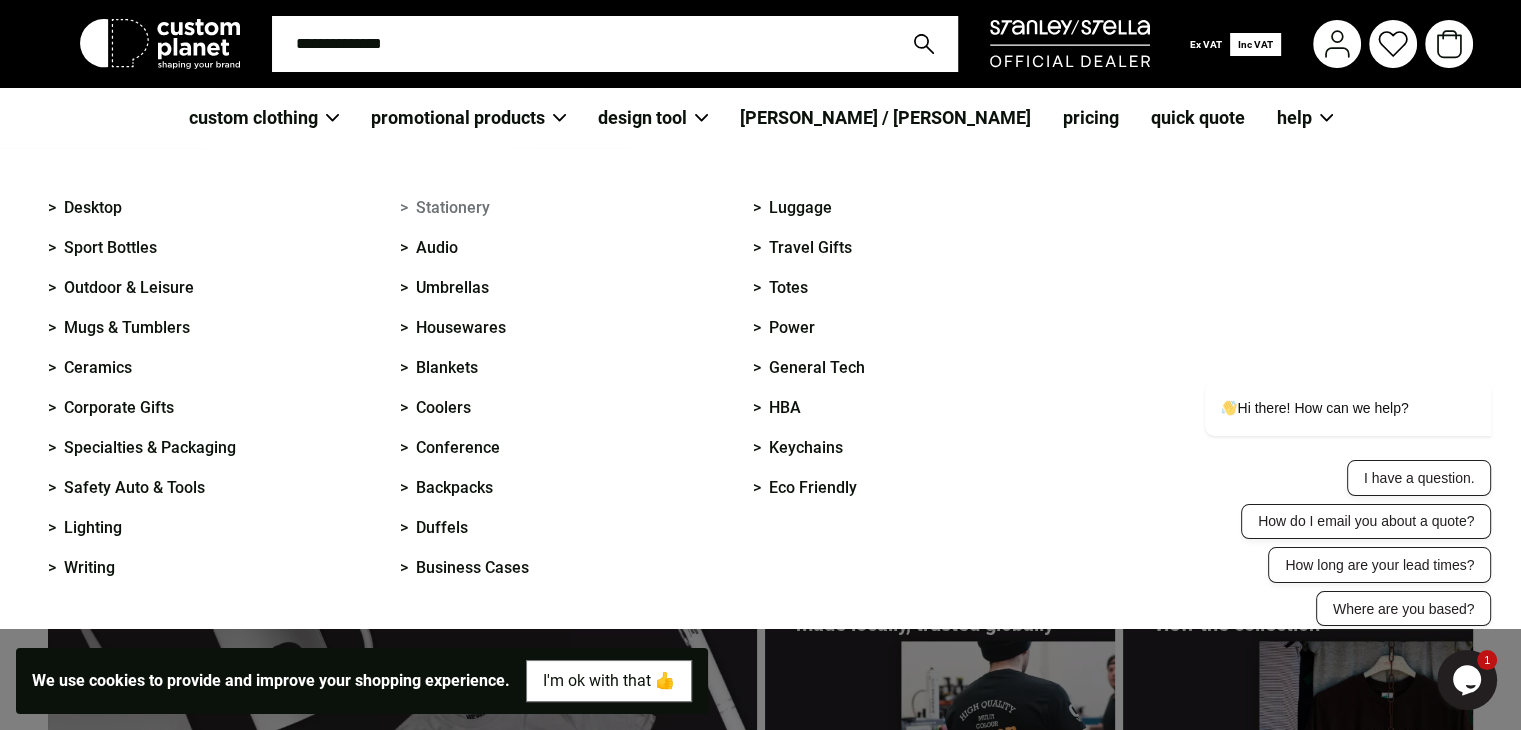 click on ">  Stationery" at bounding box center (445, 208) 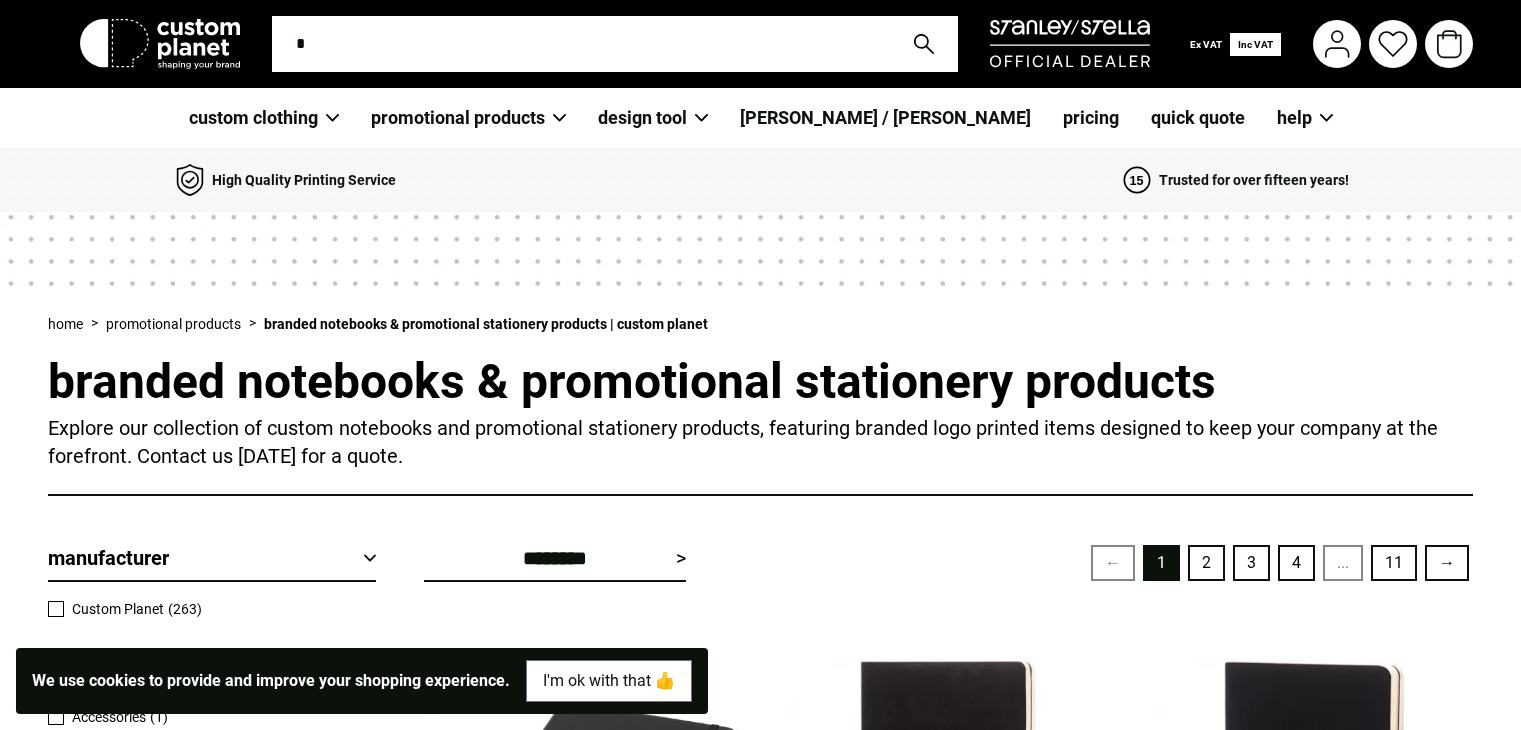 scroll, scrollTop: 0, scrollLeft: 0, axis: both 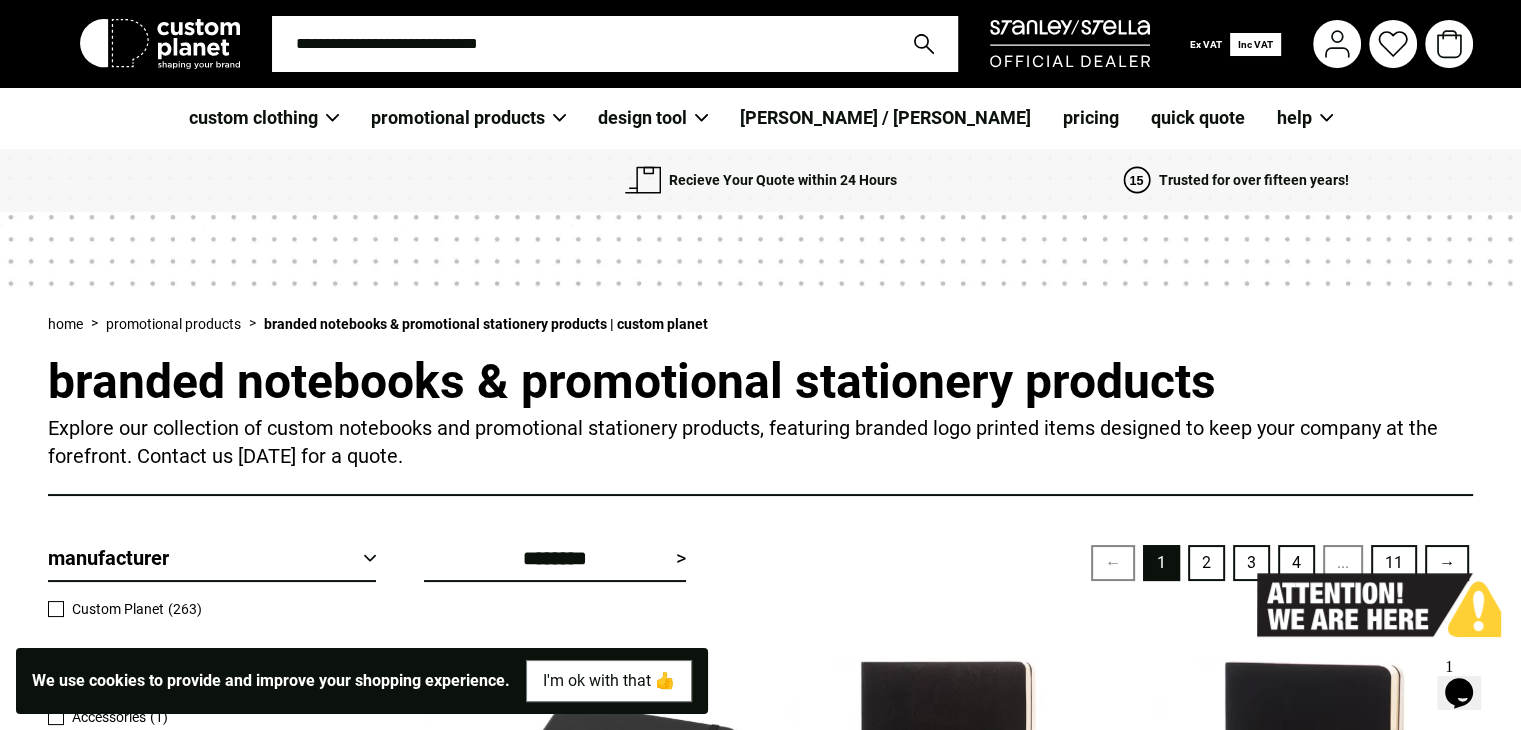 click at bounding box center [581, 44] 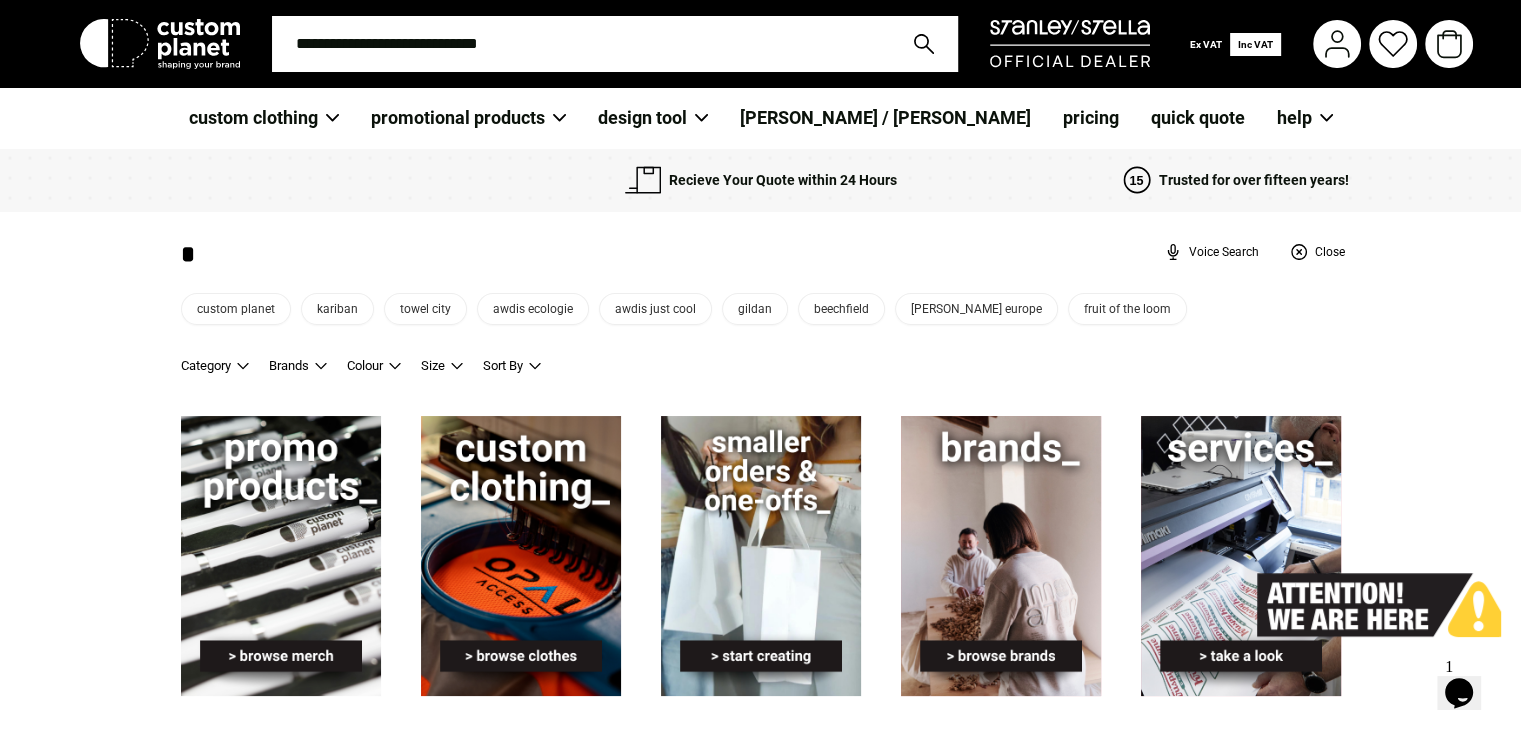 scroll, scrollTop: 0, scrollLeft: 0, axis: both 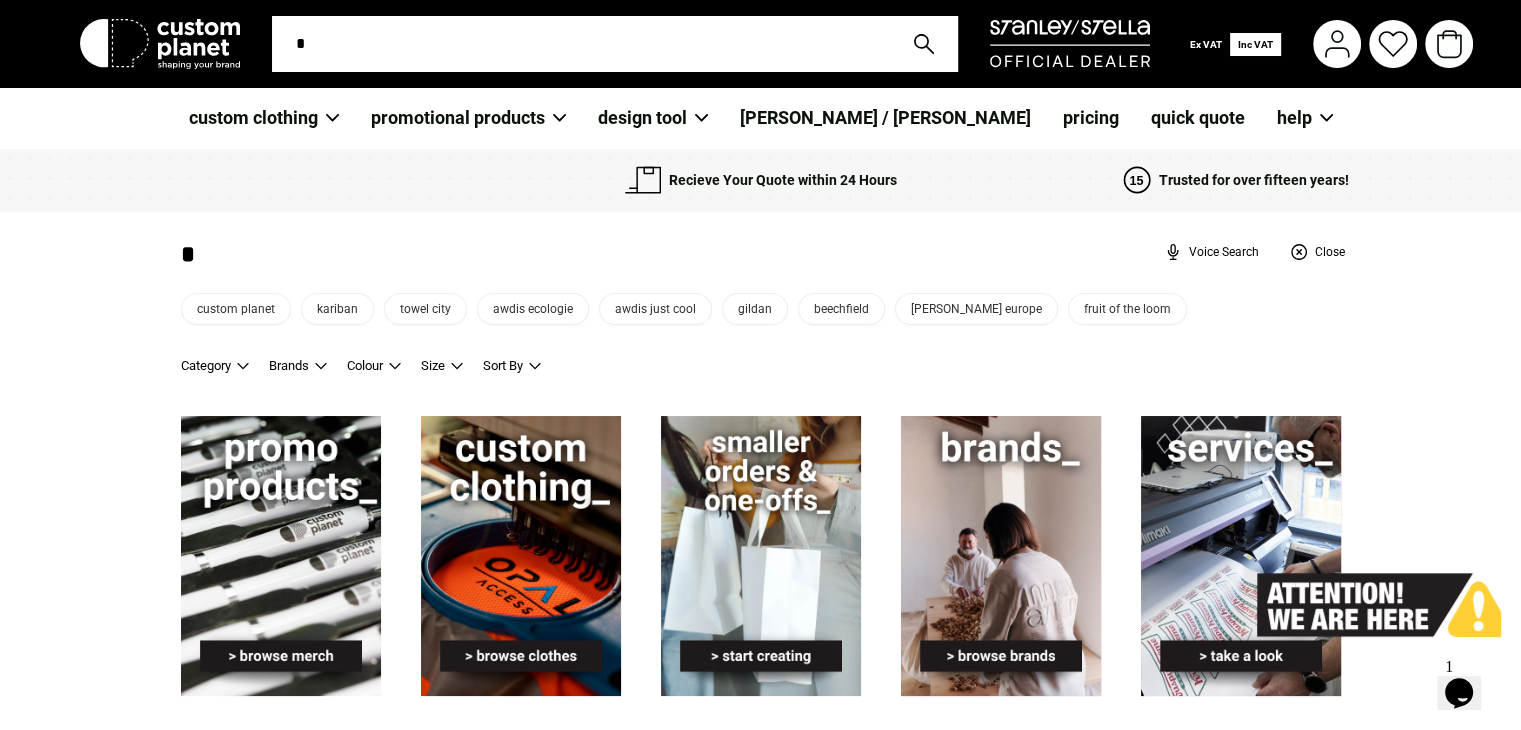 type on "**" 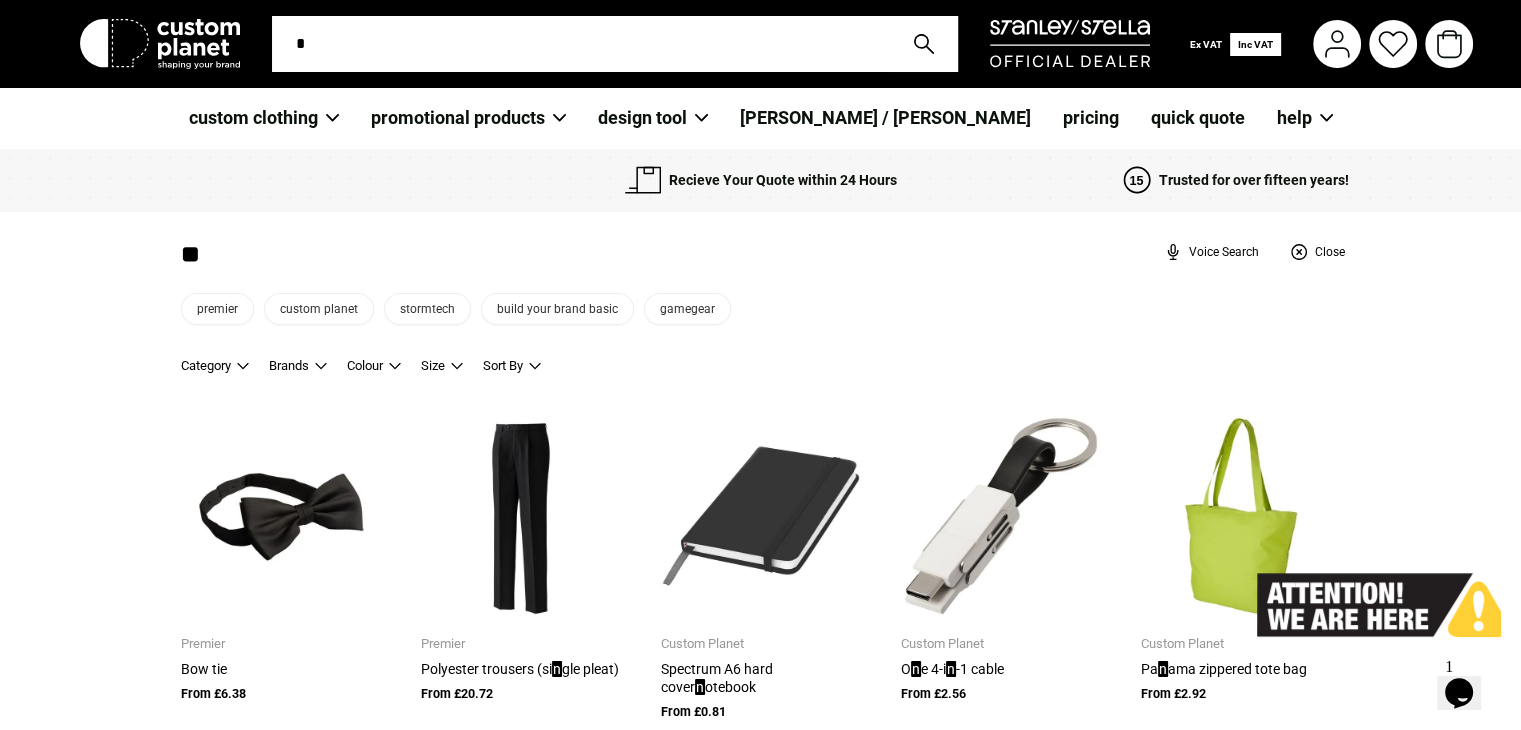 type on "**" 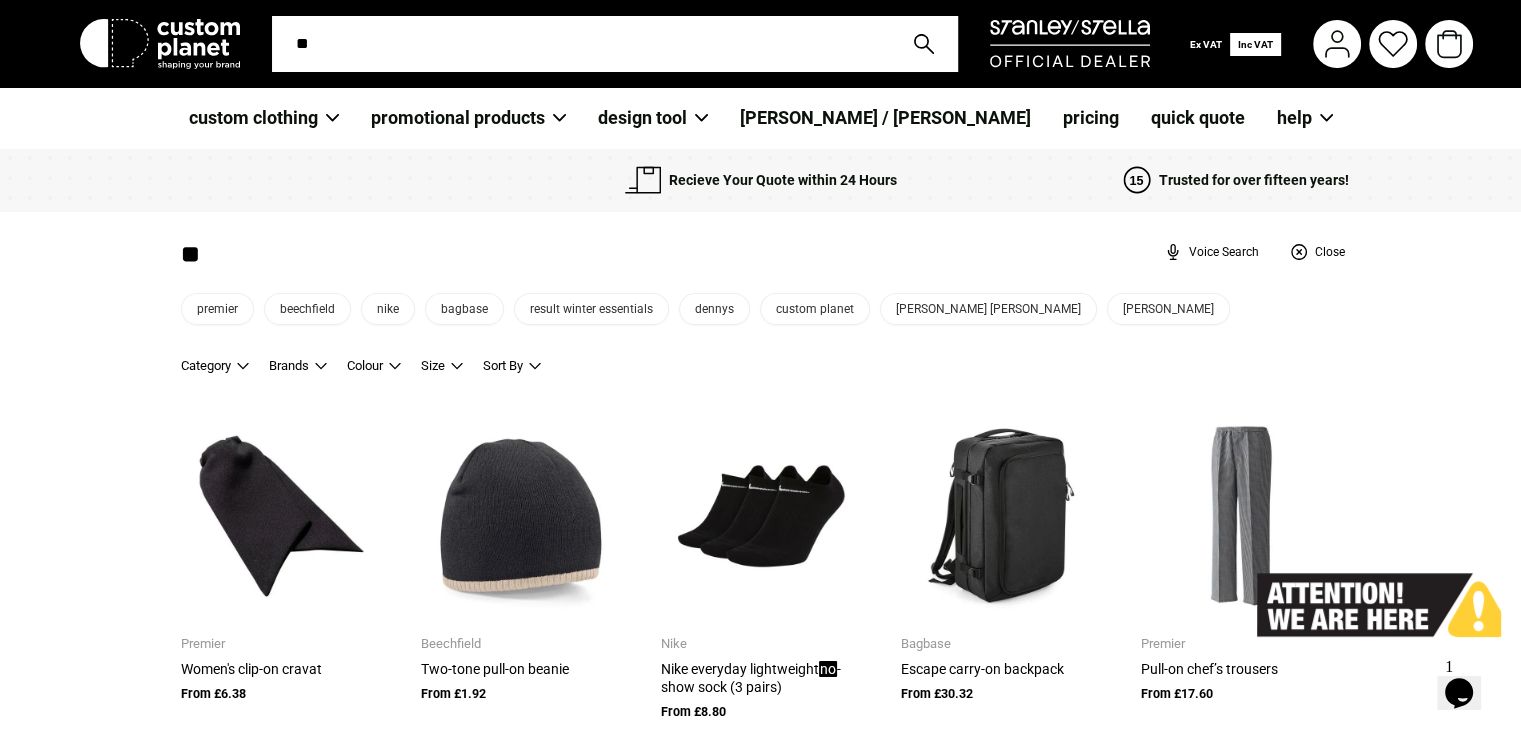 type on "***" 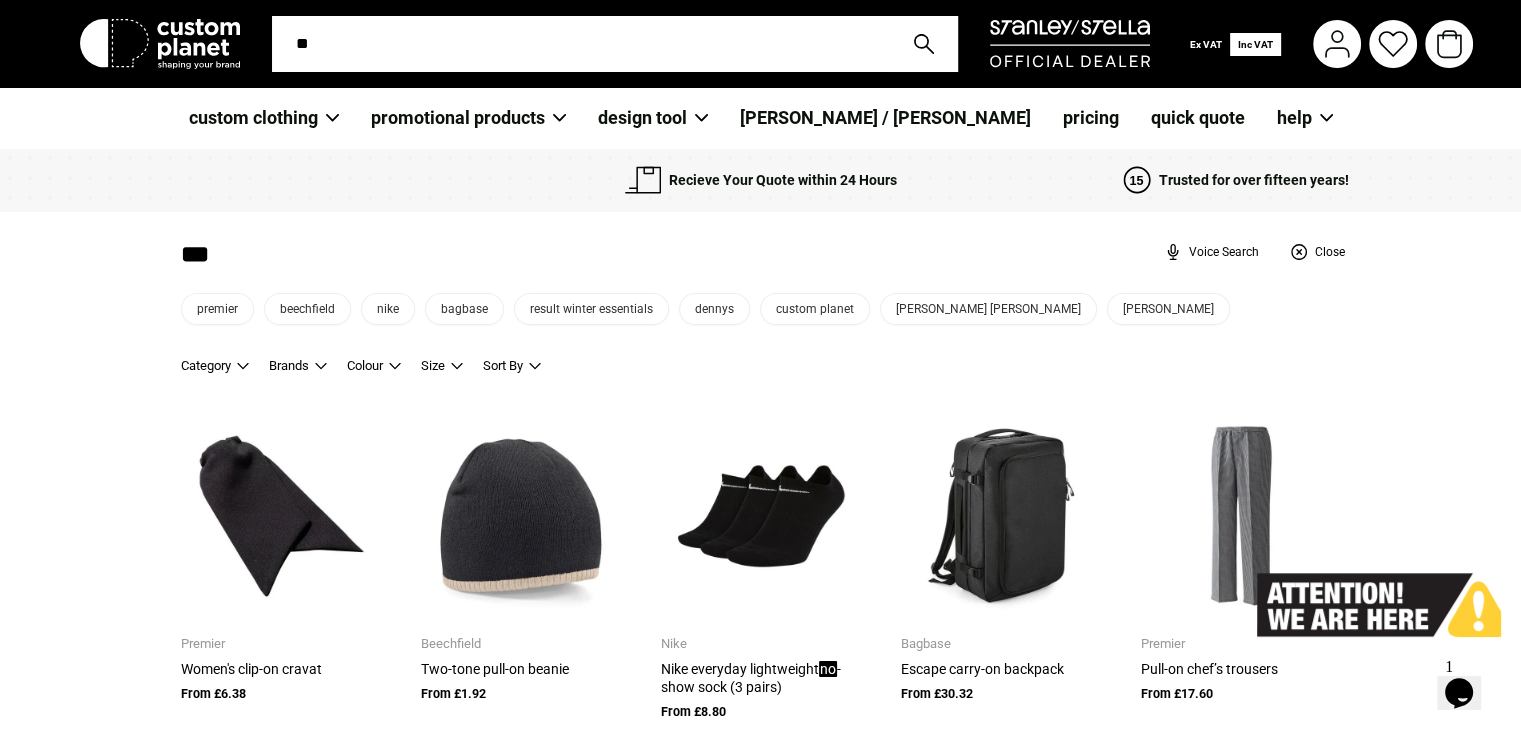 type on "***" 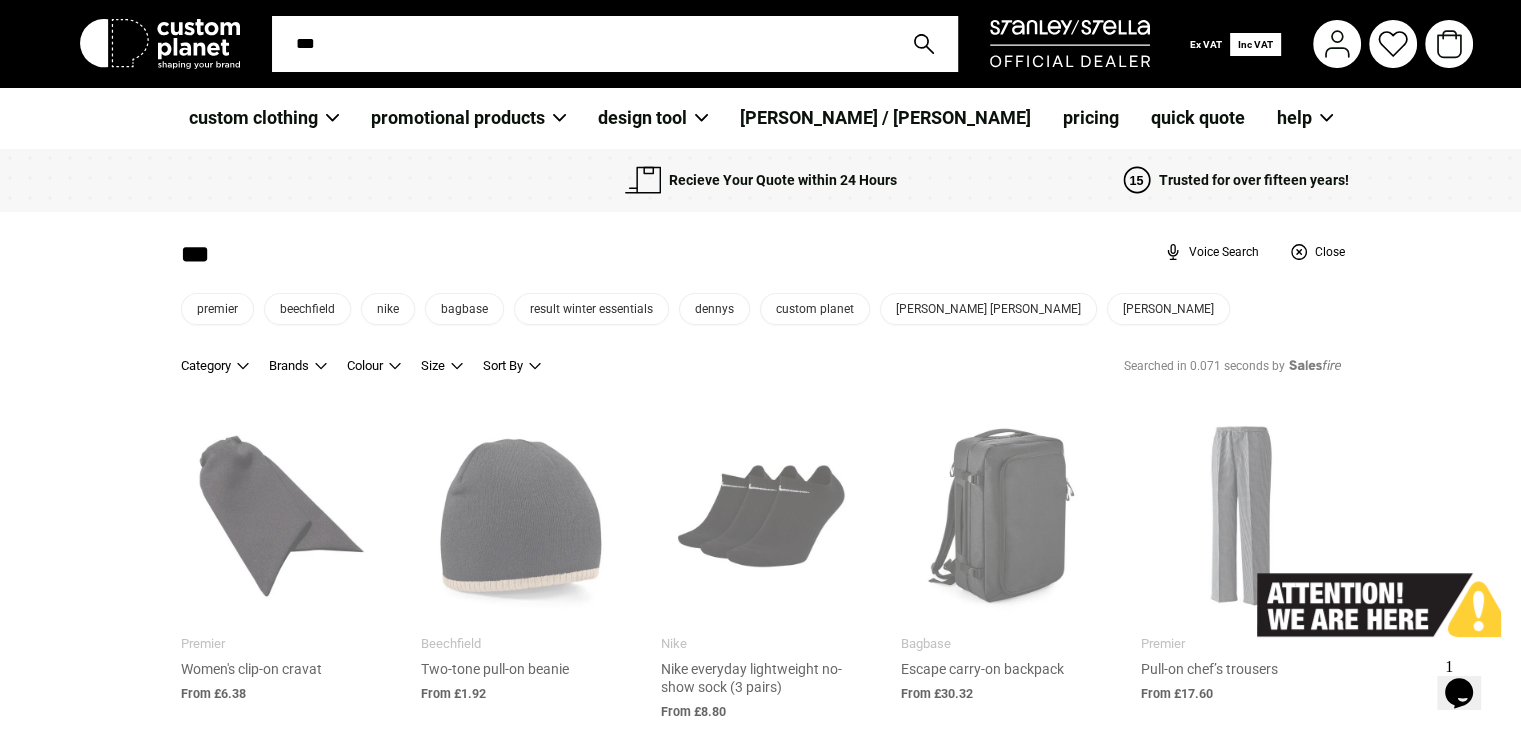 type on "****" 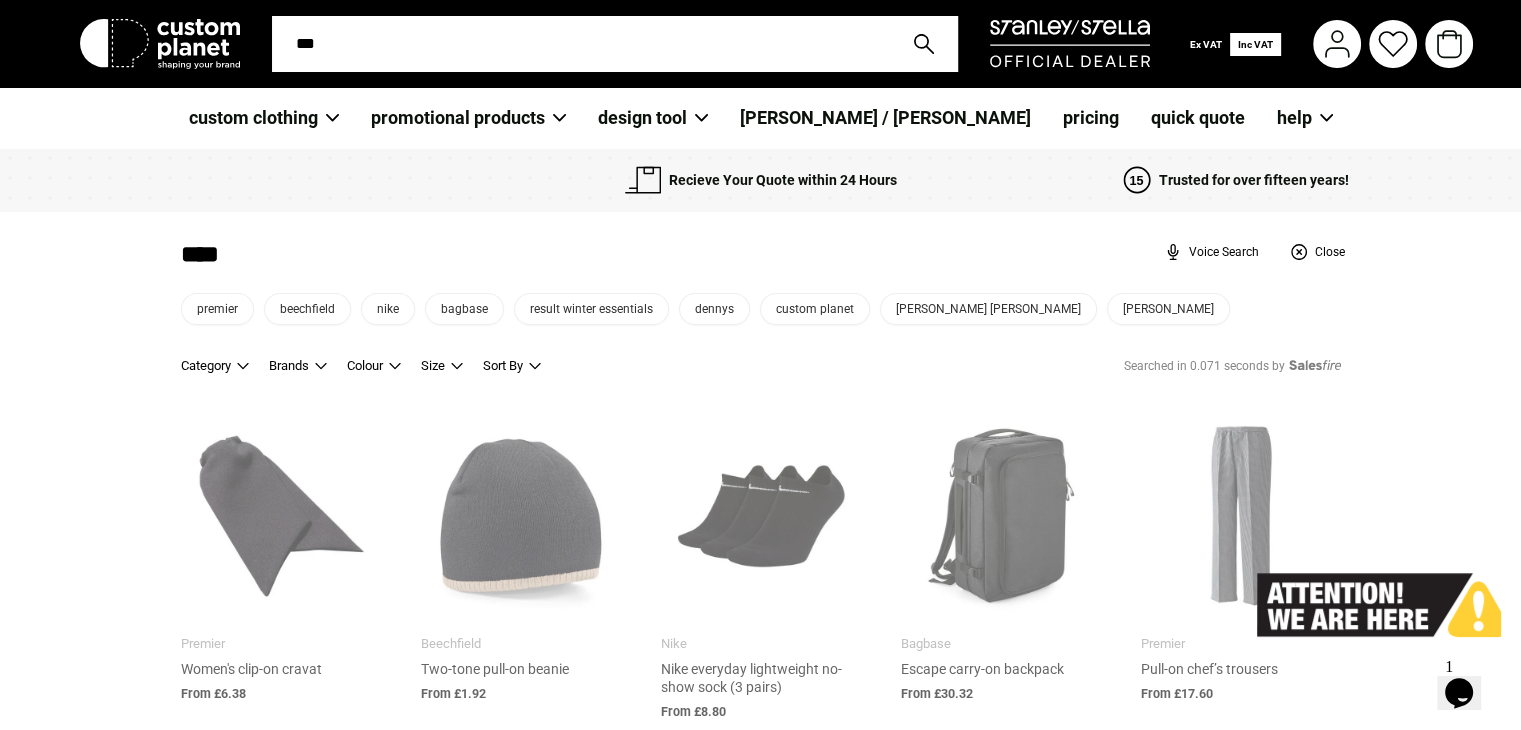 type on "****" 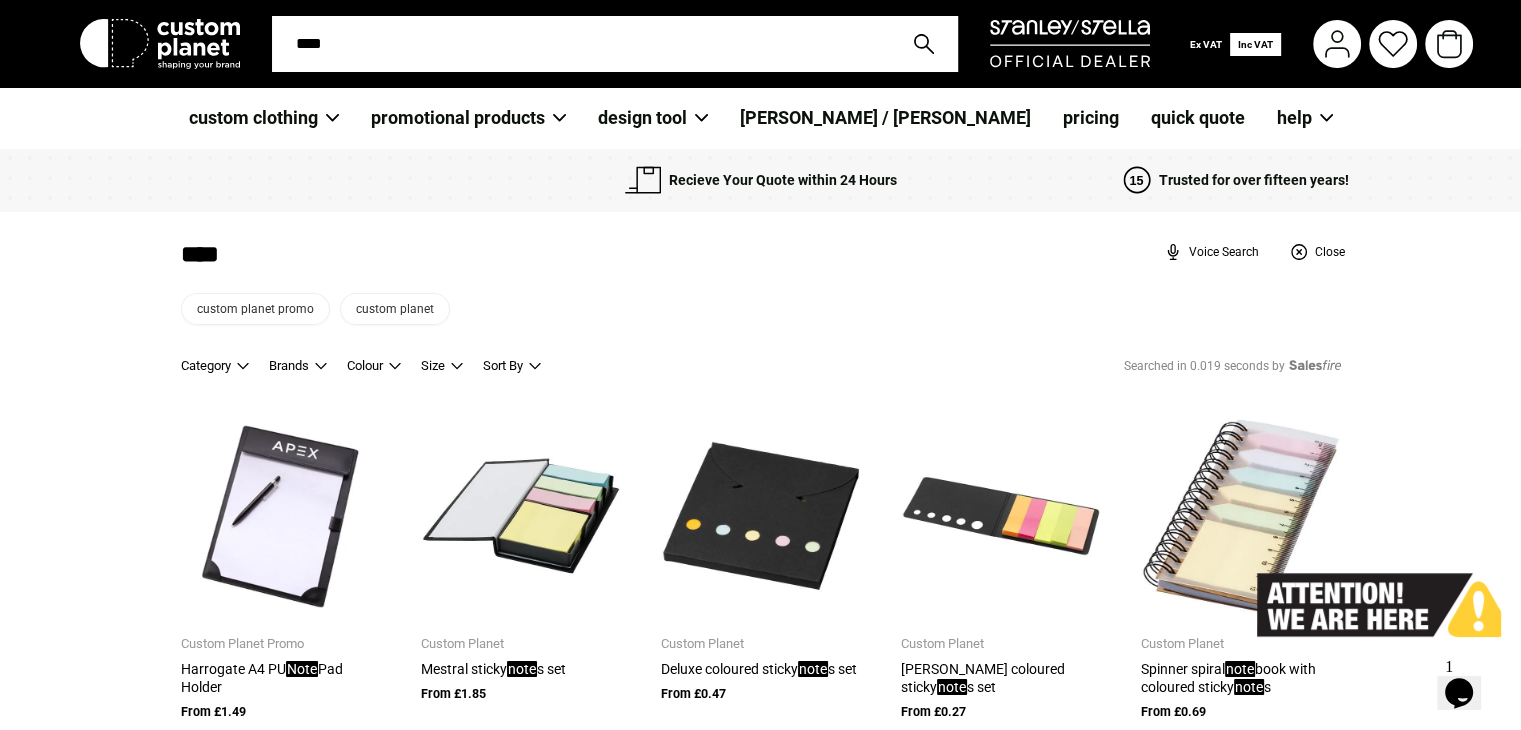 type on "*****" 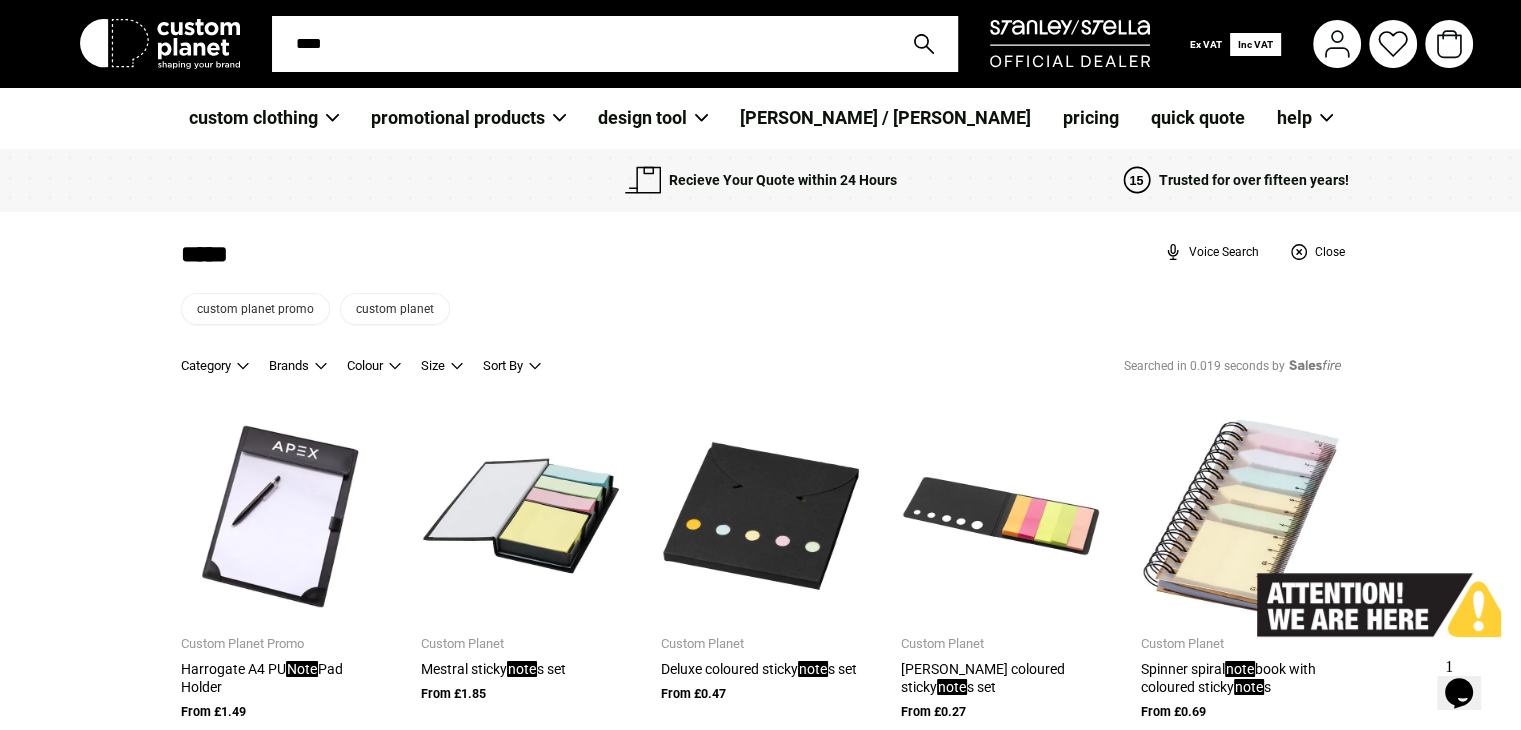 type on "*****" 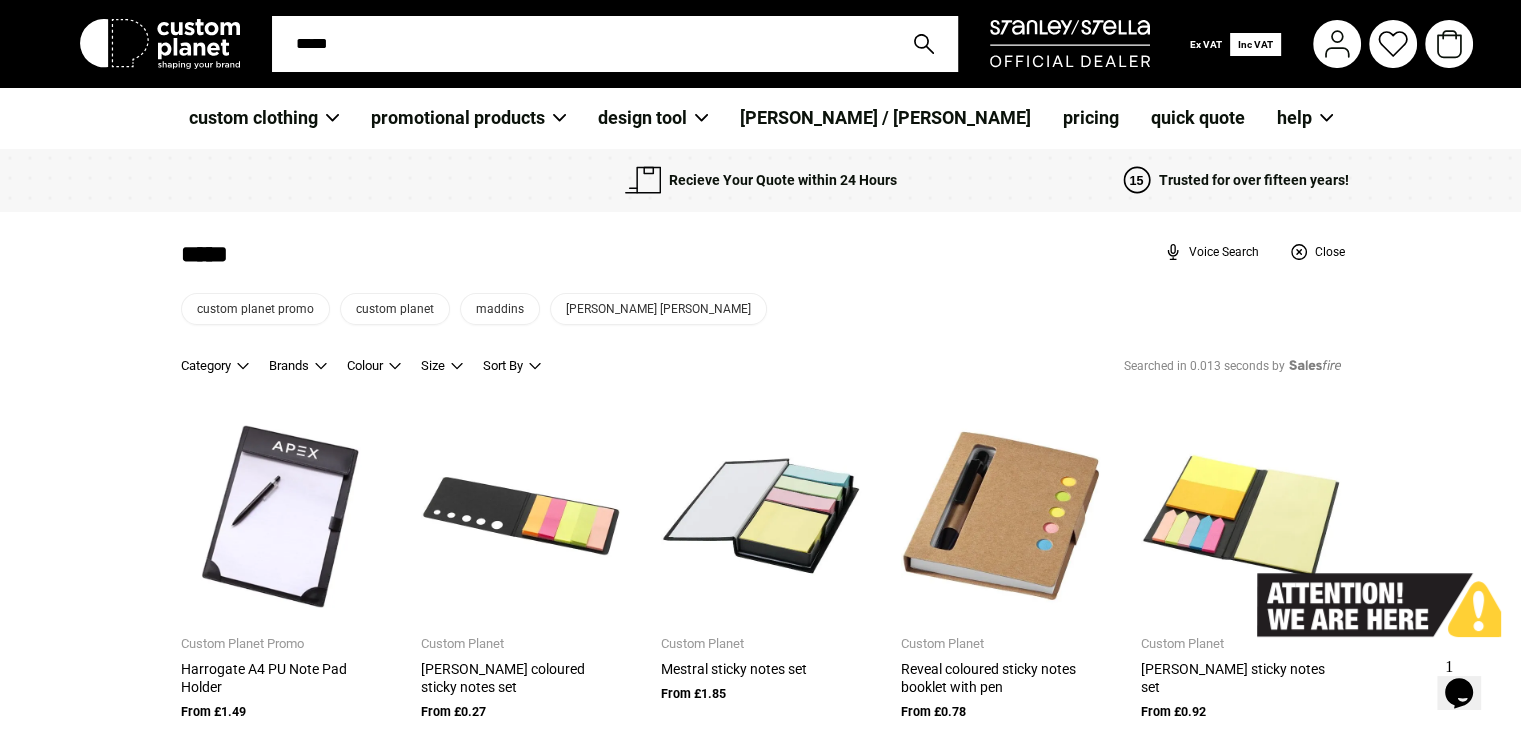 type on "******" 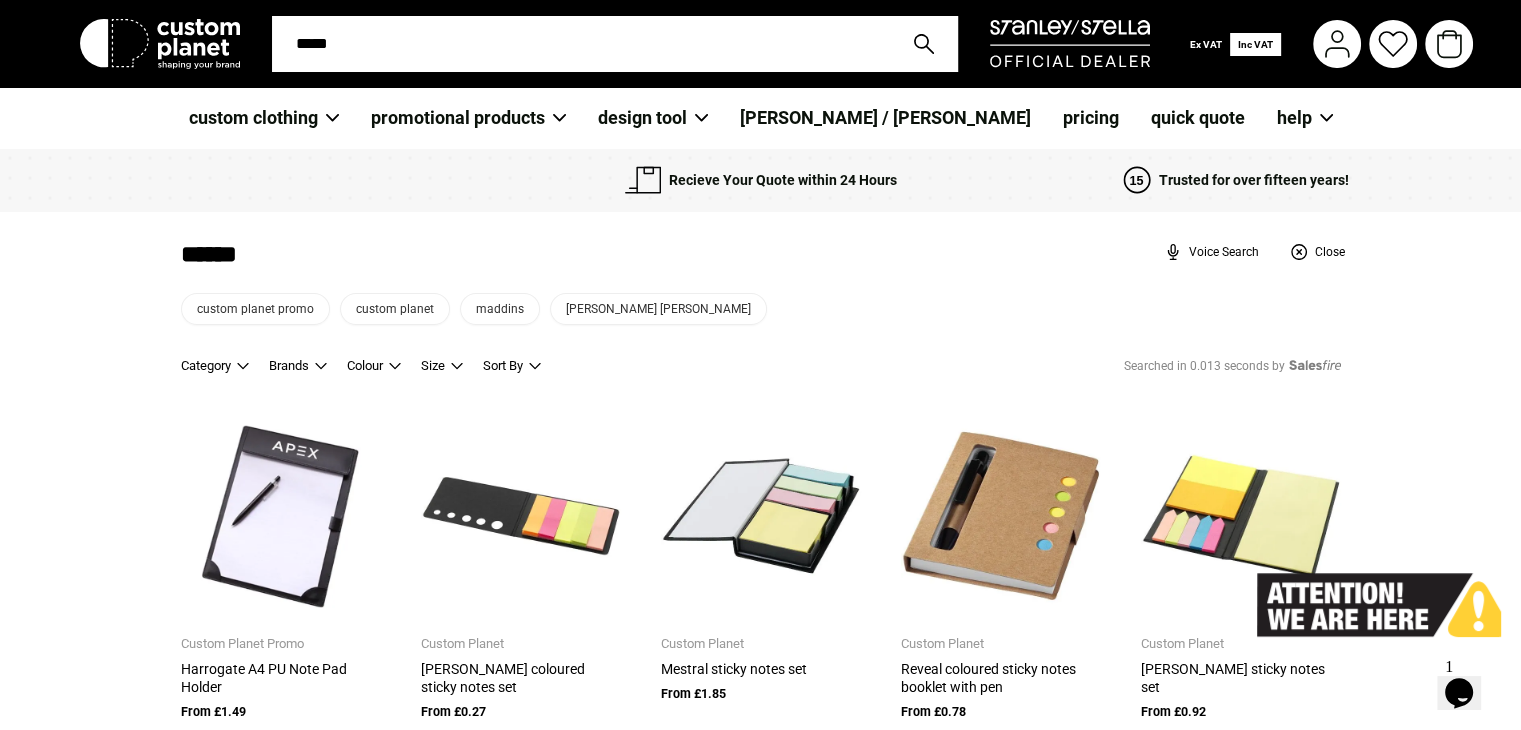 type on "******" 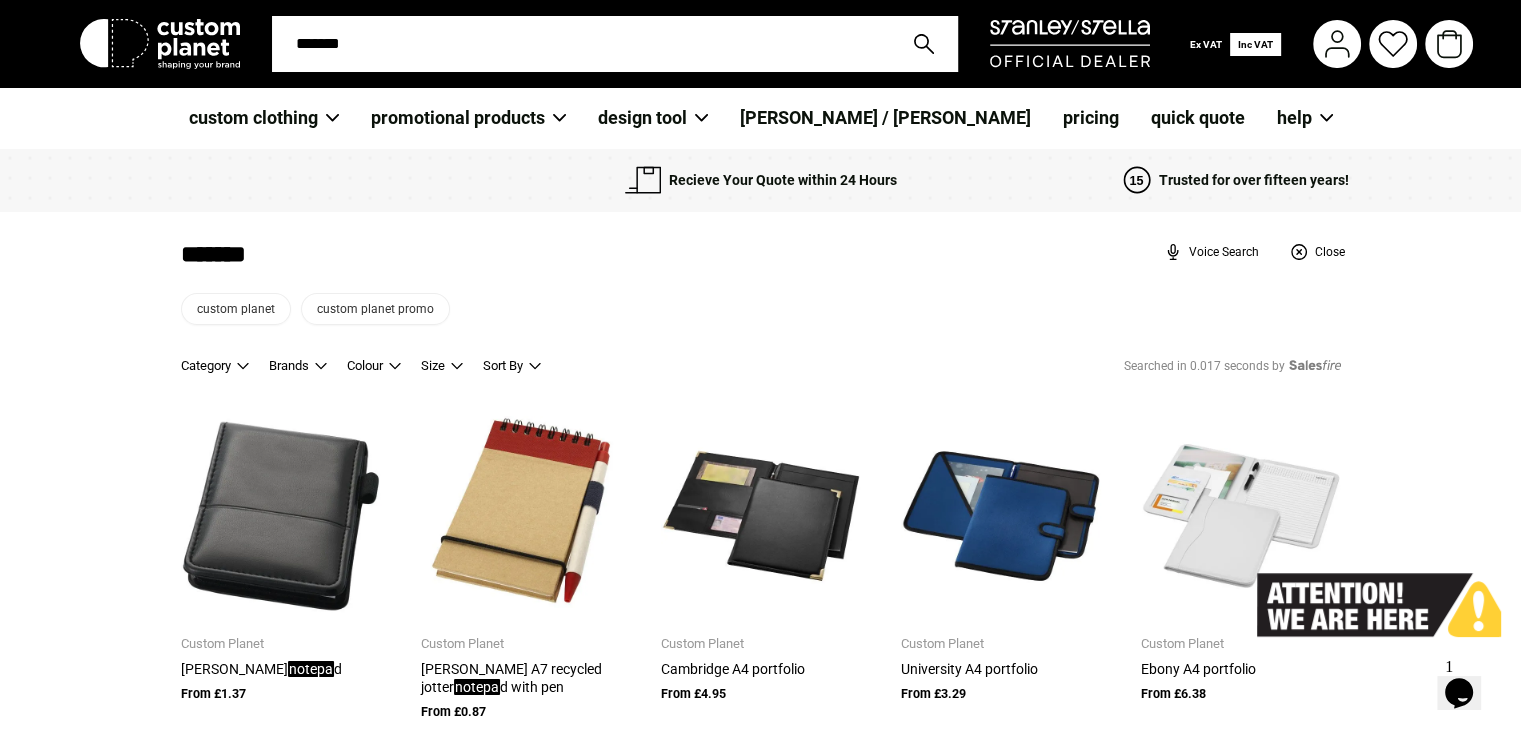 type on "********" 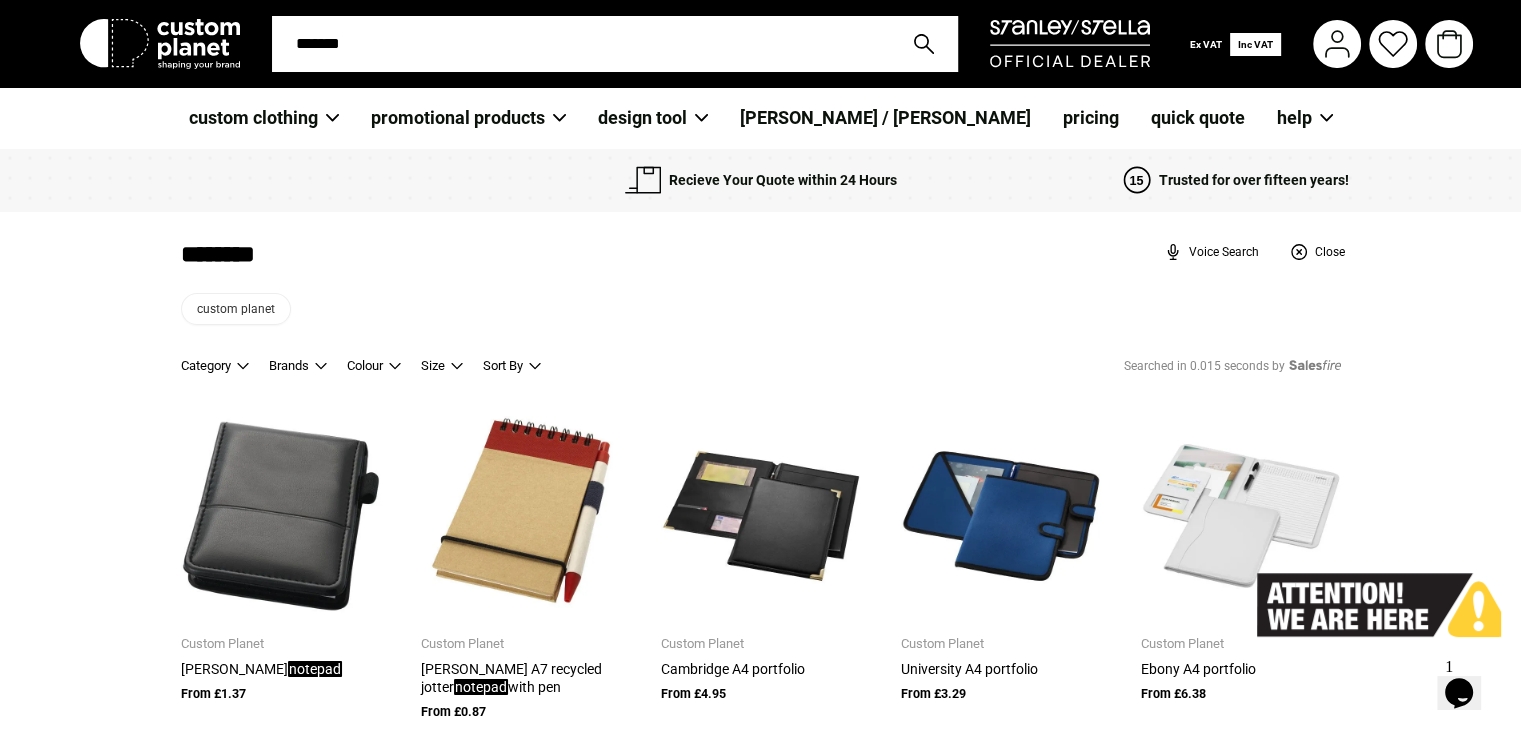 type on "********" 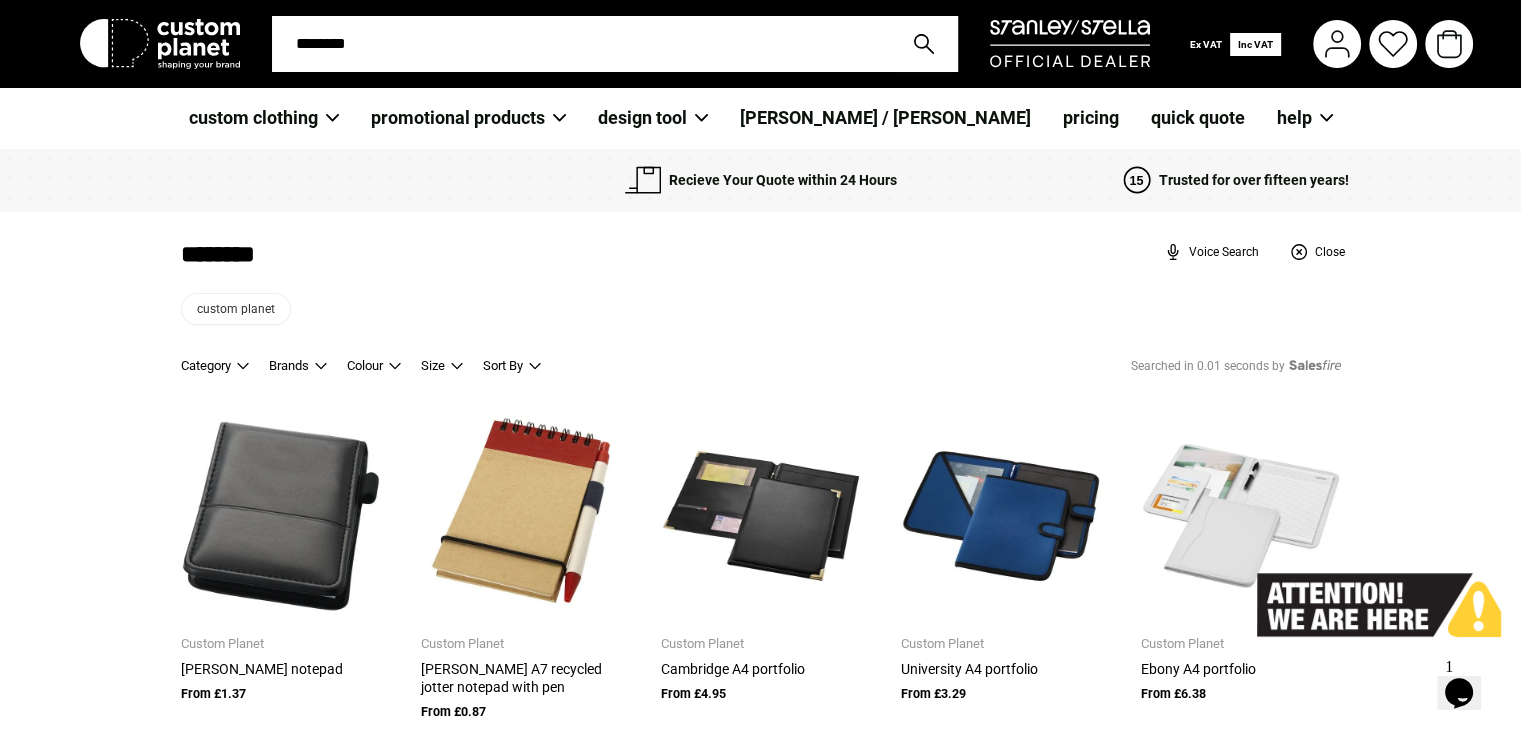 type on "********" 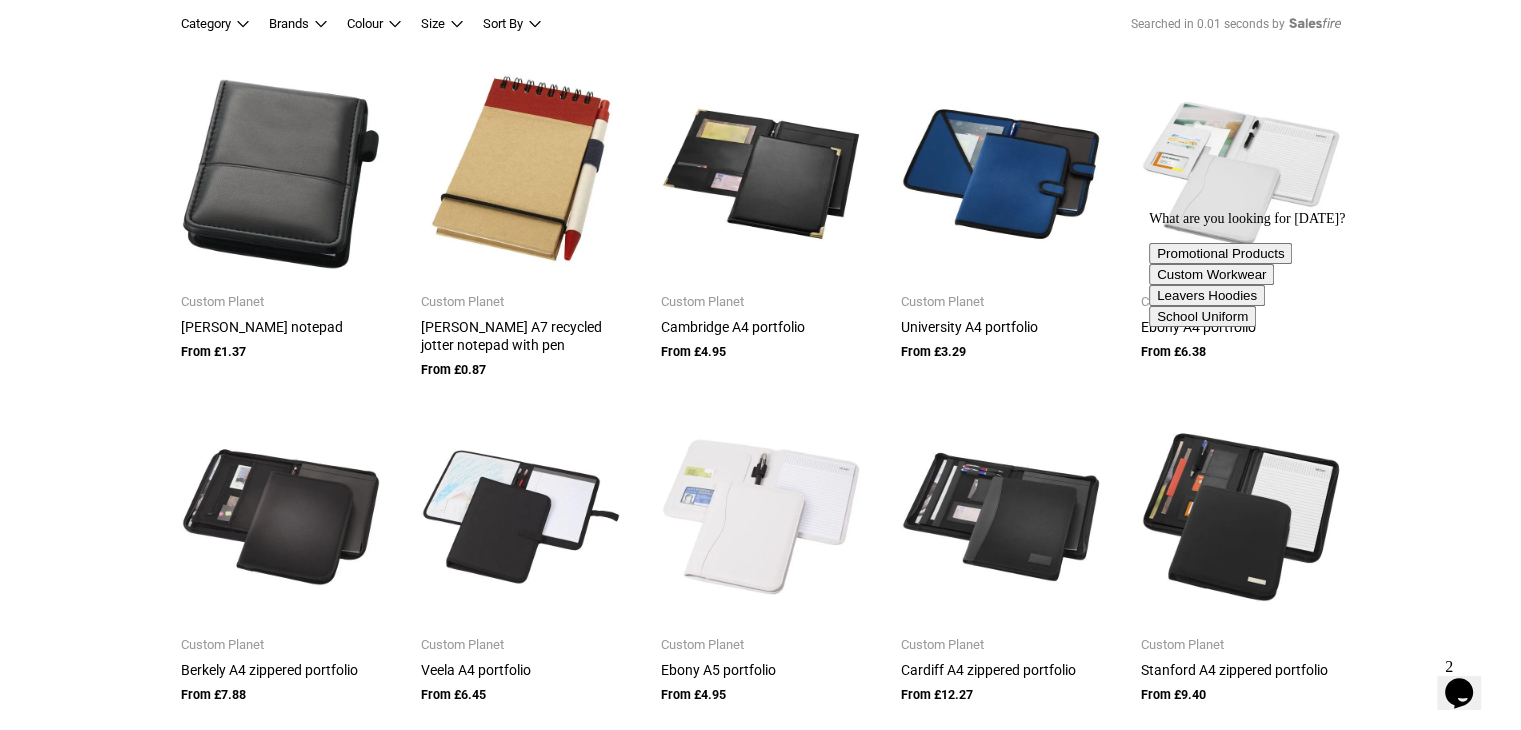 scroll, scrollTop: 307, scrollLeft: 0, axis: vertical 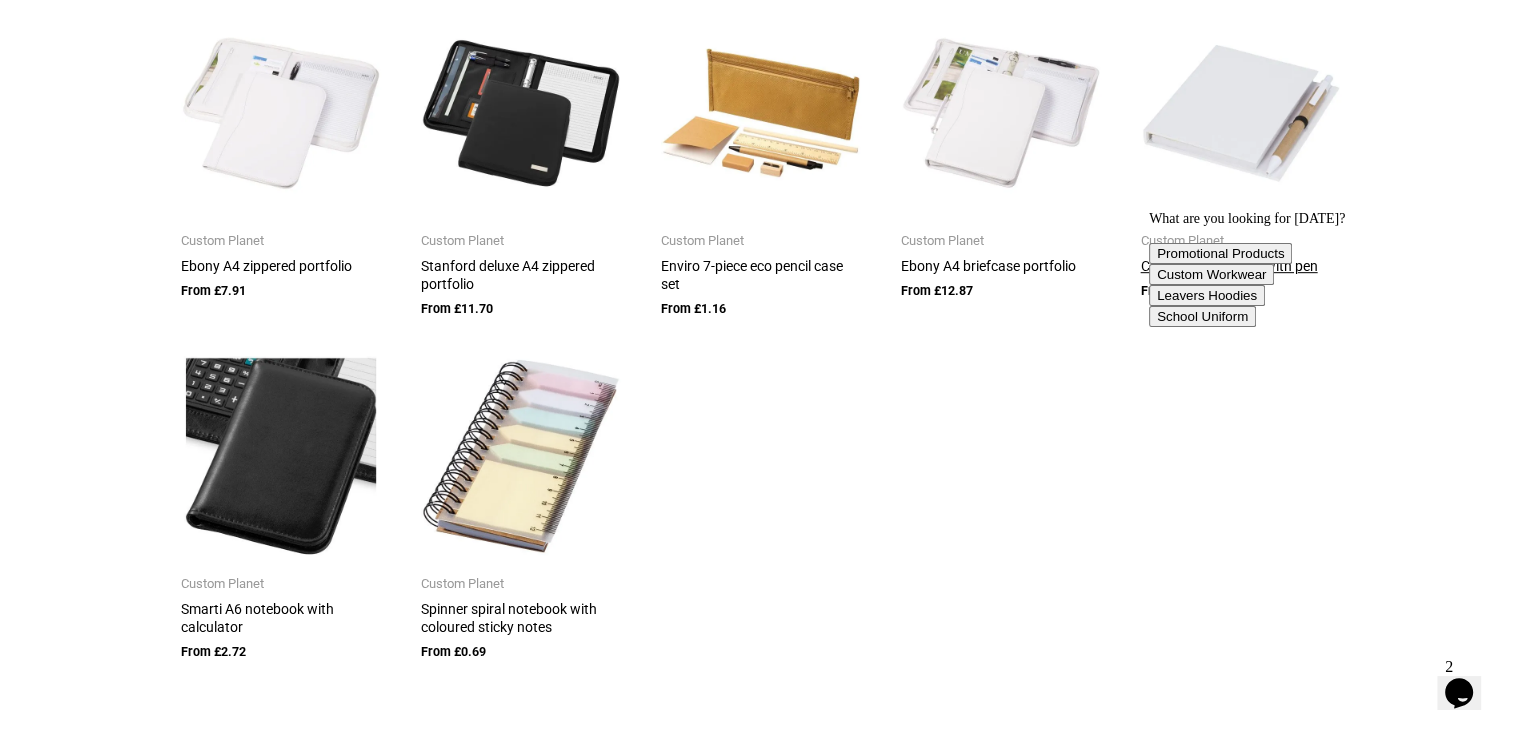 click at bounding box center (1241, 113) 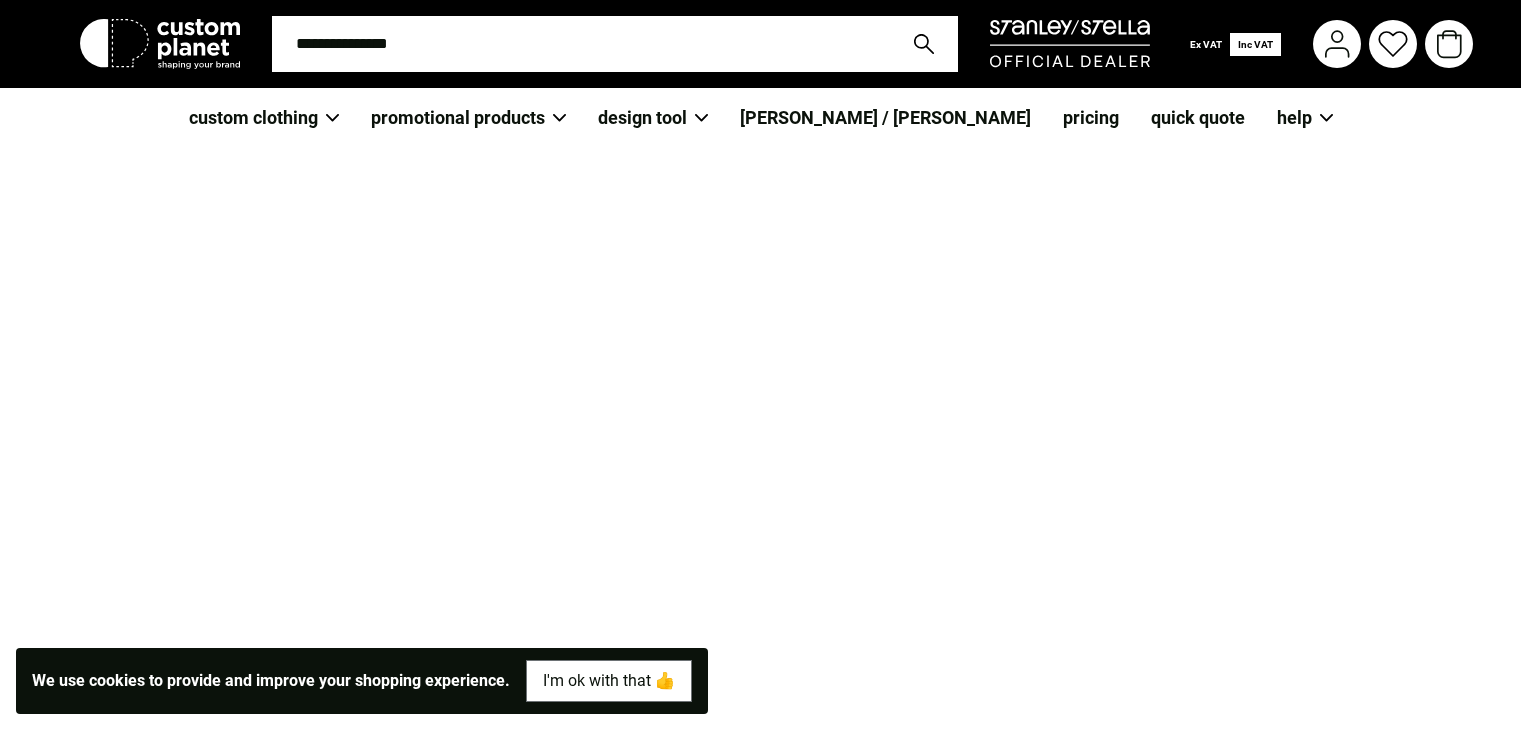 scroll, scrollTop: 0, scrollLeft: 0, axis: both 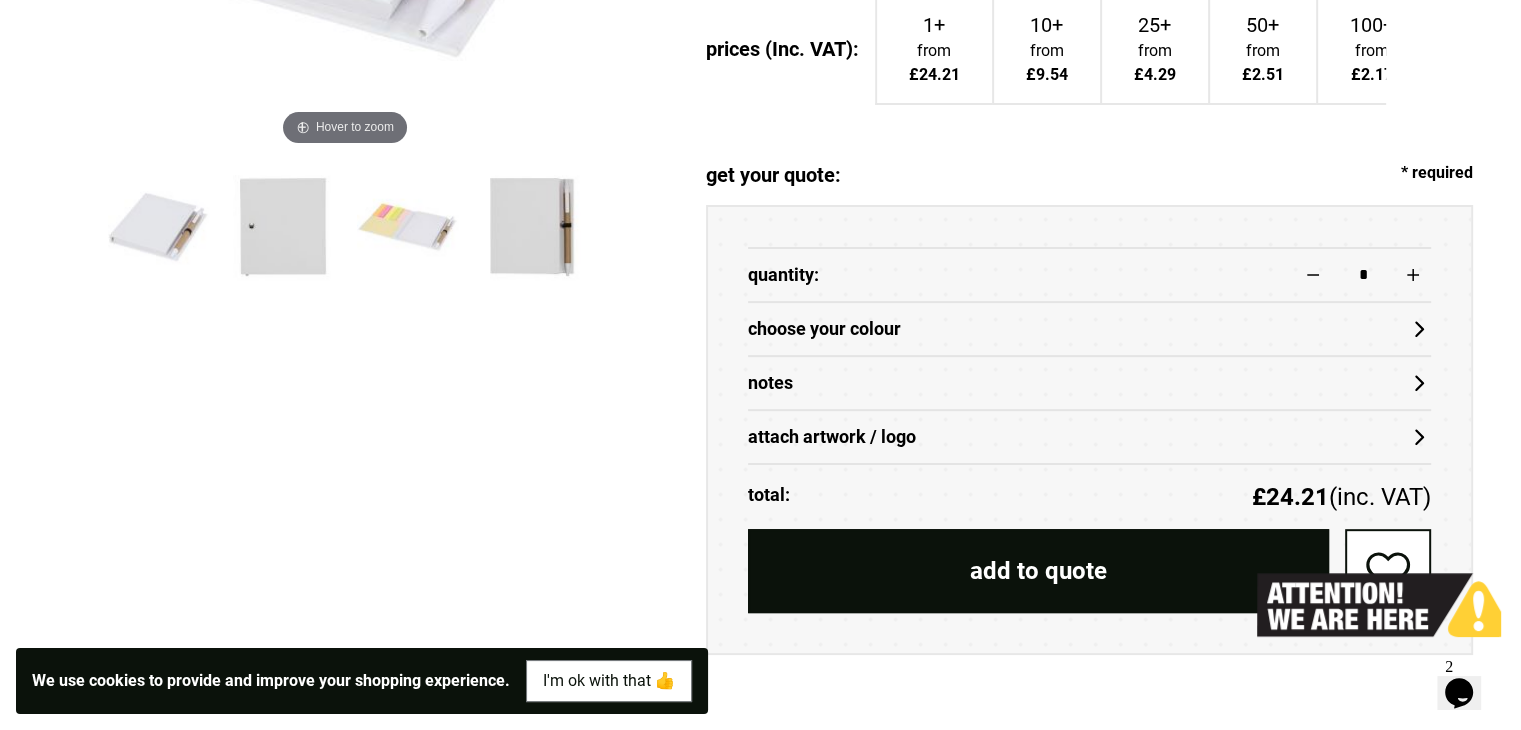 drag, startPoint x: 1535, startPoint y: 52, endPoint x: 1535, endPoint y: 165, distance: 113 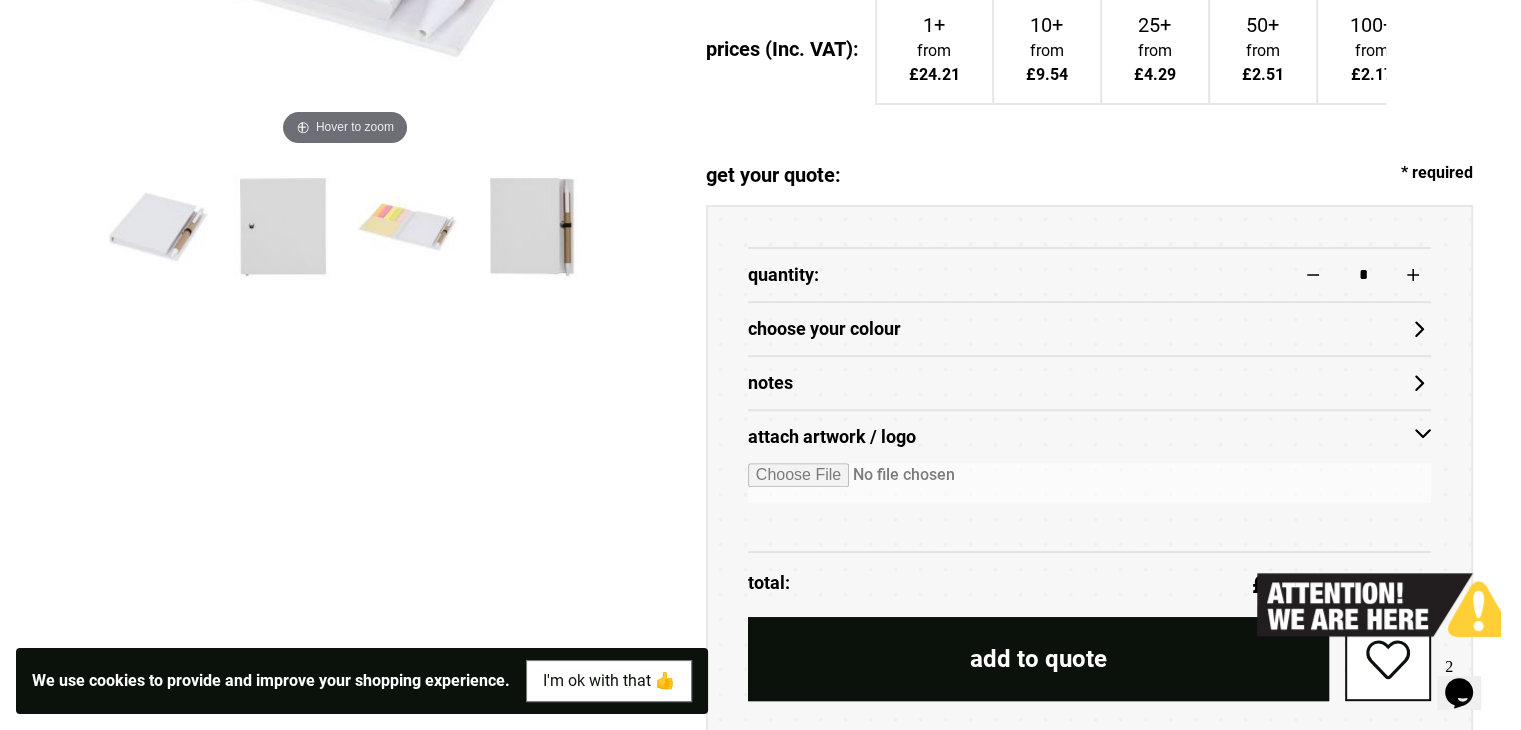 click on "attach artwork / logo" at bounding box center [1089, 437] 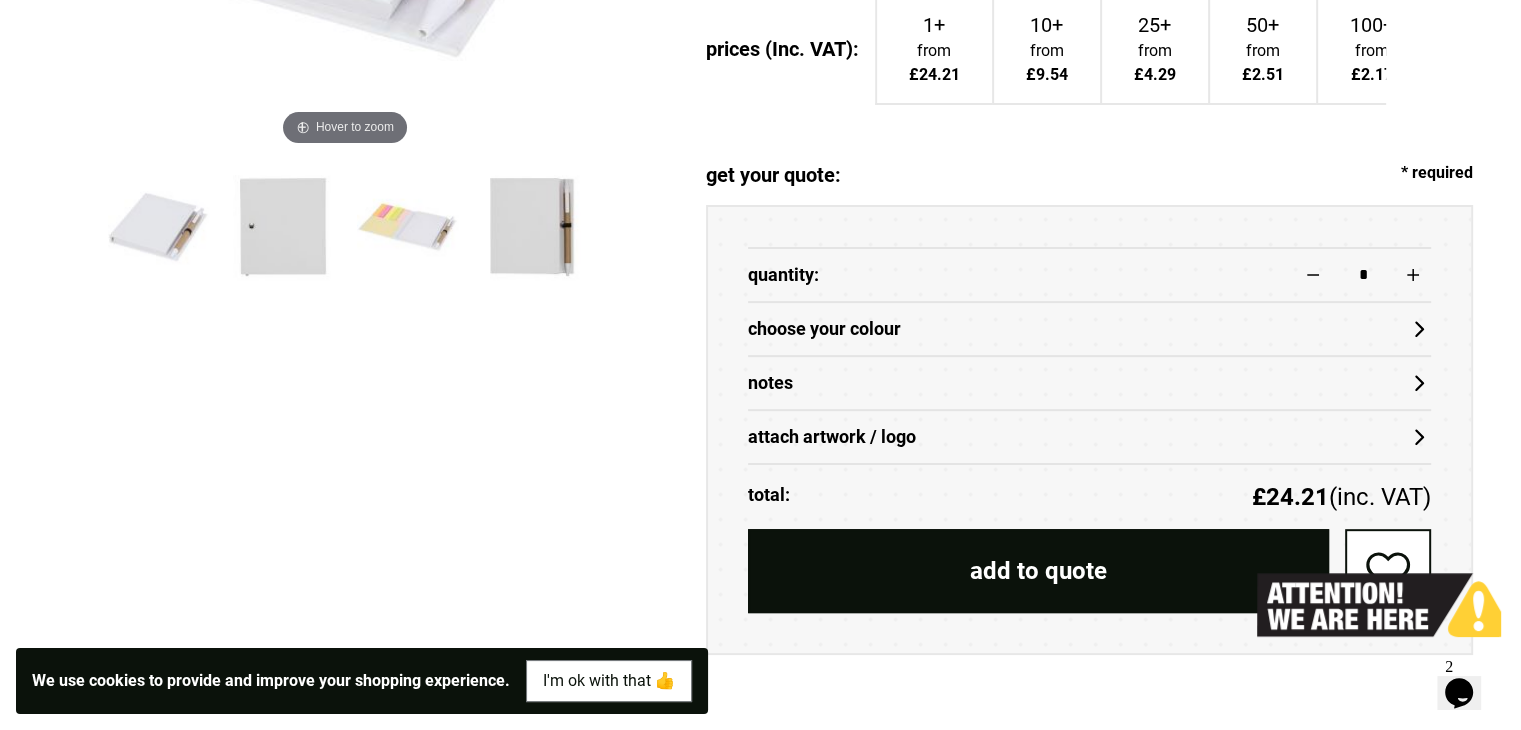click on "Notes" at bounding box center (1089, 383) 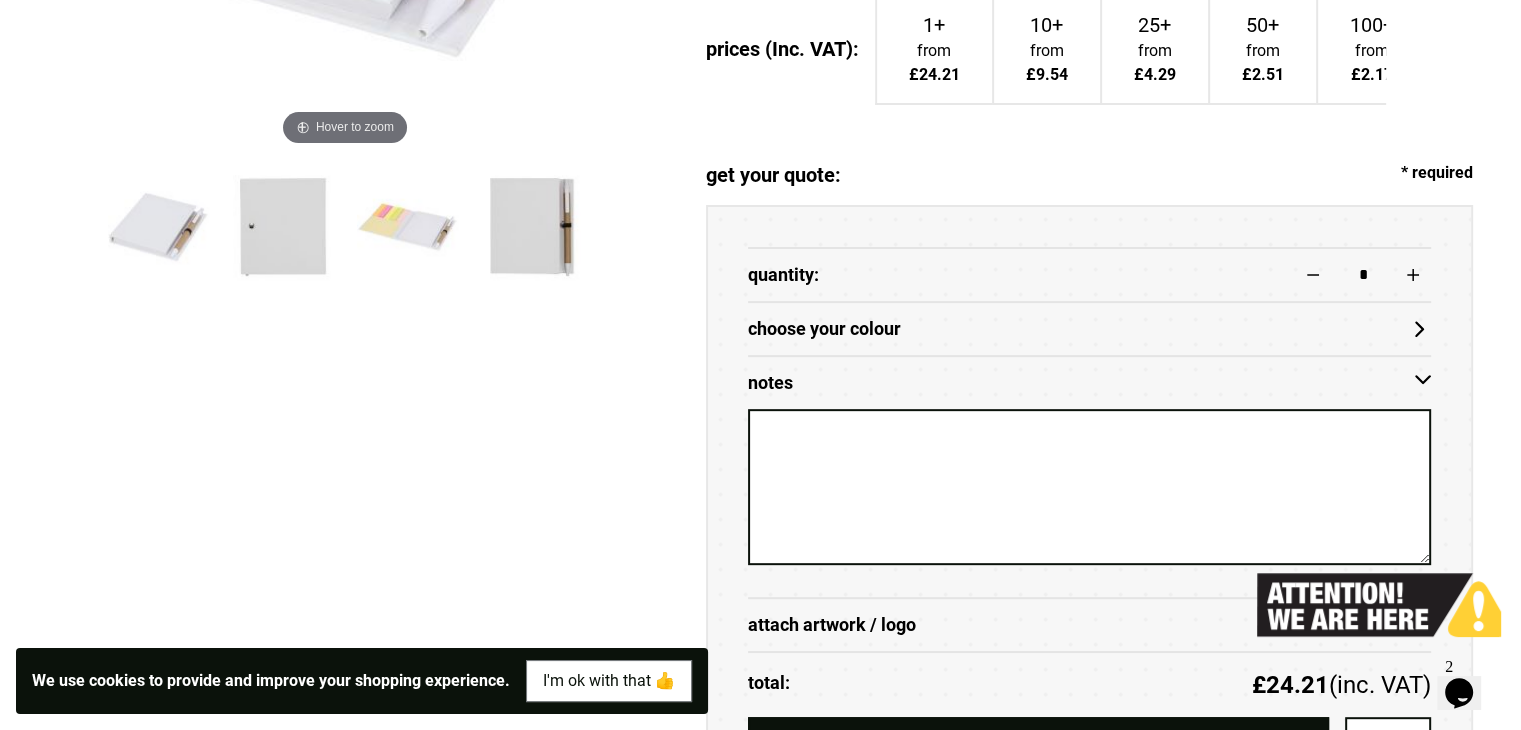 click on "Notes" at bounding box center (1089, 383) 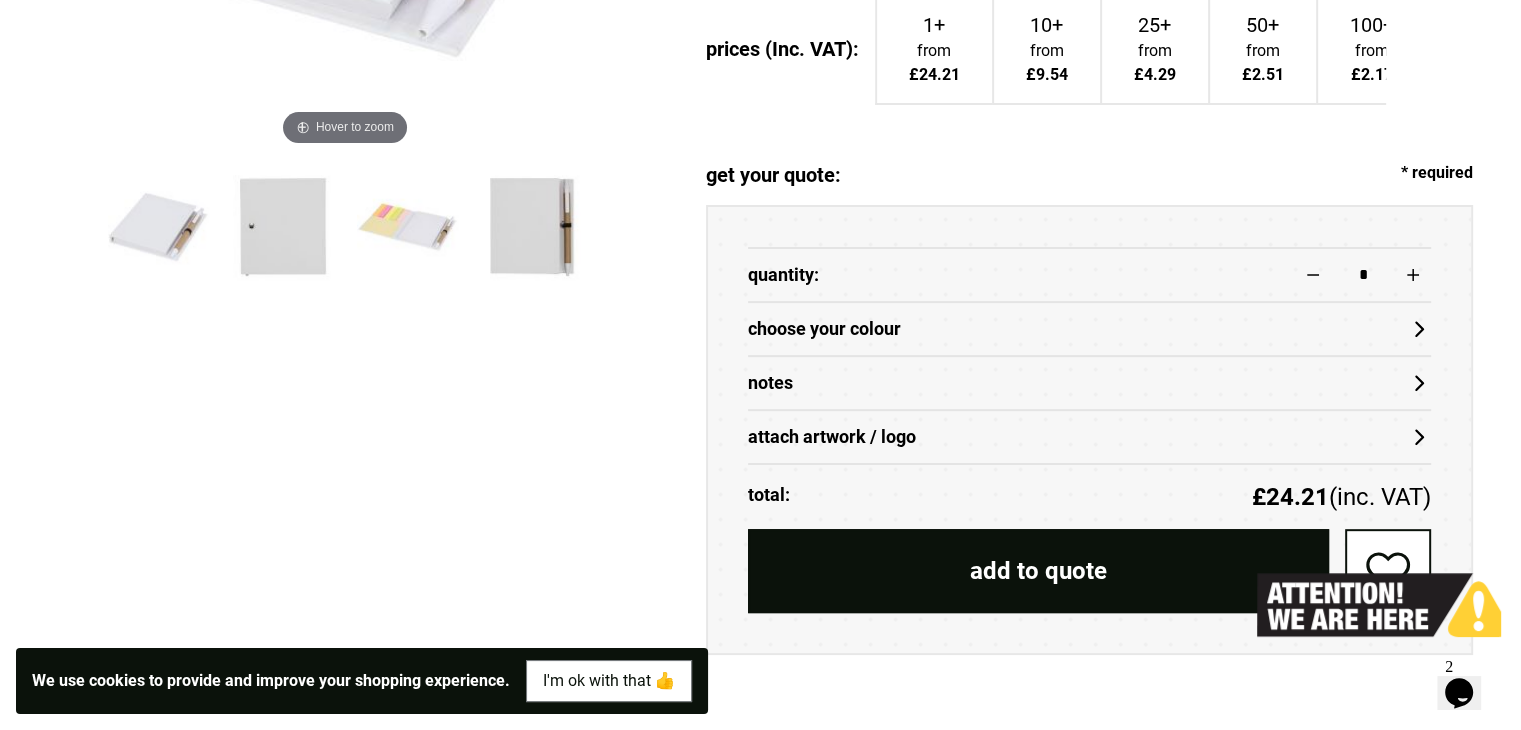 click on "choose your colour" at bounding box center (1089, 328) 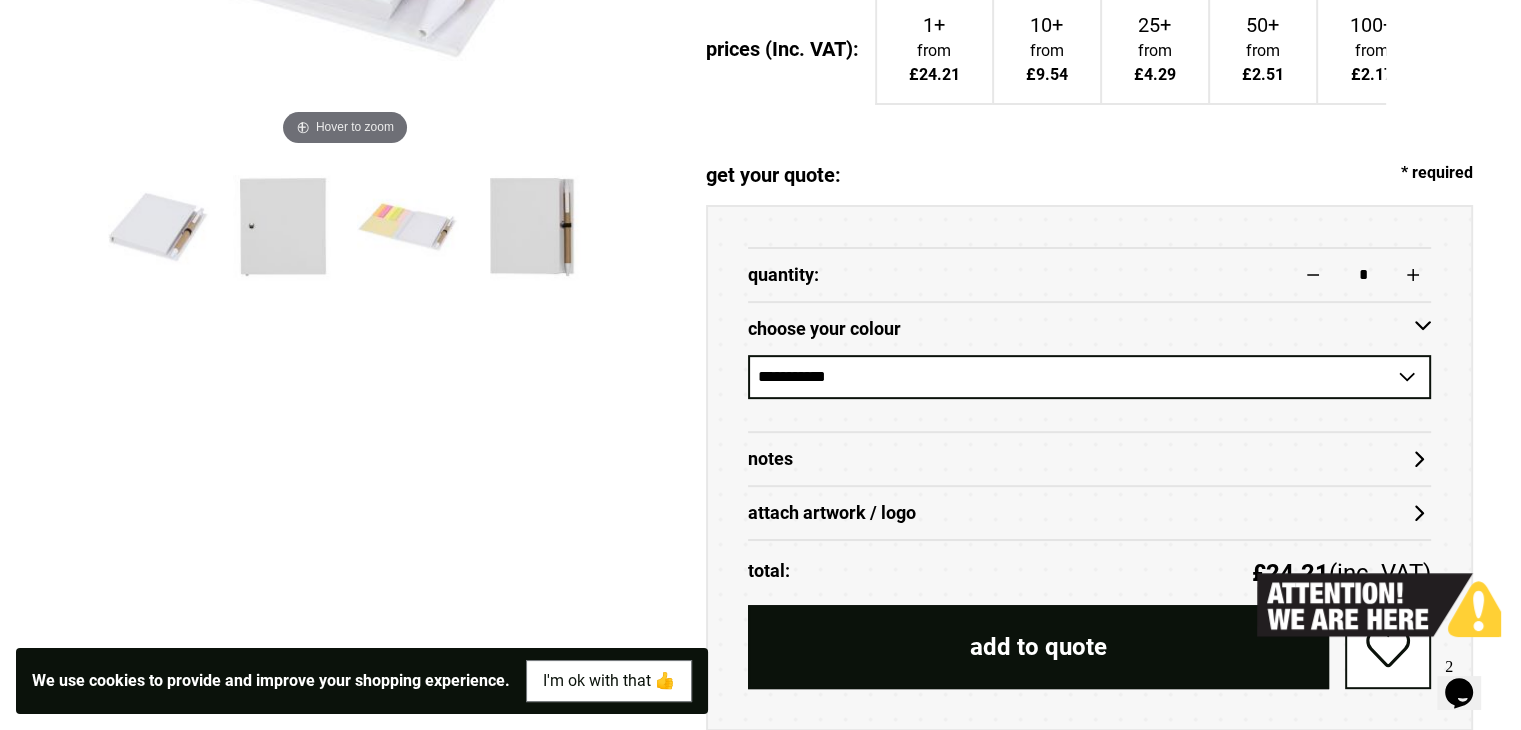 click on "**********" at bounding box center (1089, 377) 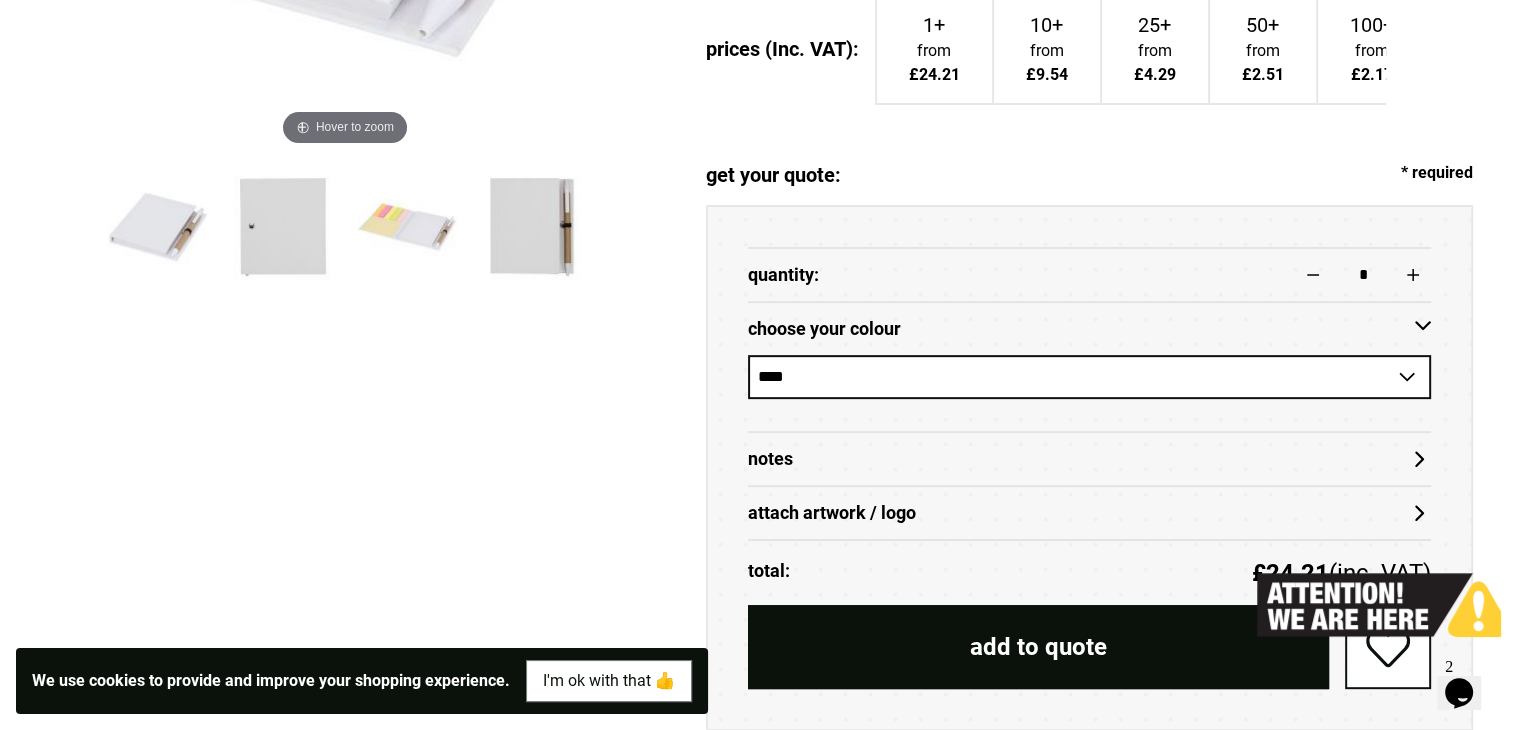 click on "**********" at bounding box center (1089, 377) 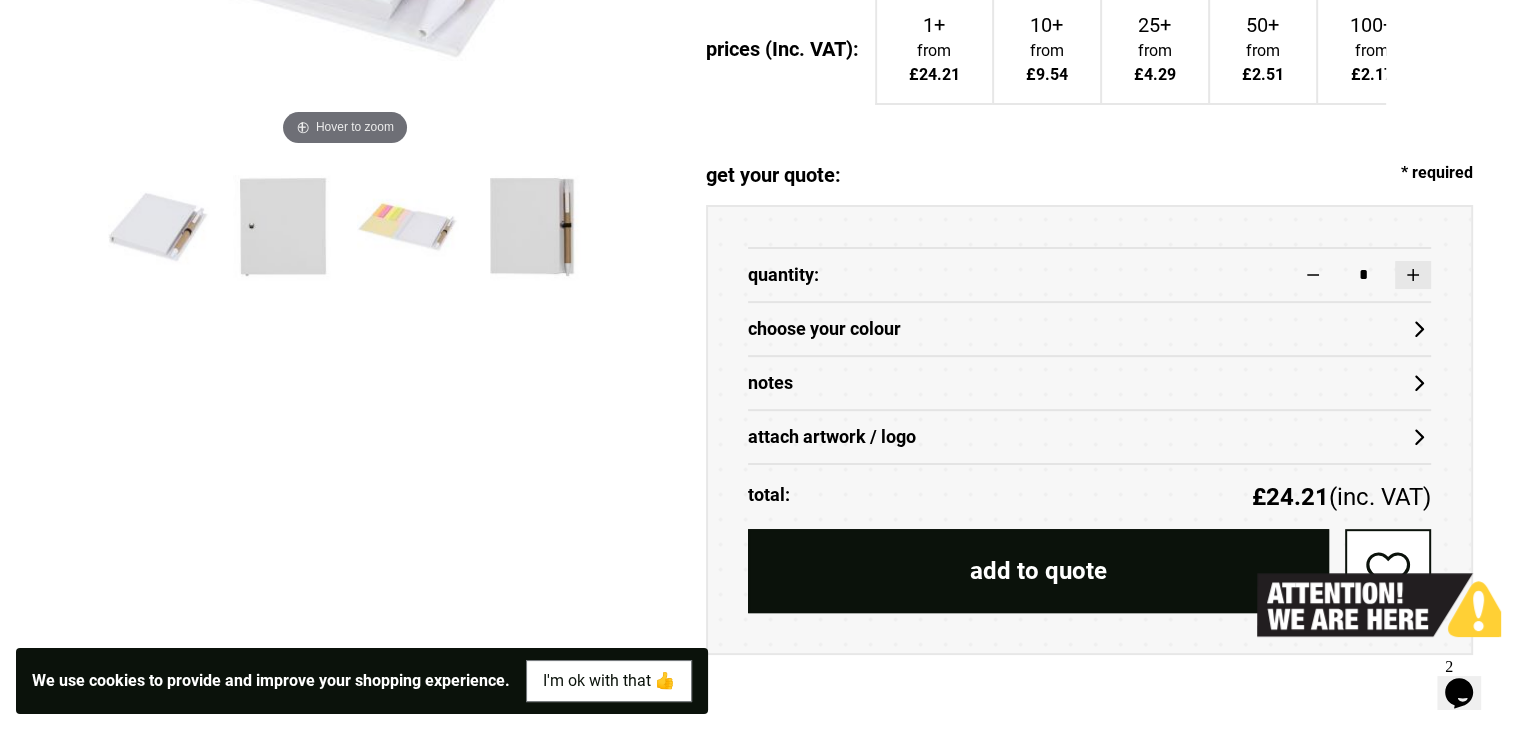 click at bounding box center (1413, 275) 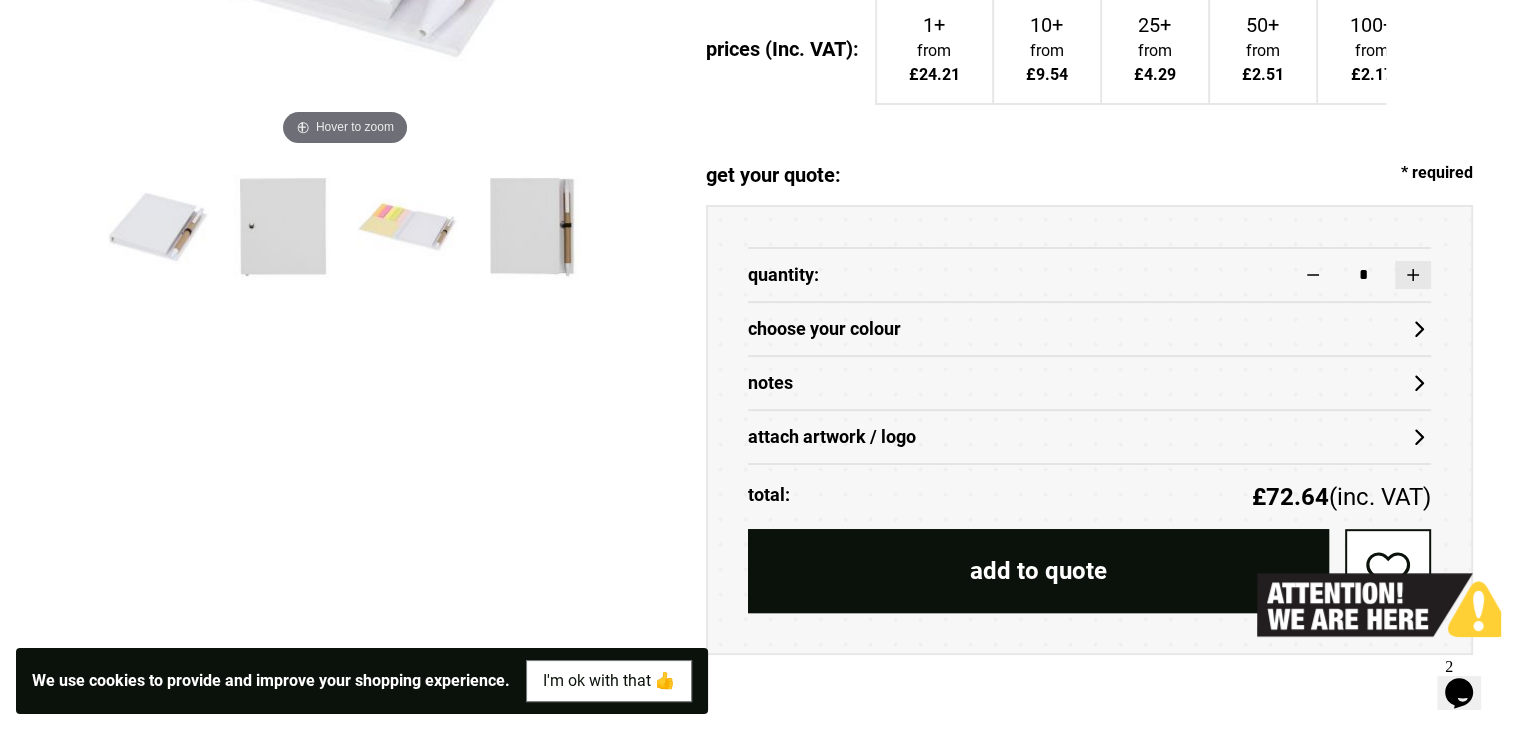 click at bounding box center (1413, 275) 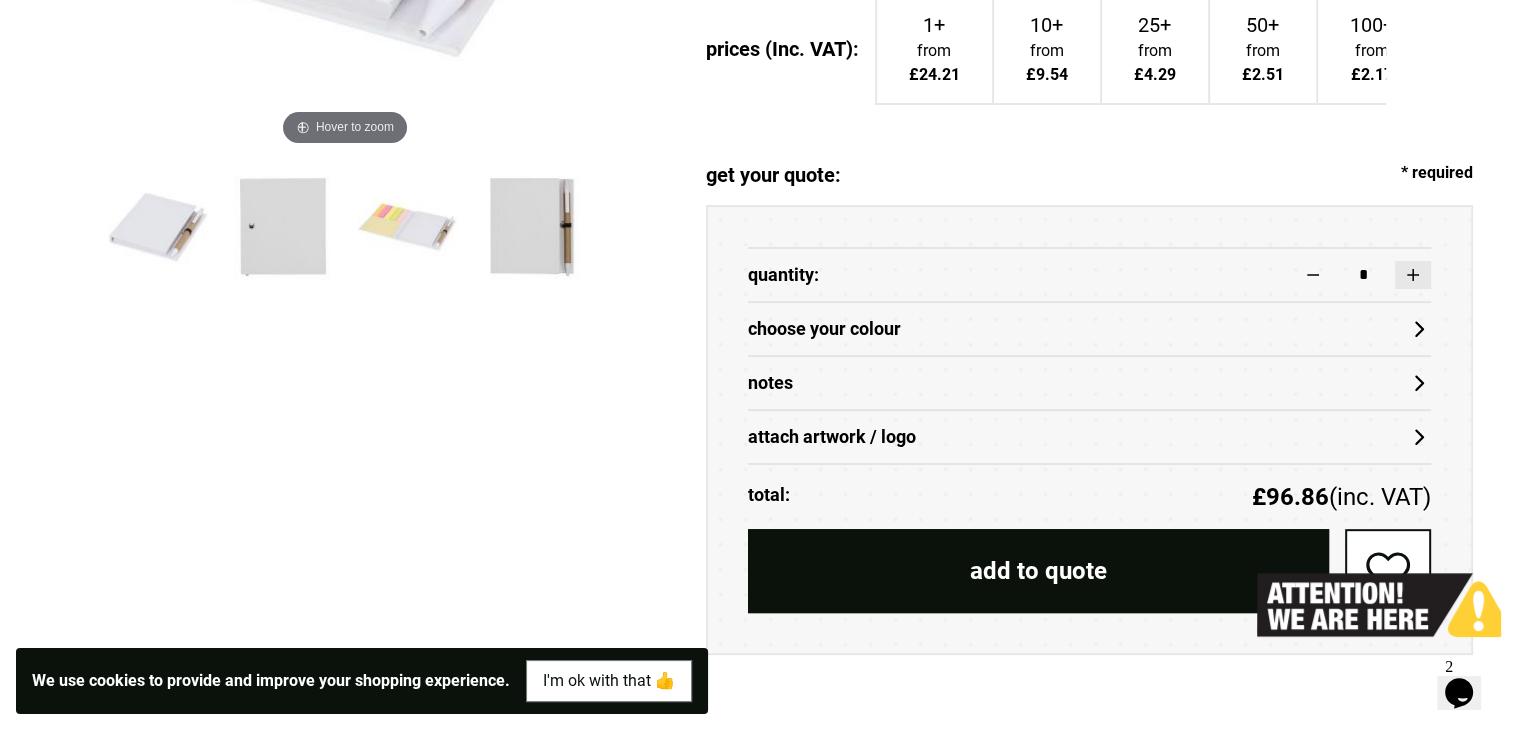 click at bounding box center [1413, 275] 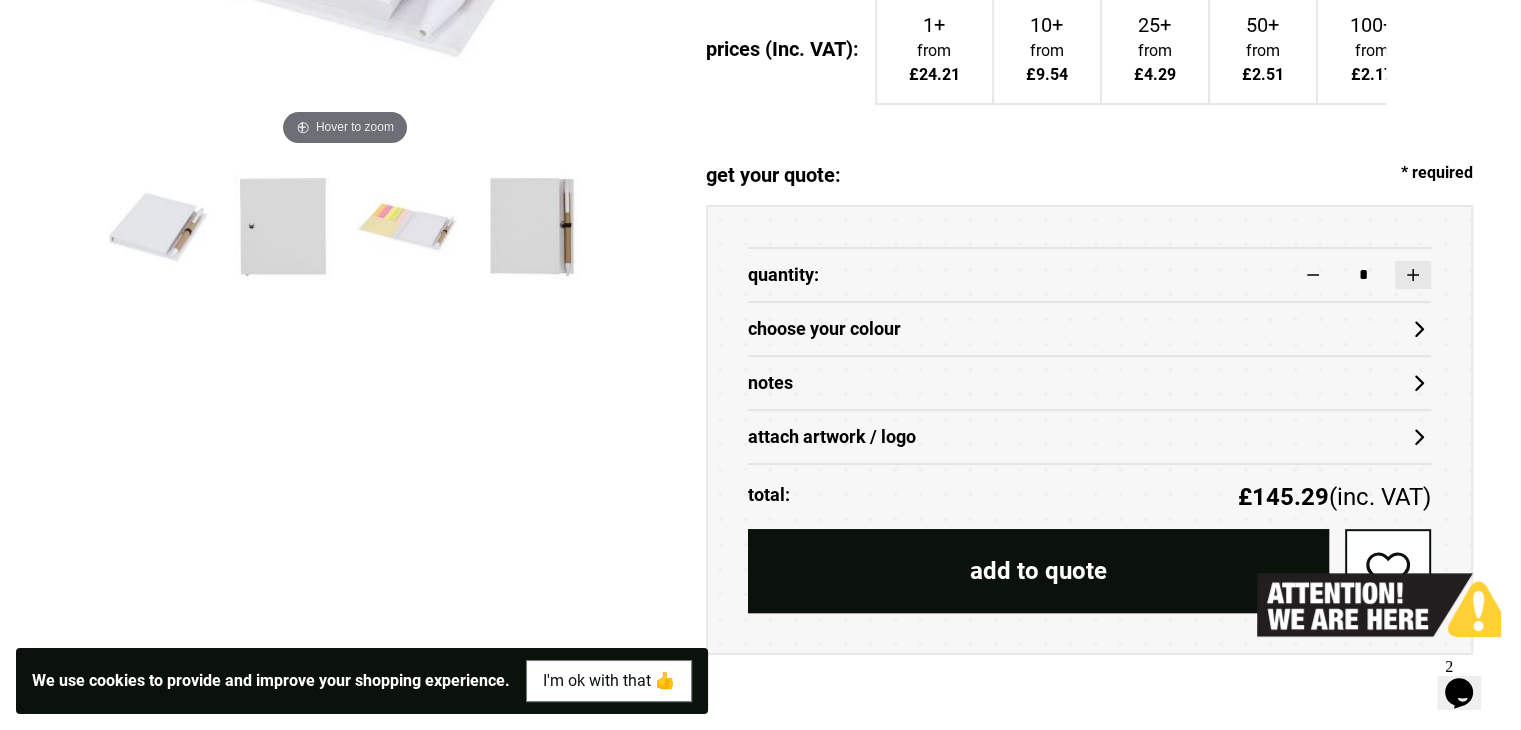 click at bounding box center (1413, 275) 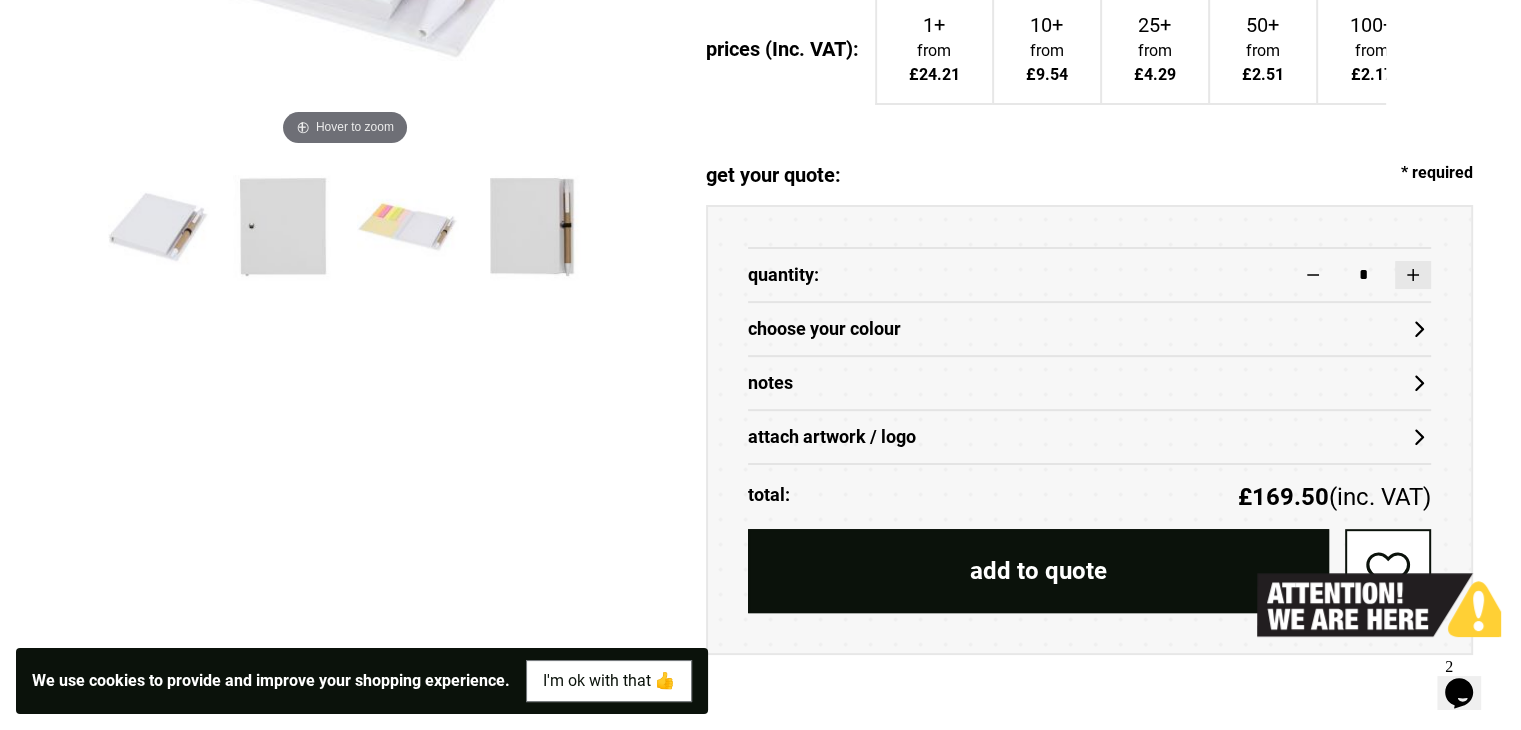 click at bounding box center [1413, 275] 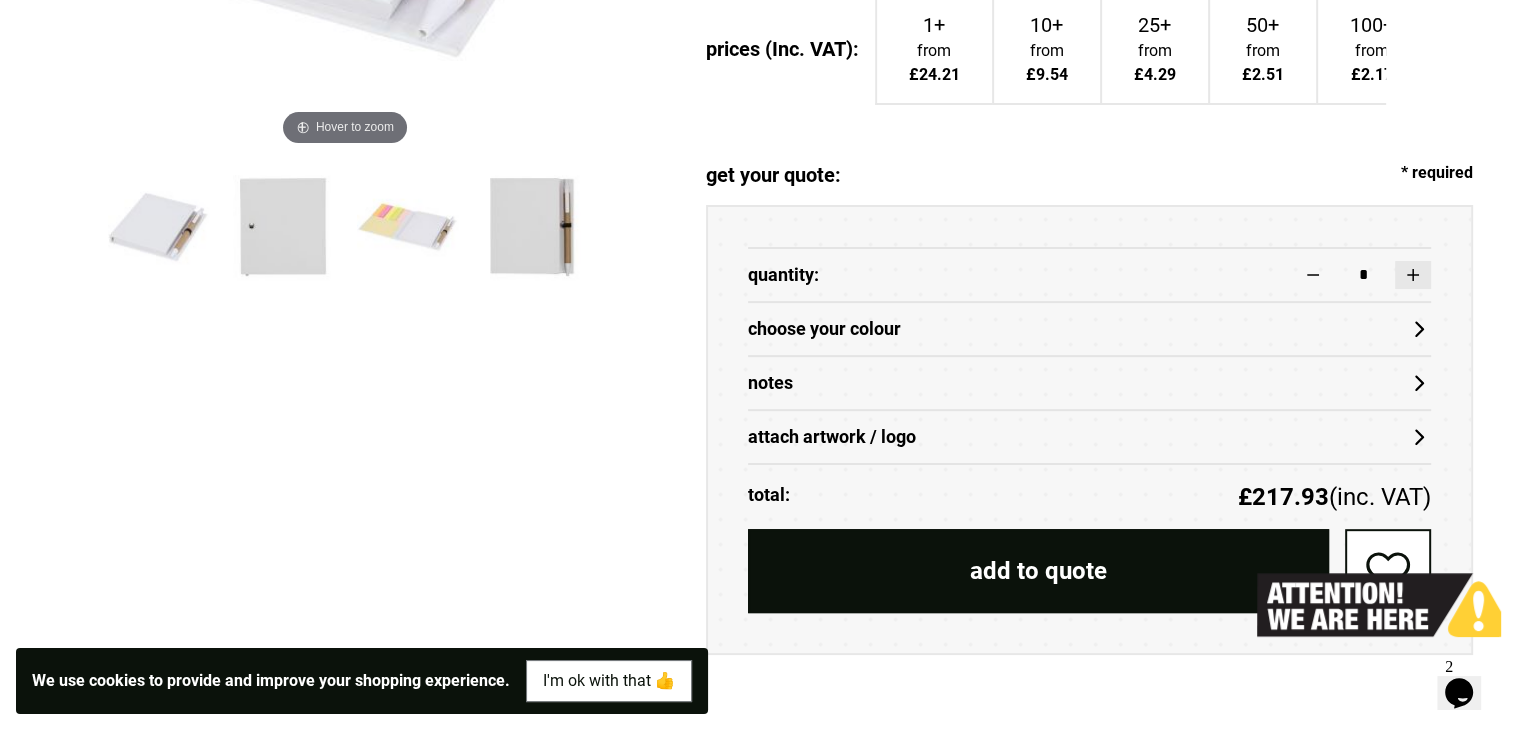 click at bounding box center (1413, 275) 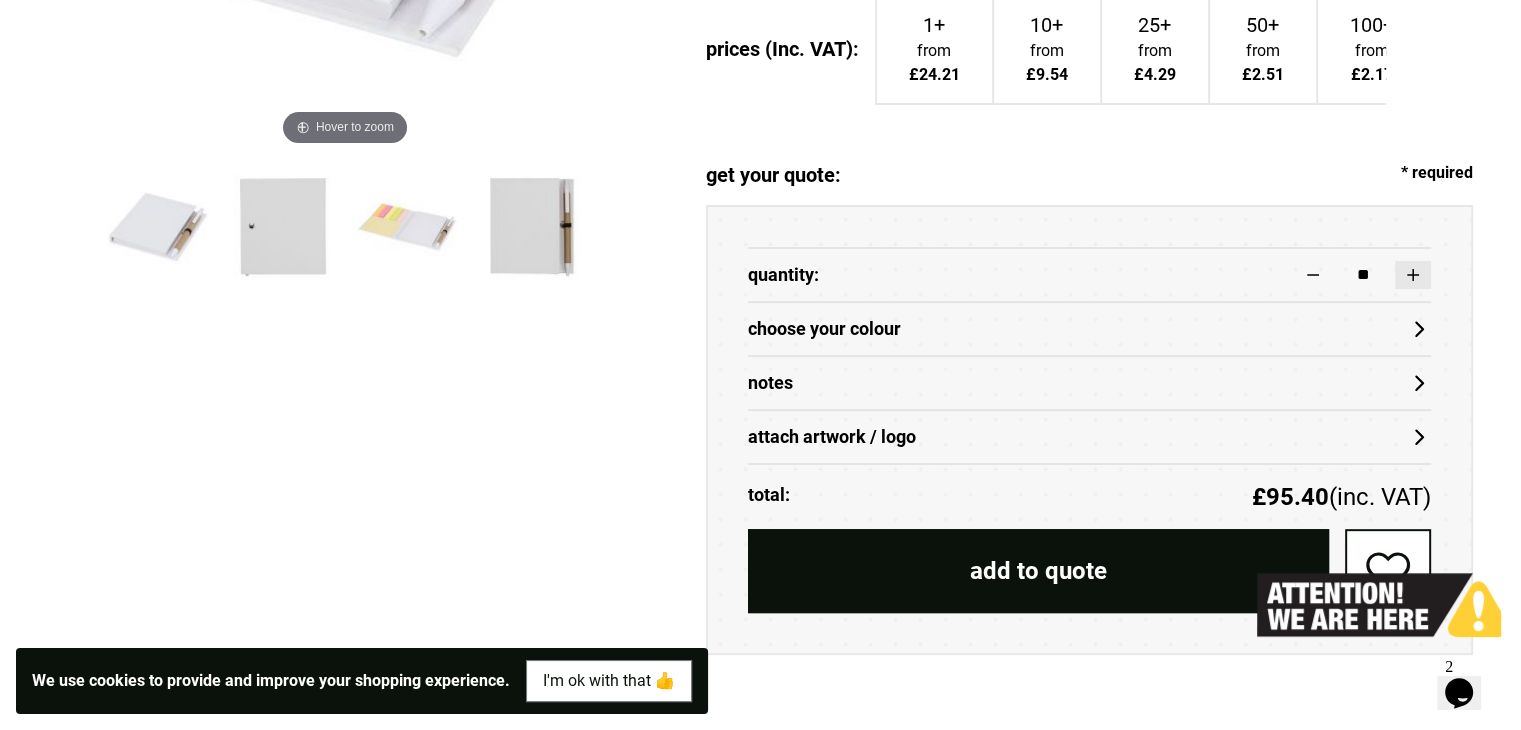 click at bounding box center [1413, 275] 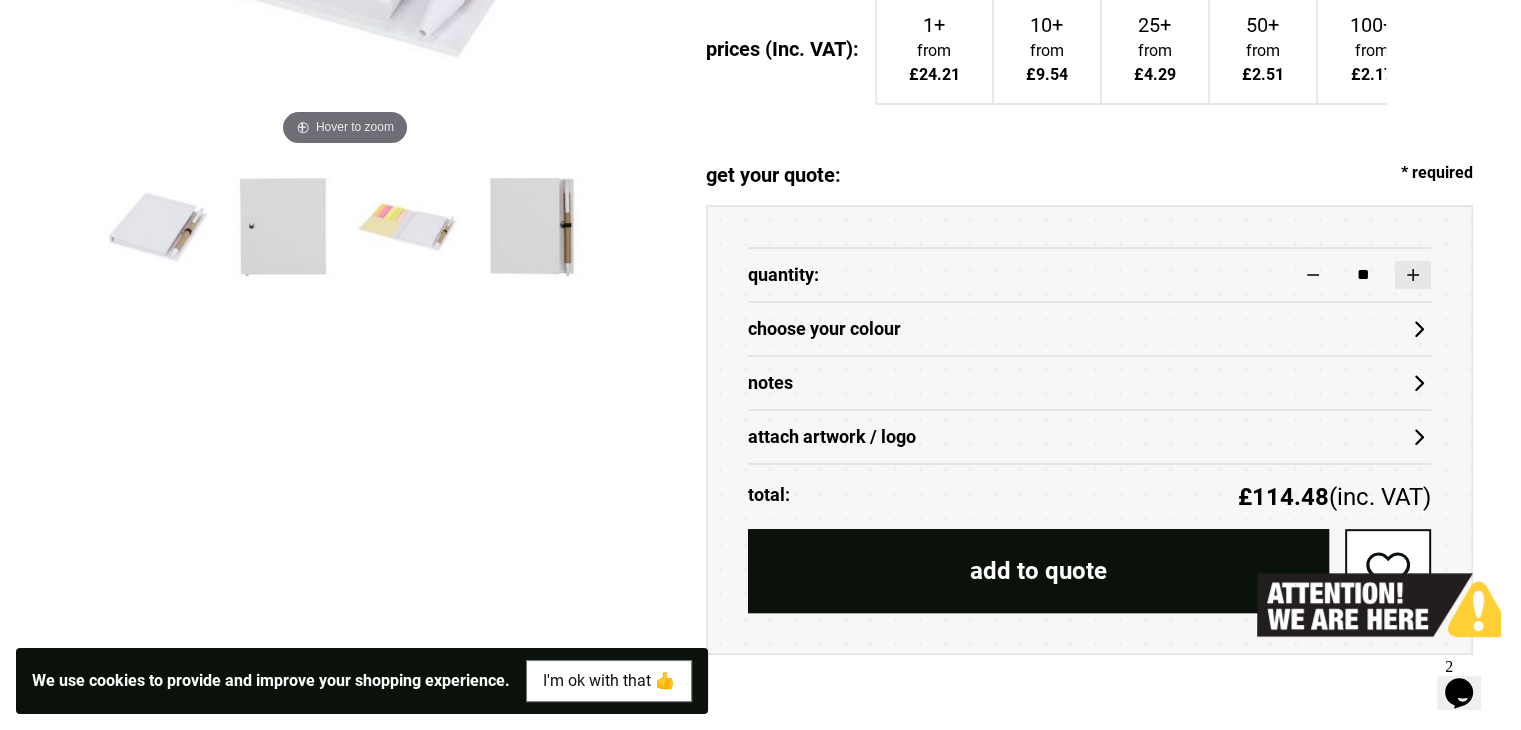 click at bounding box center [1413, 275] 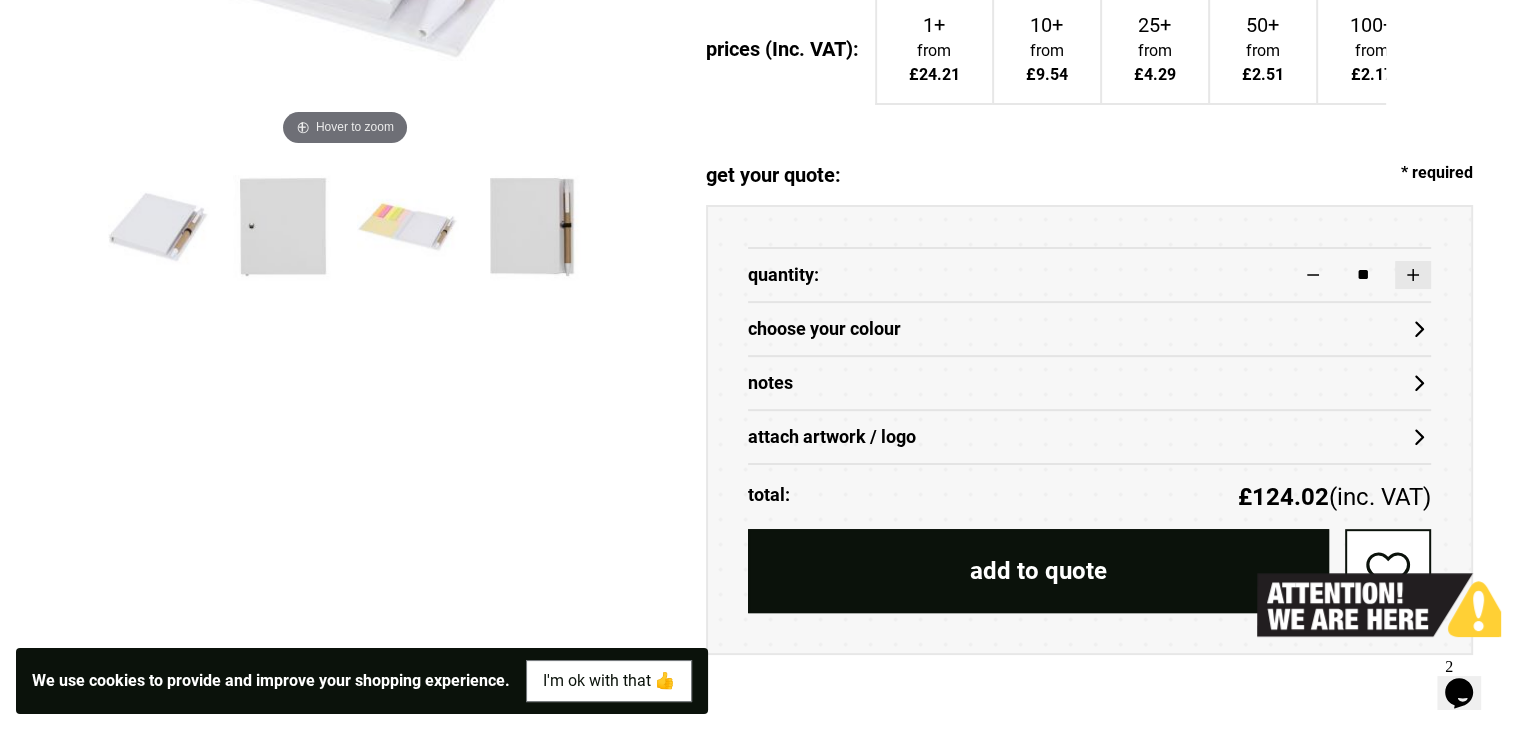 click at bounding box center (1413, 275) 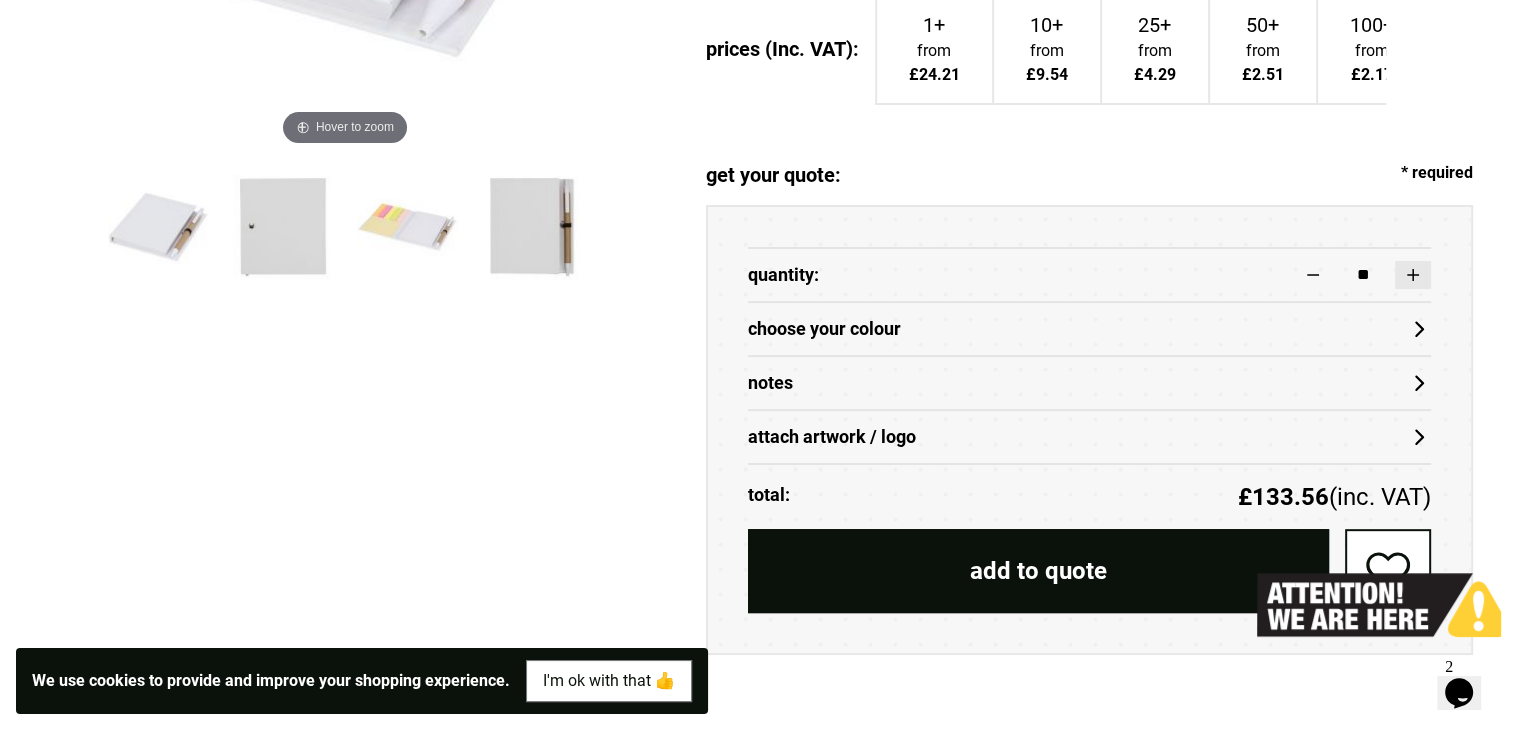 click at bounding box center [1413, 275] 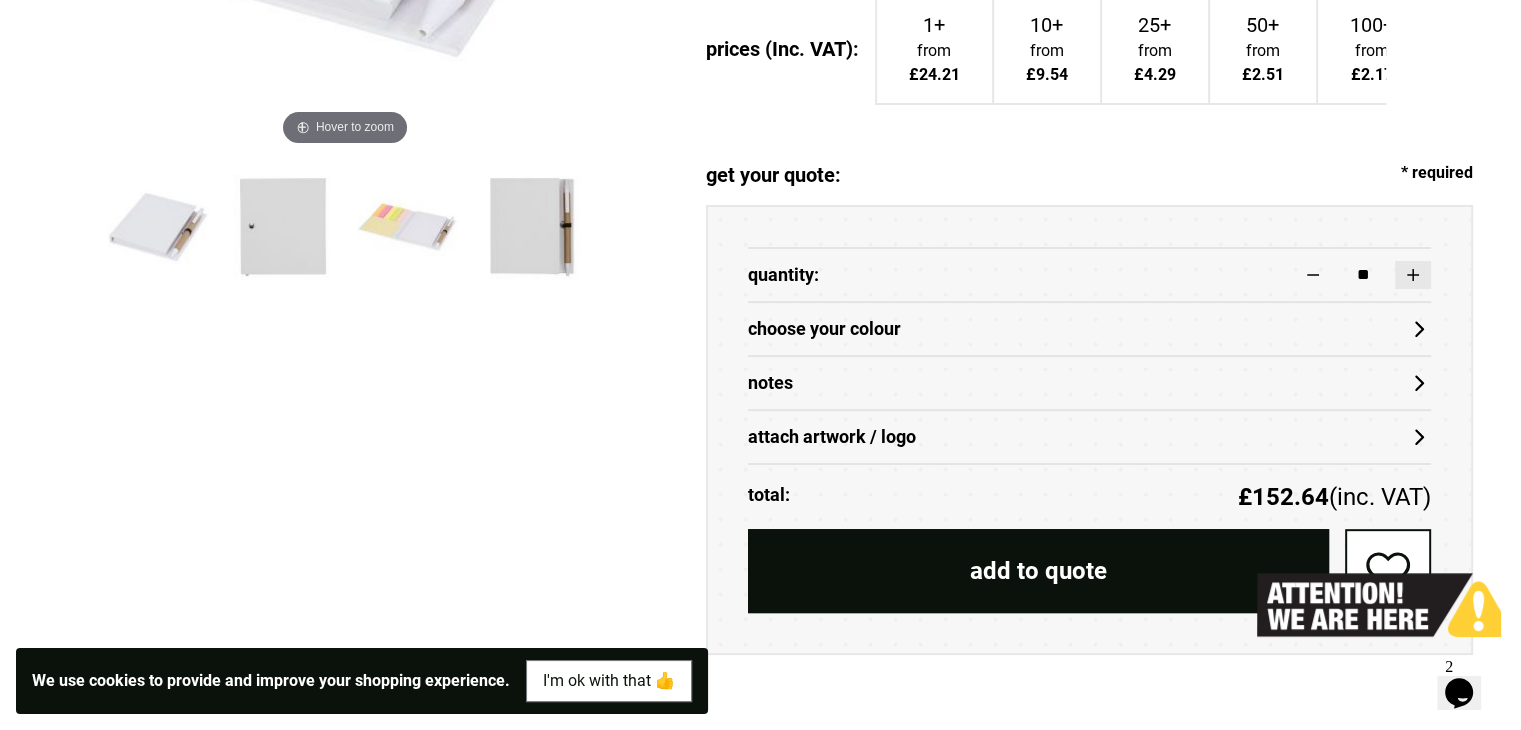 click at bounding box center [1413, 275] 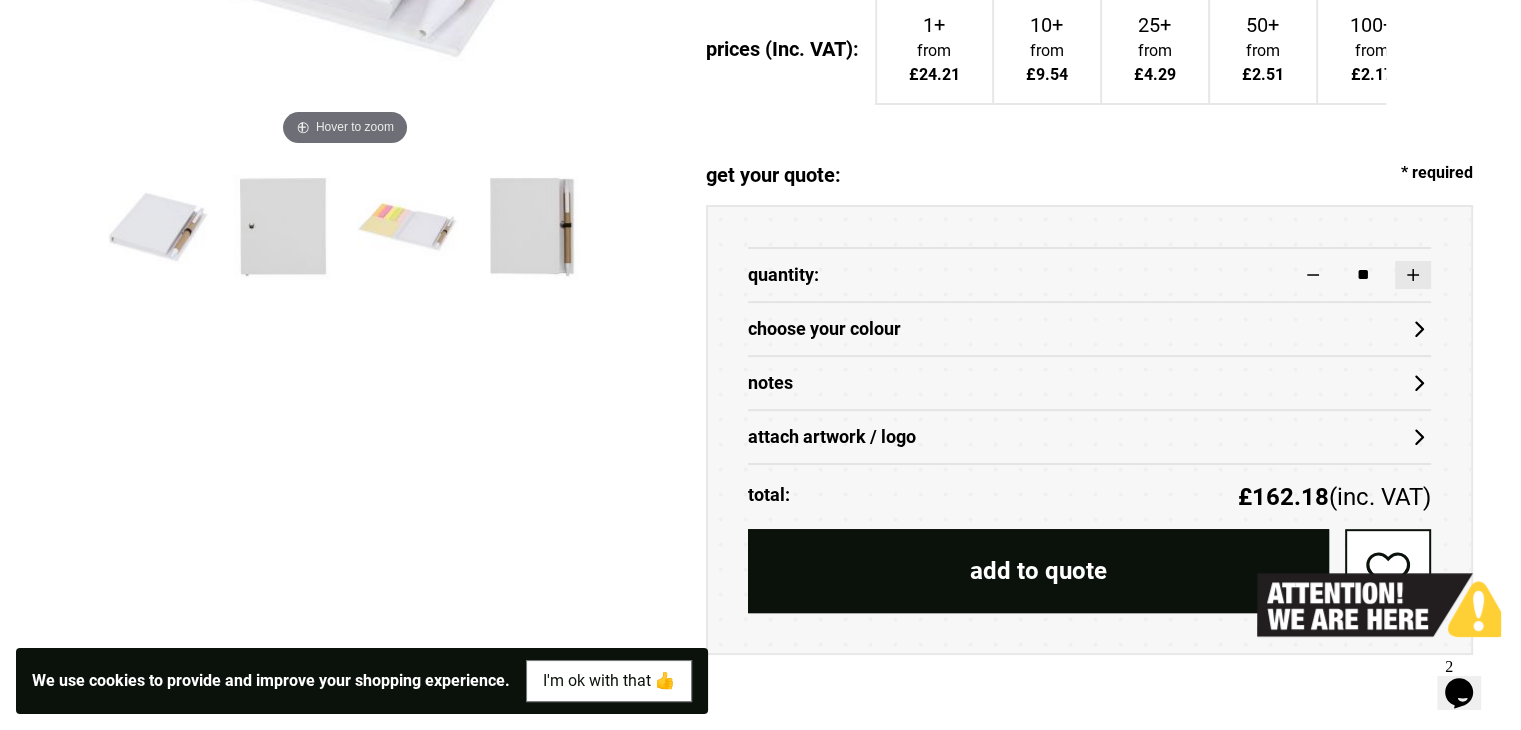 click at bounding box center (1413, 275) 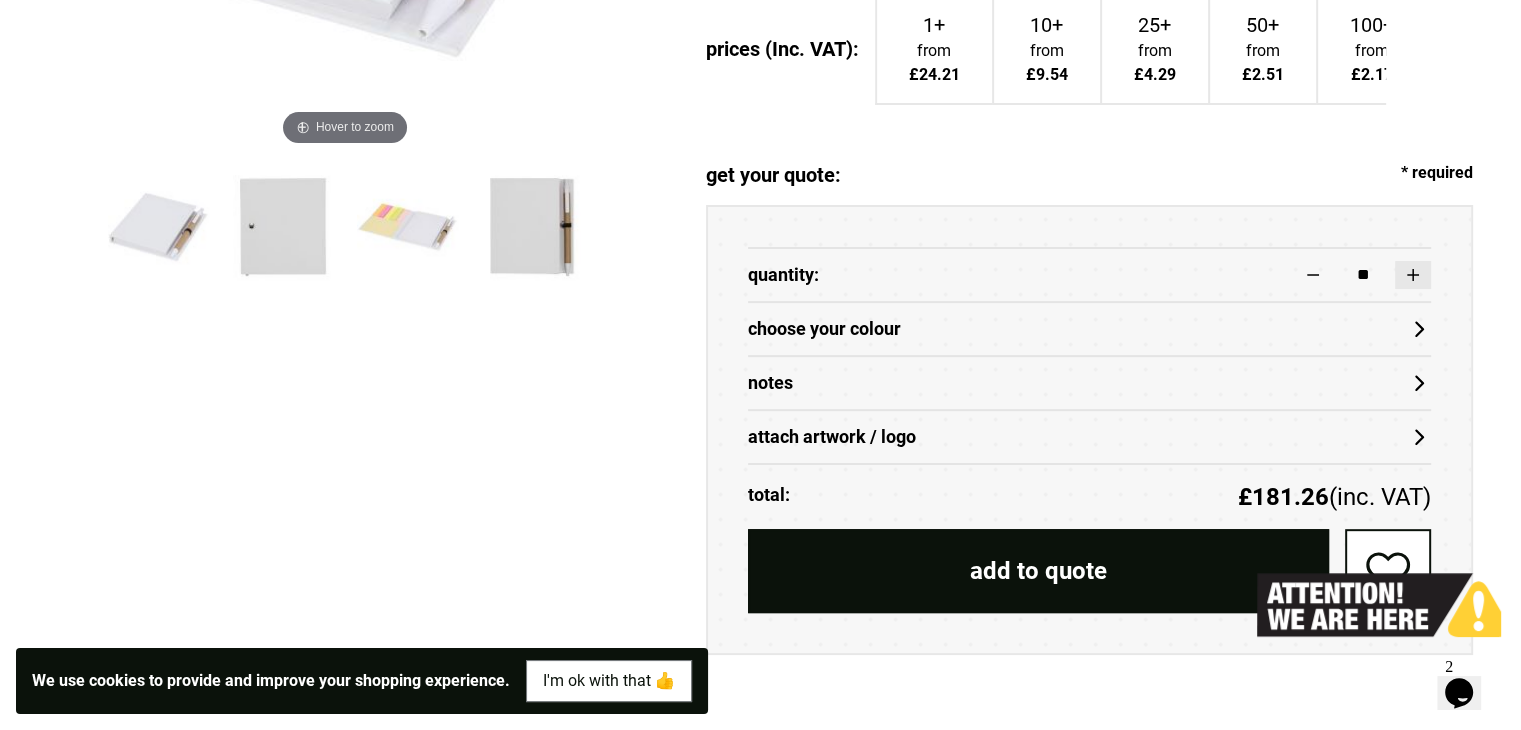 click at bounding box center (1413, 275) 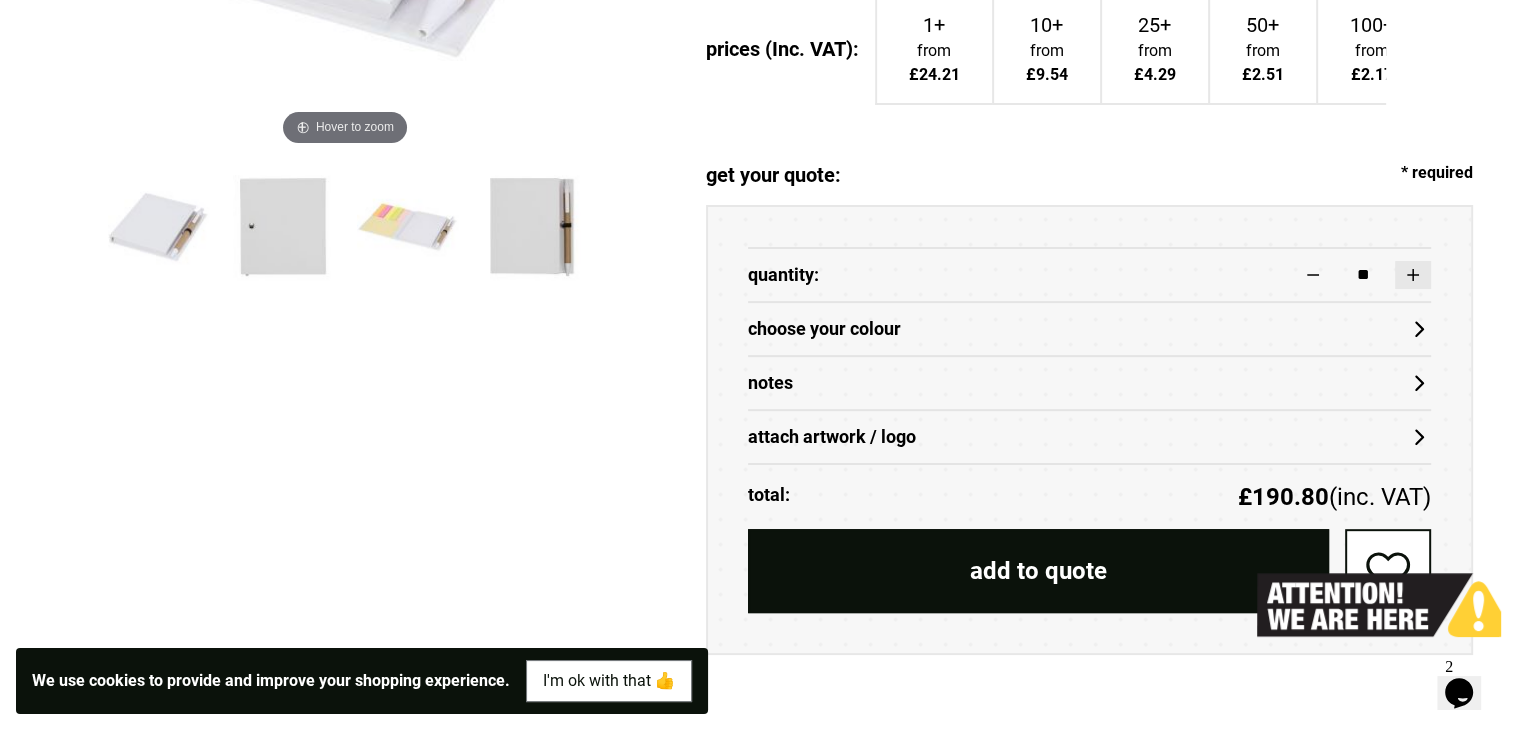 click at bounding box center (1413, 275) 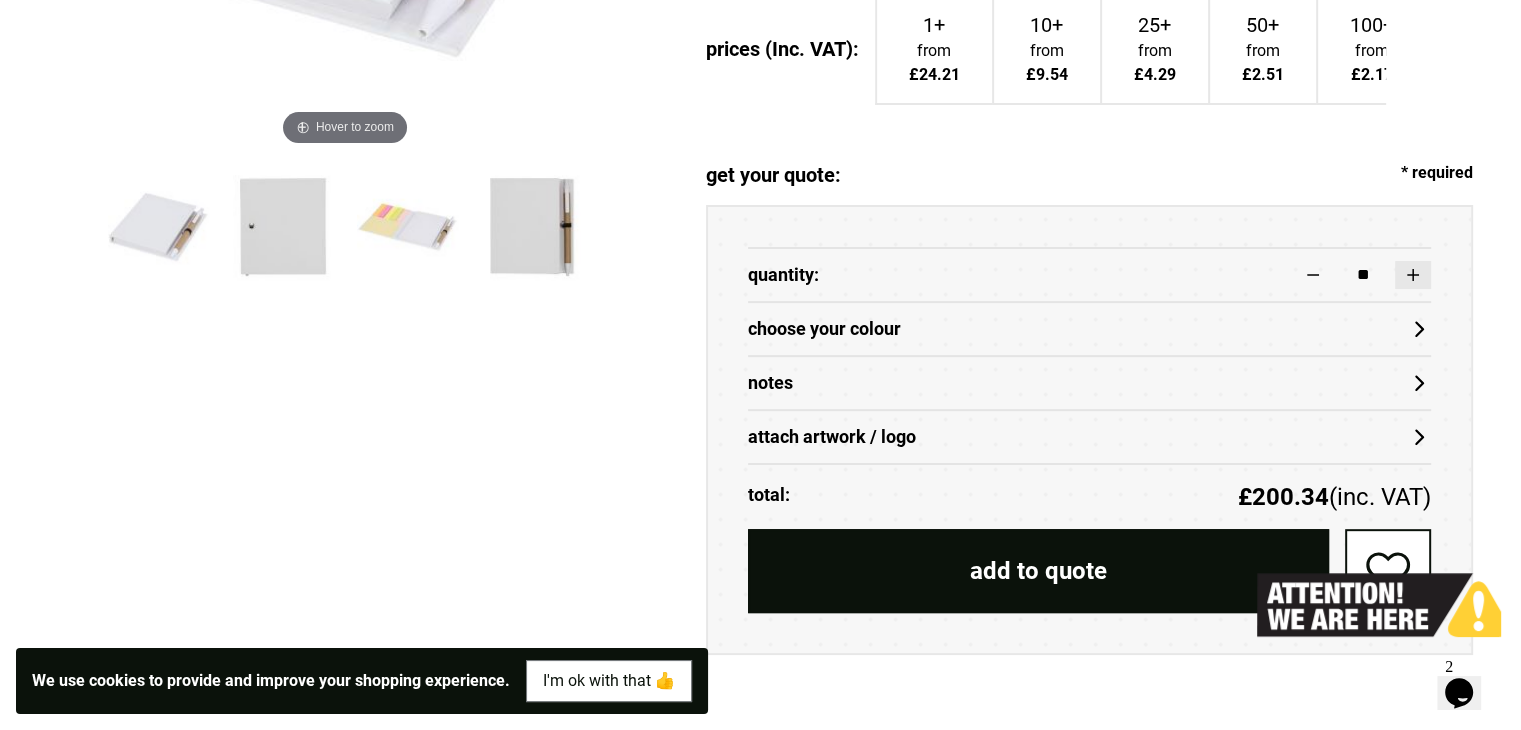 click at bounding box center [1413, 275] 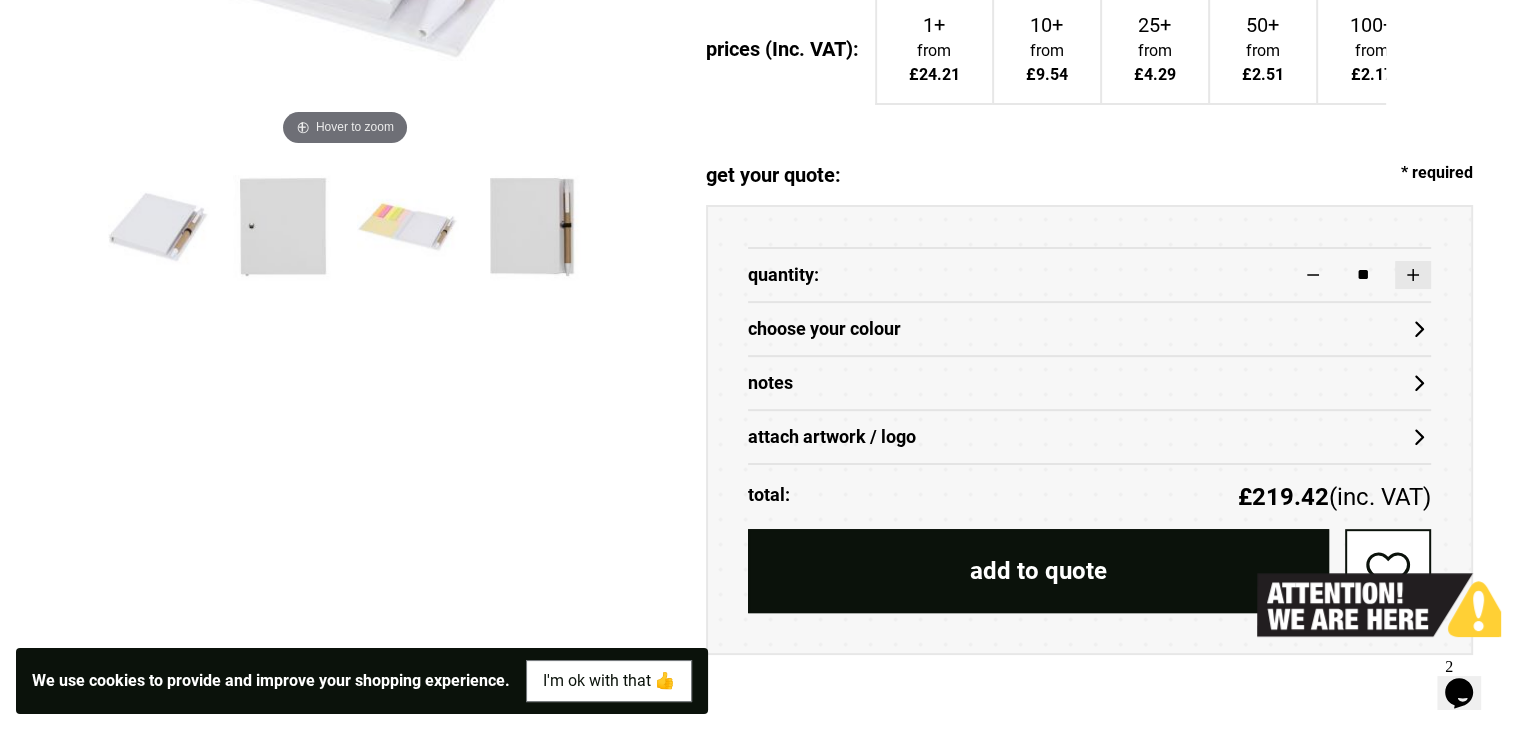 click at bounding box center (1413, 275) 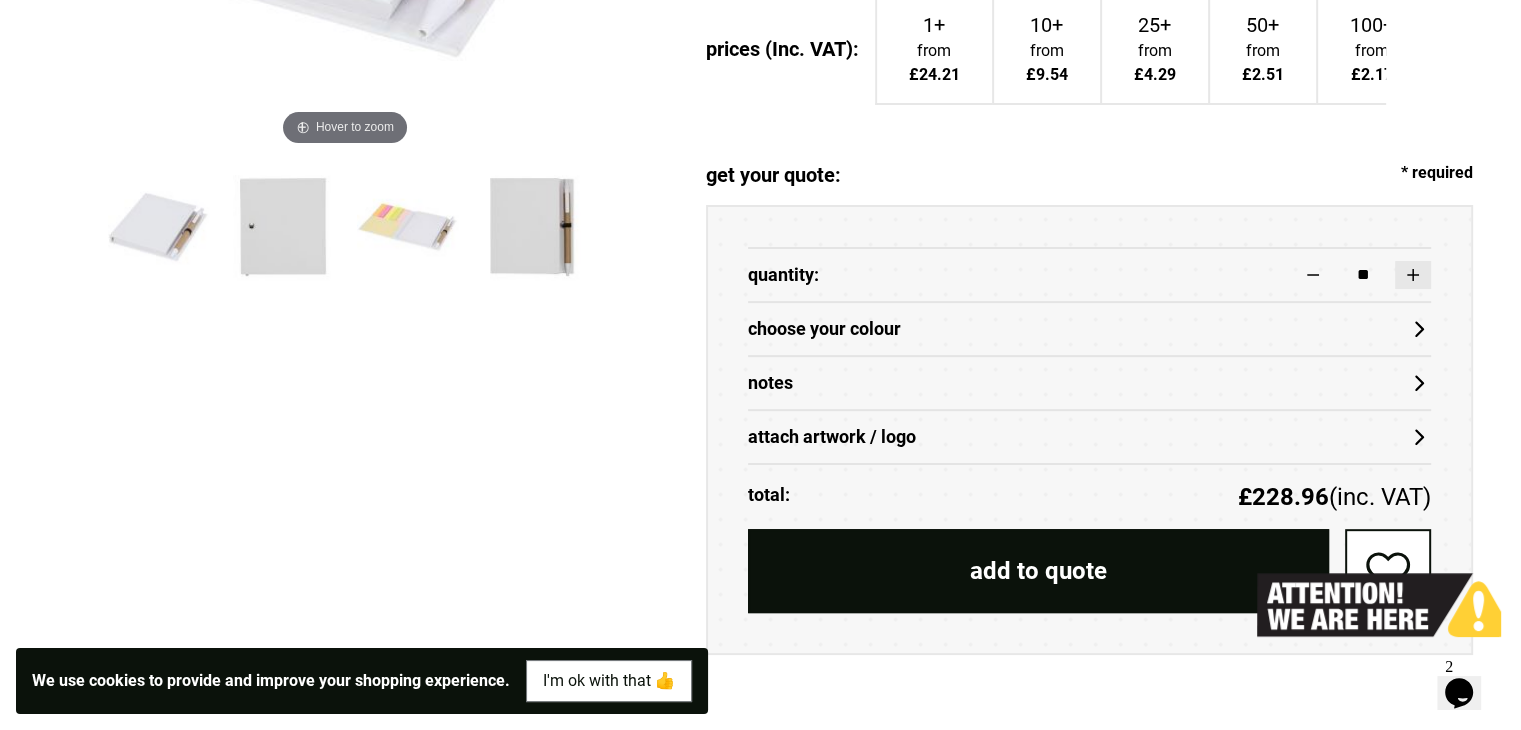 click at bounding box center (1413, 275) 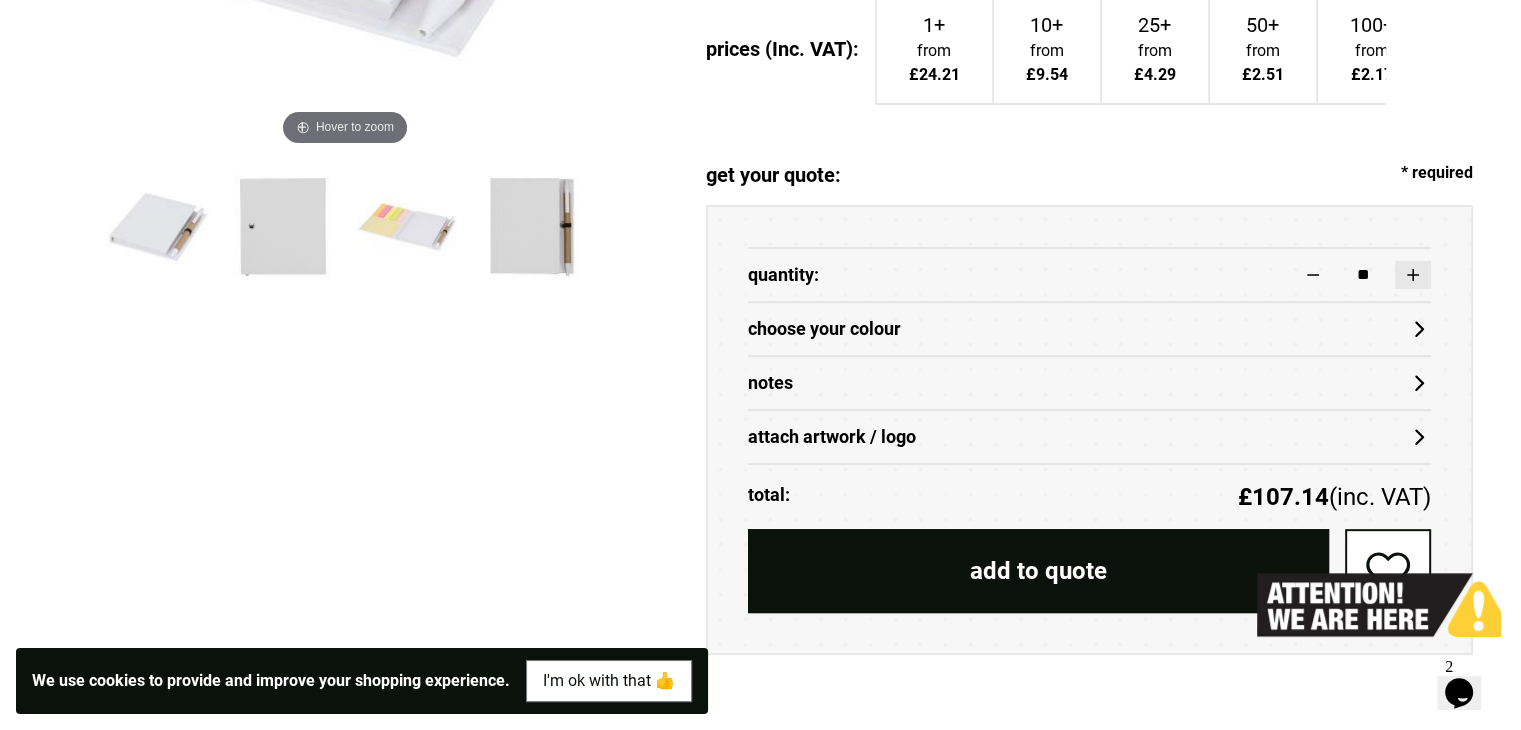 click at bounding box center (1413, 275) 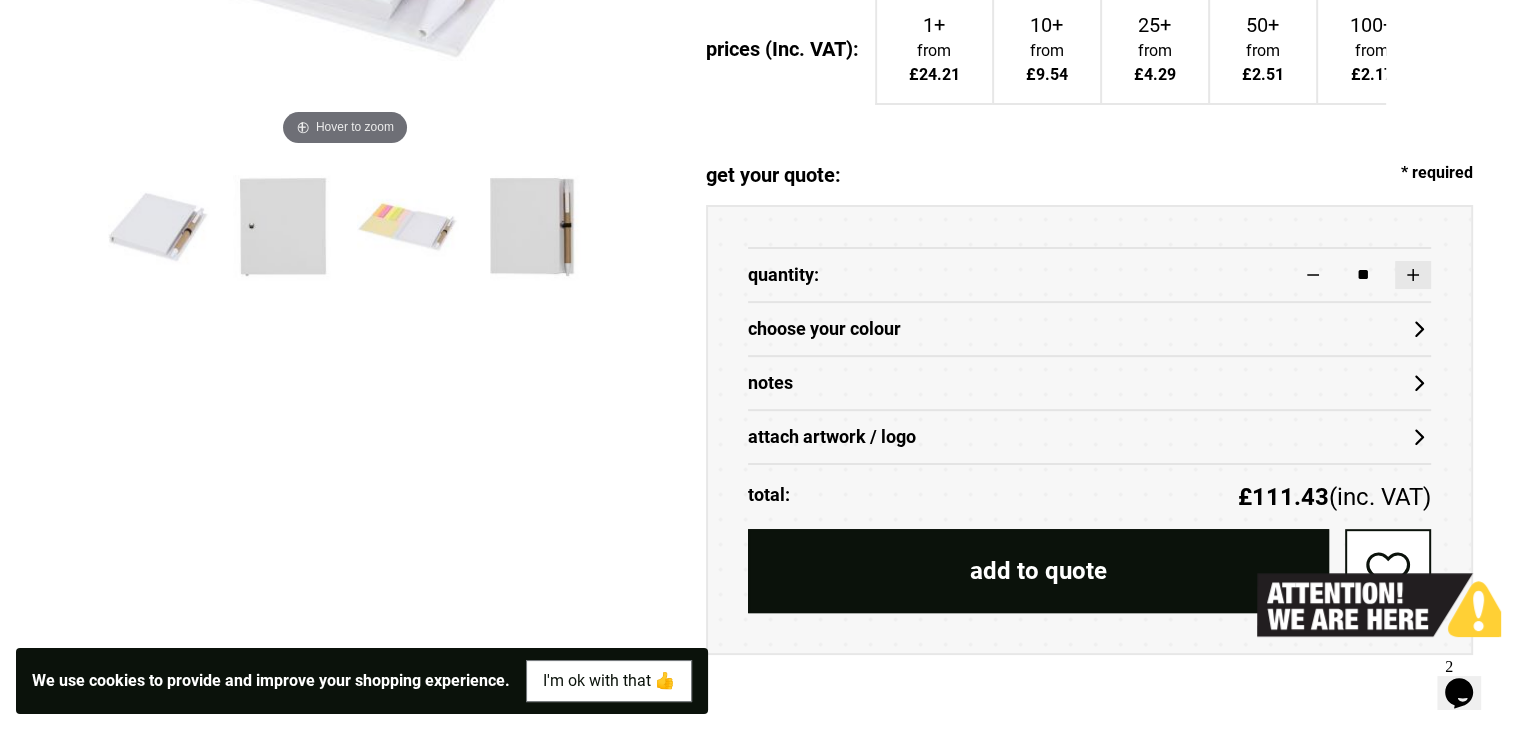 click at bounding box center (1413, 275) 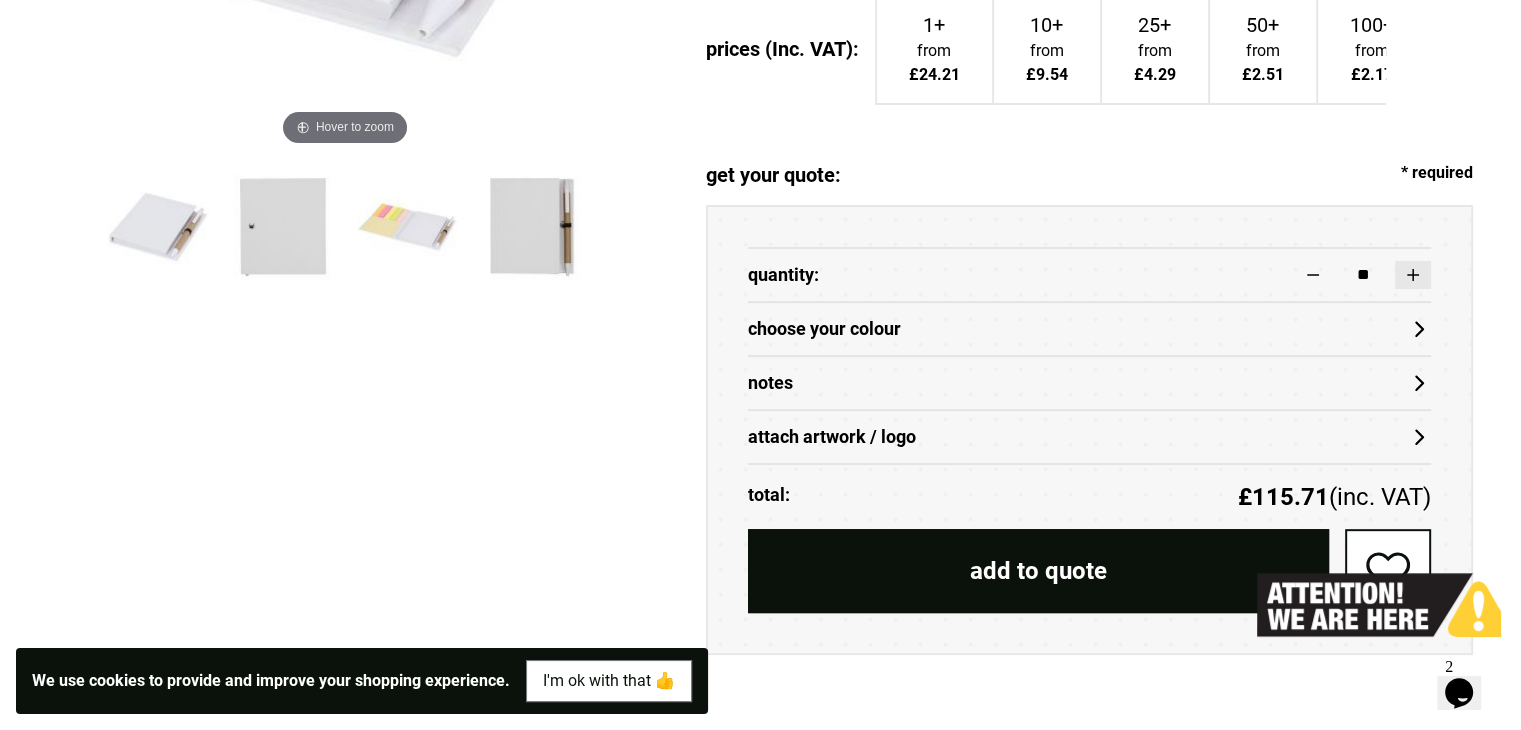 click at bounding box center (1413, 275) 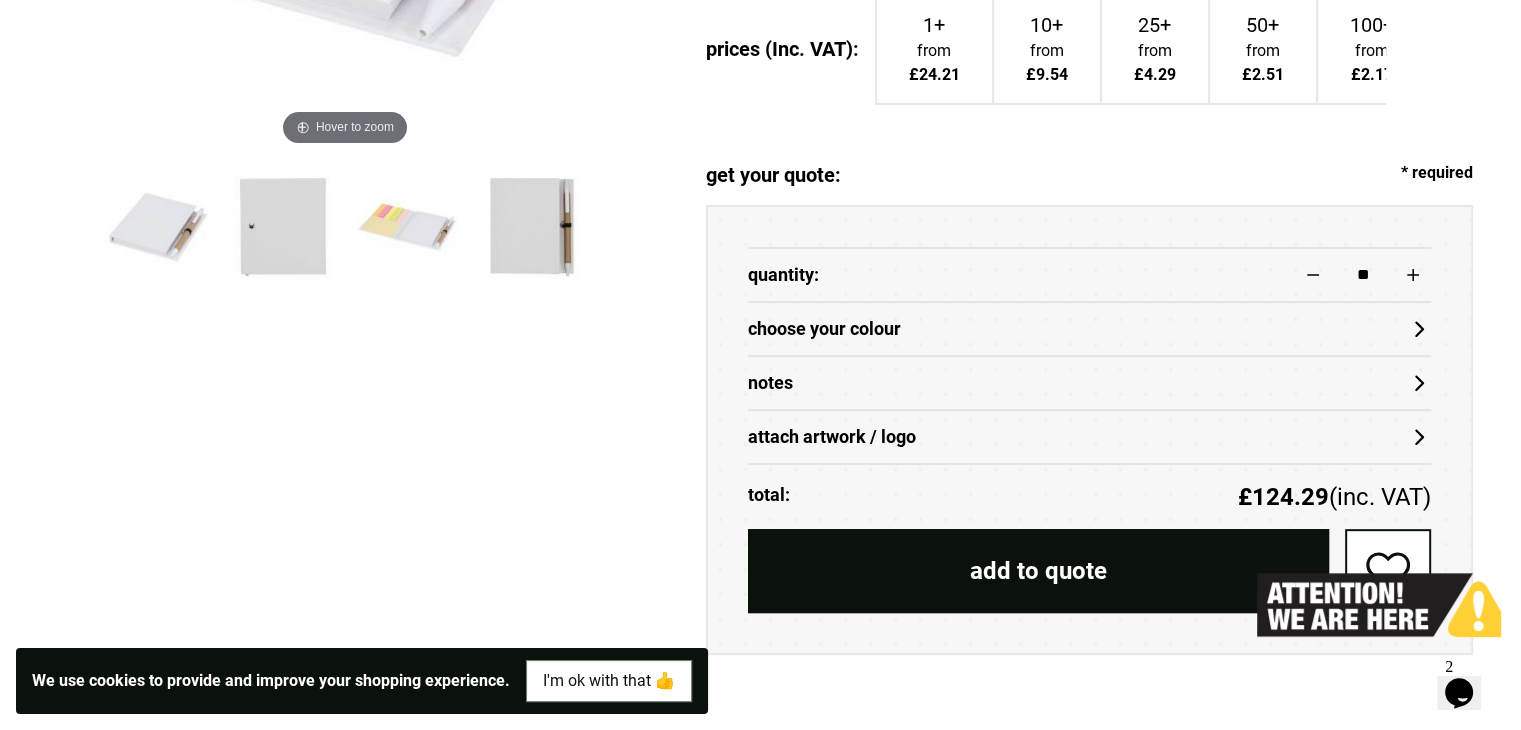 click on "**" at bounding box center [1363, 275] 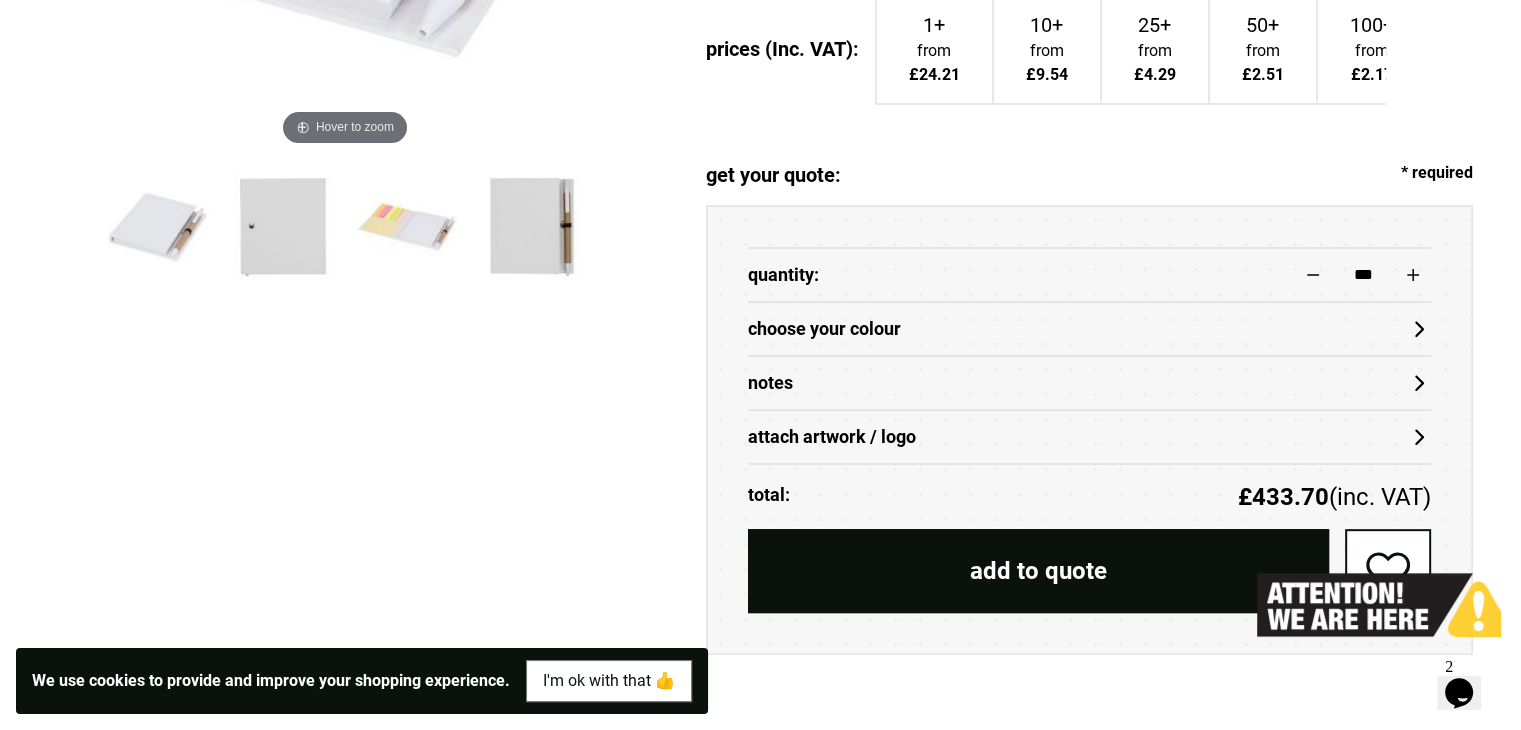 type on "***" 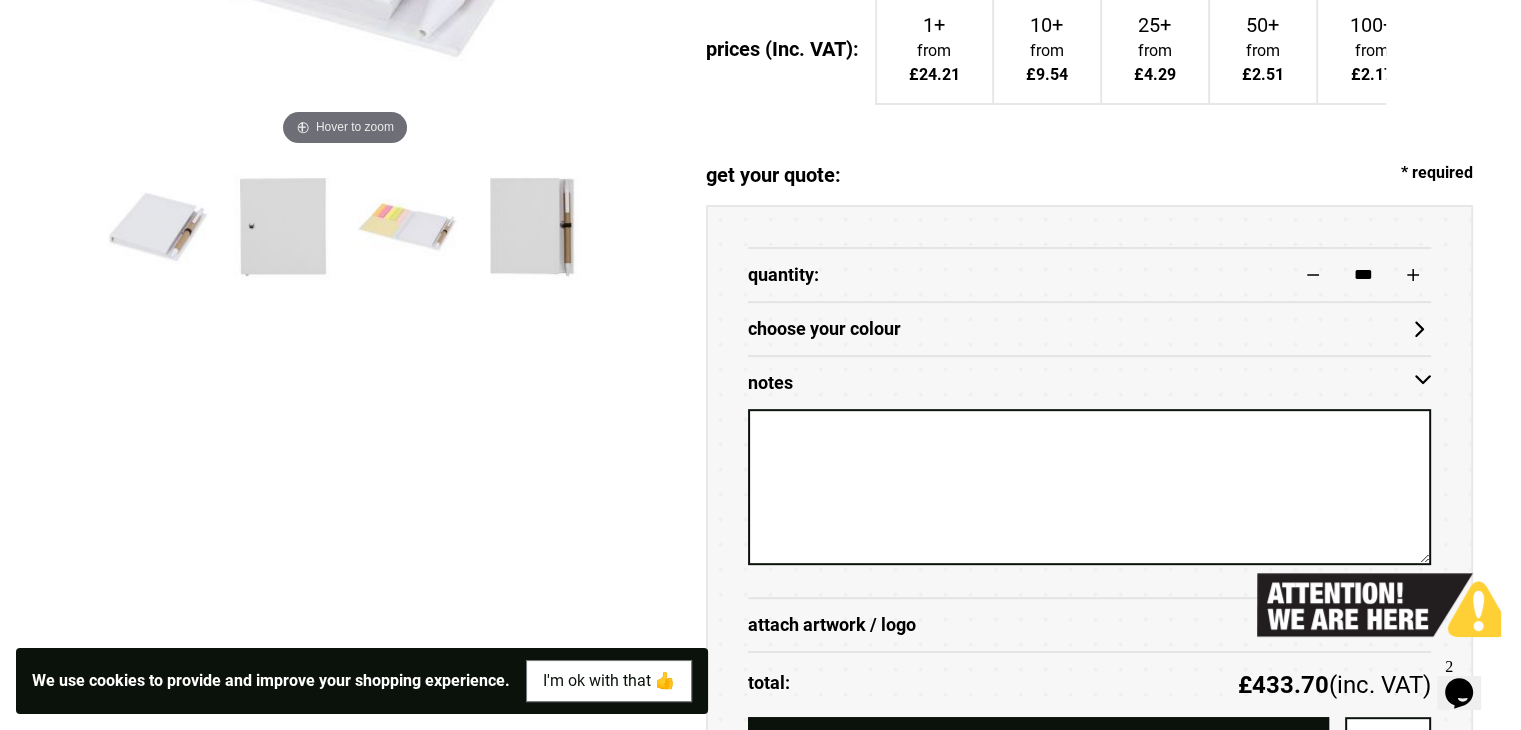 click on "Notes" at bounding box center [1089, 383] 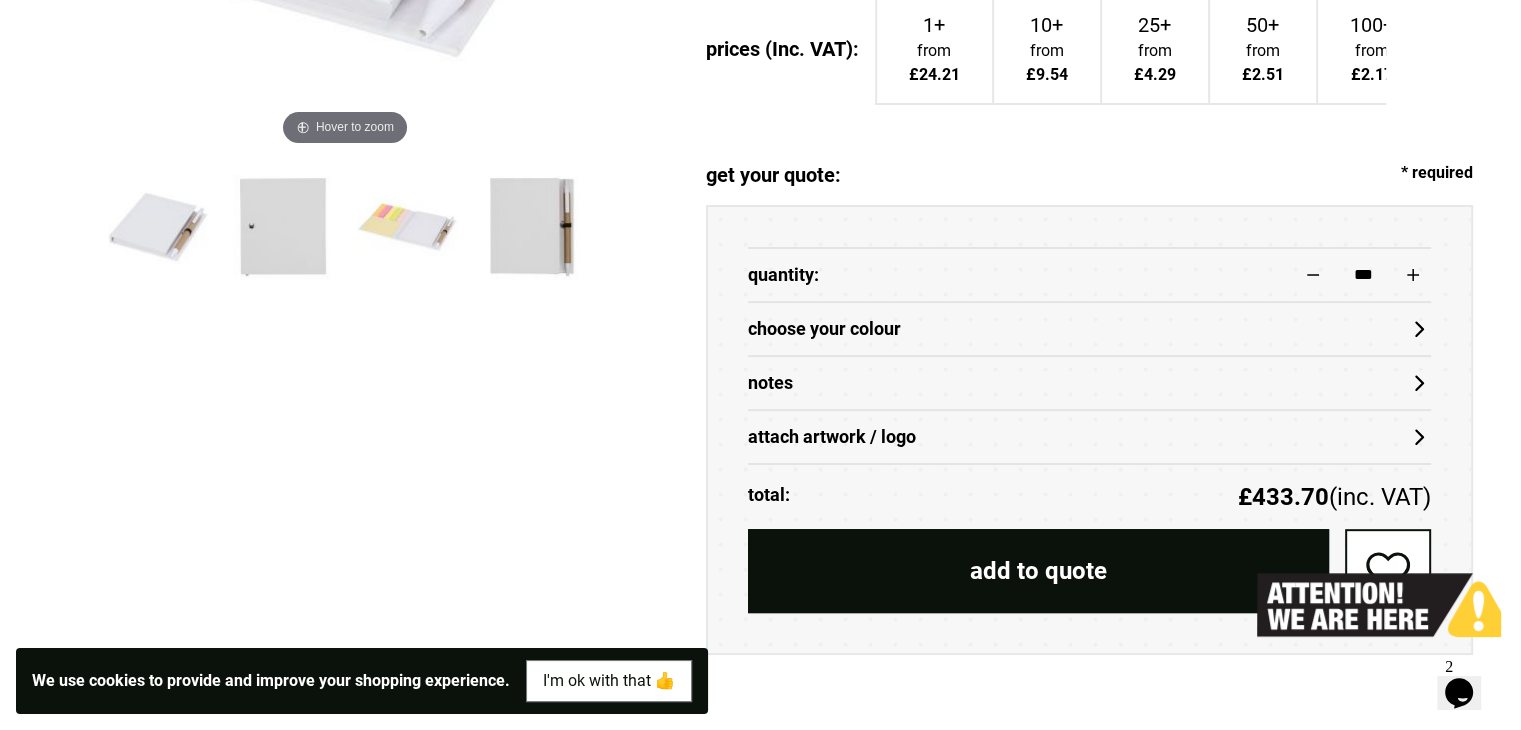 click on "attach artwork / logo" at bounding box center (1089, 437) 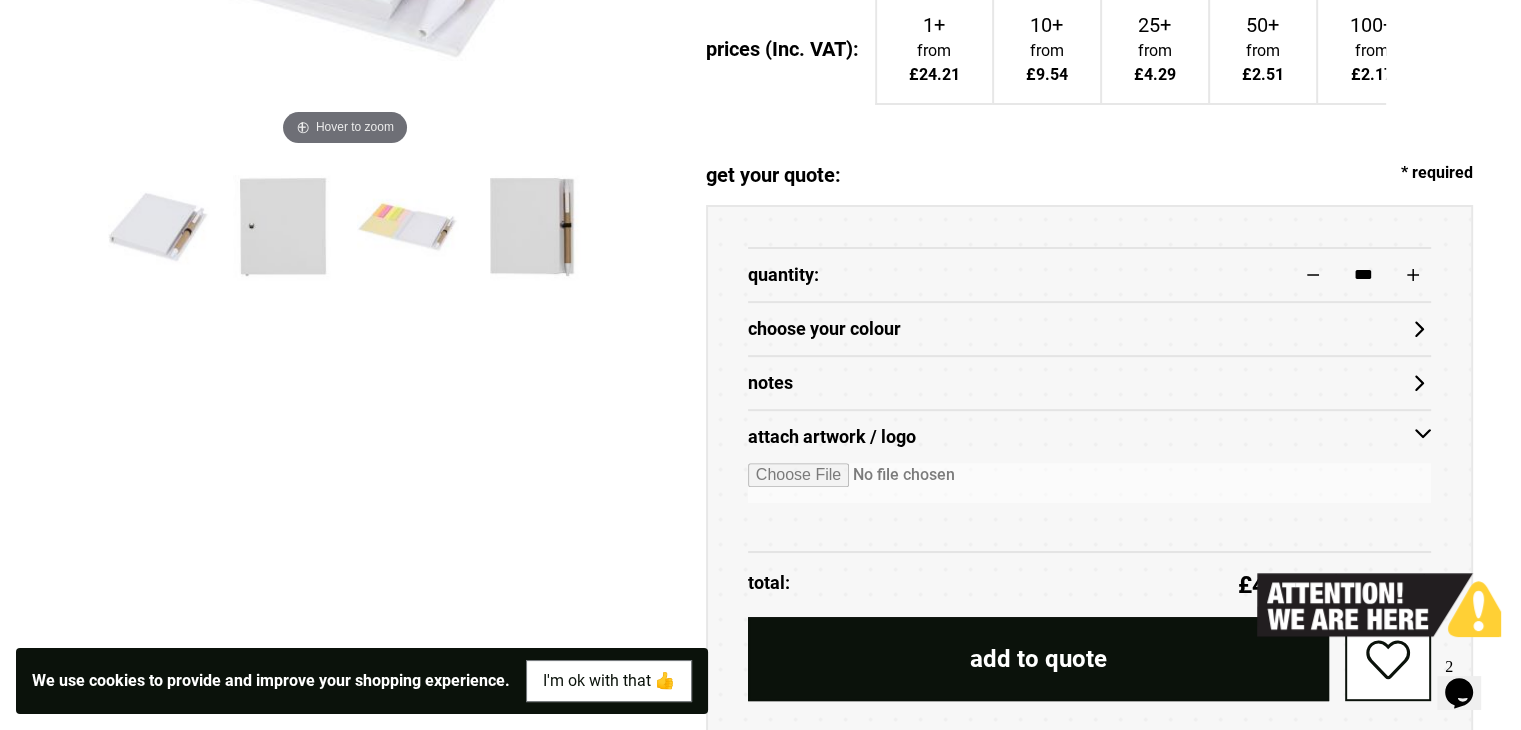 click at bounding box center (1089, 483) 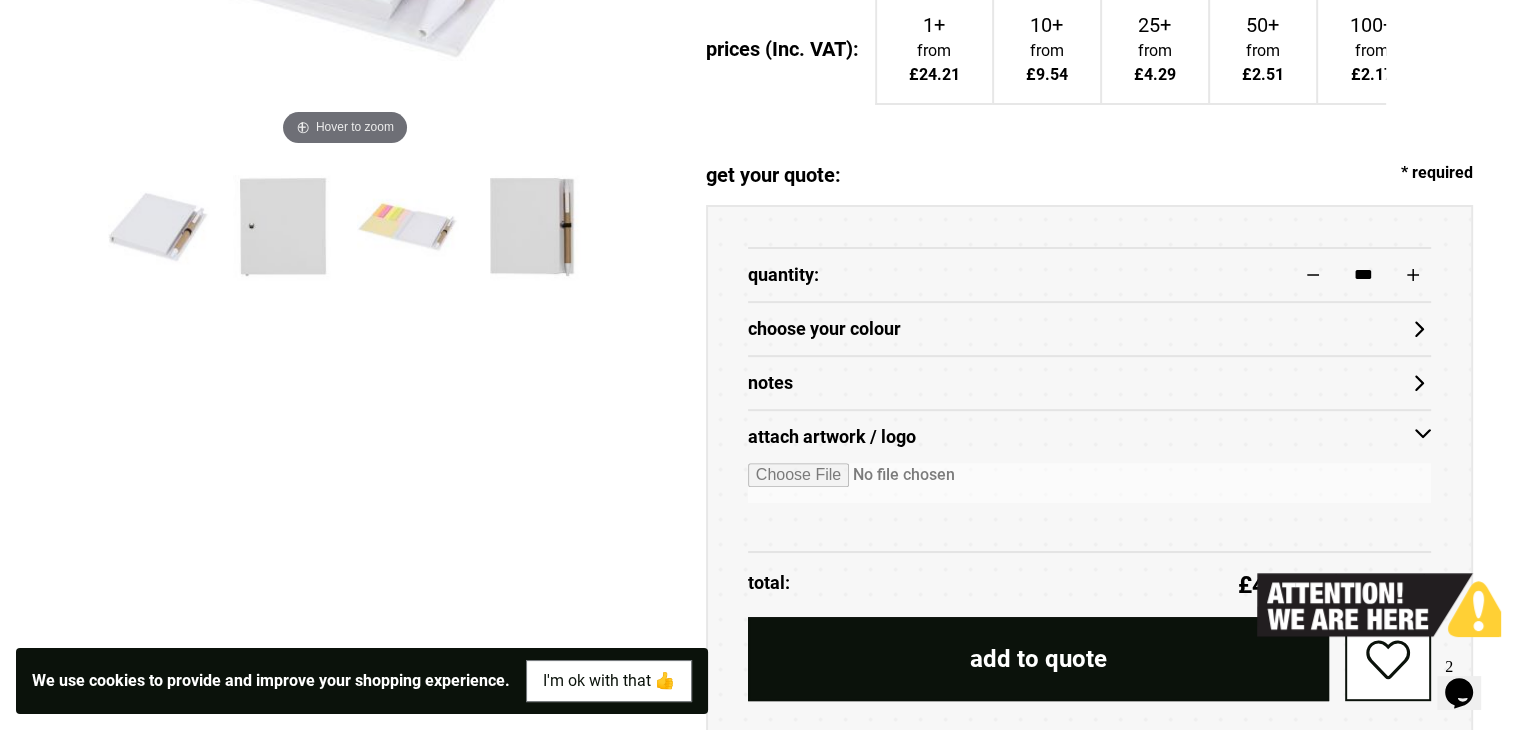 click at bounding box center (1089, 483) 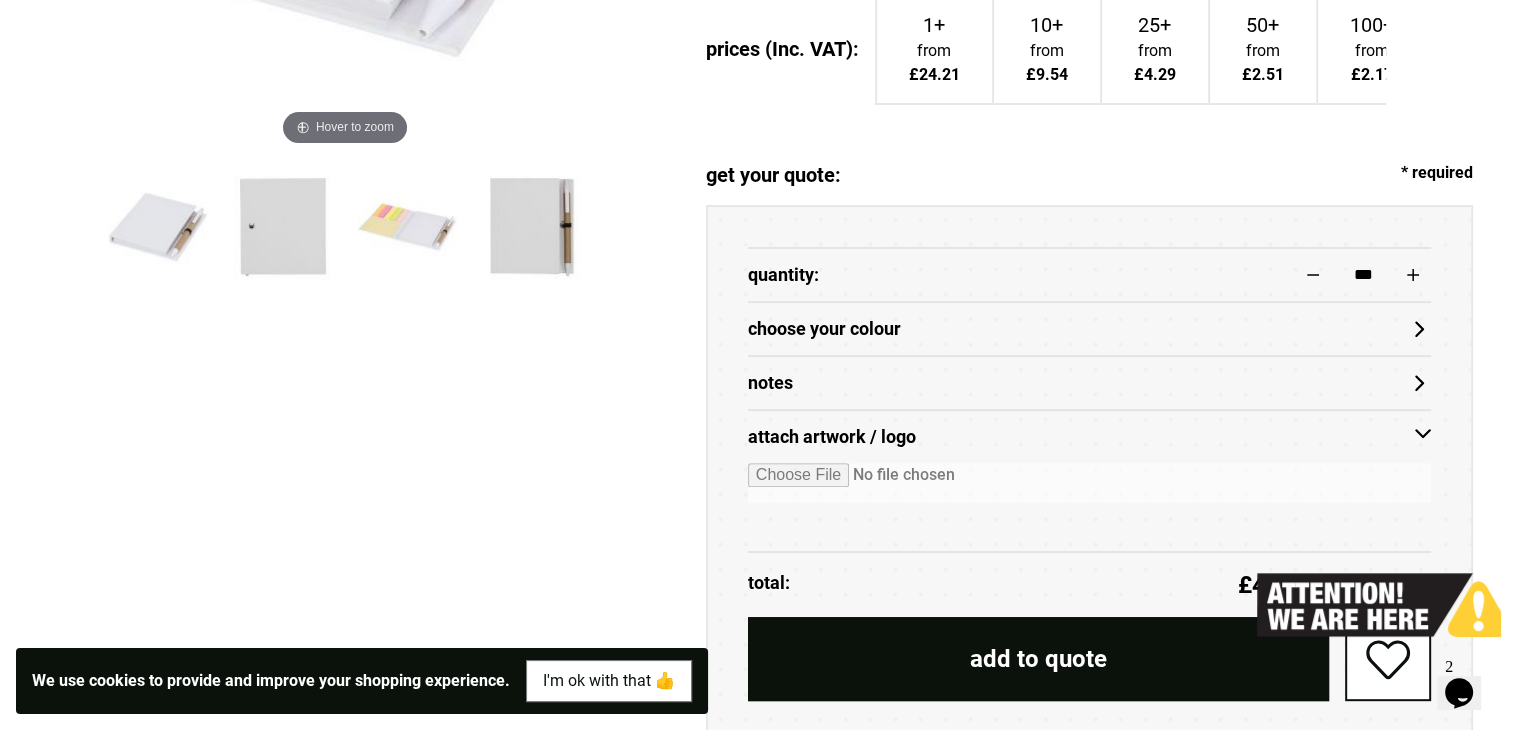type on "**********" 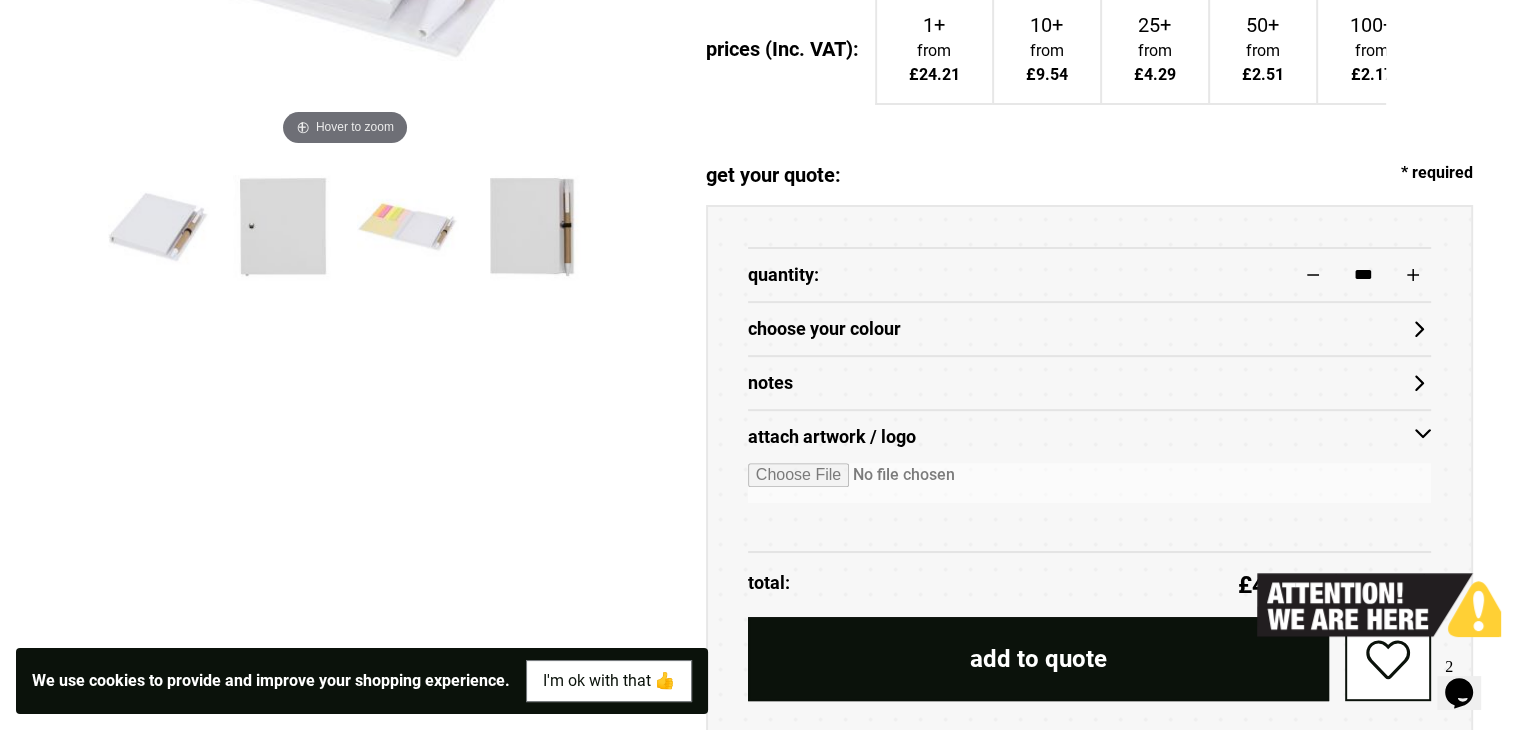 click at bounding box center [1089, 483] 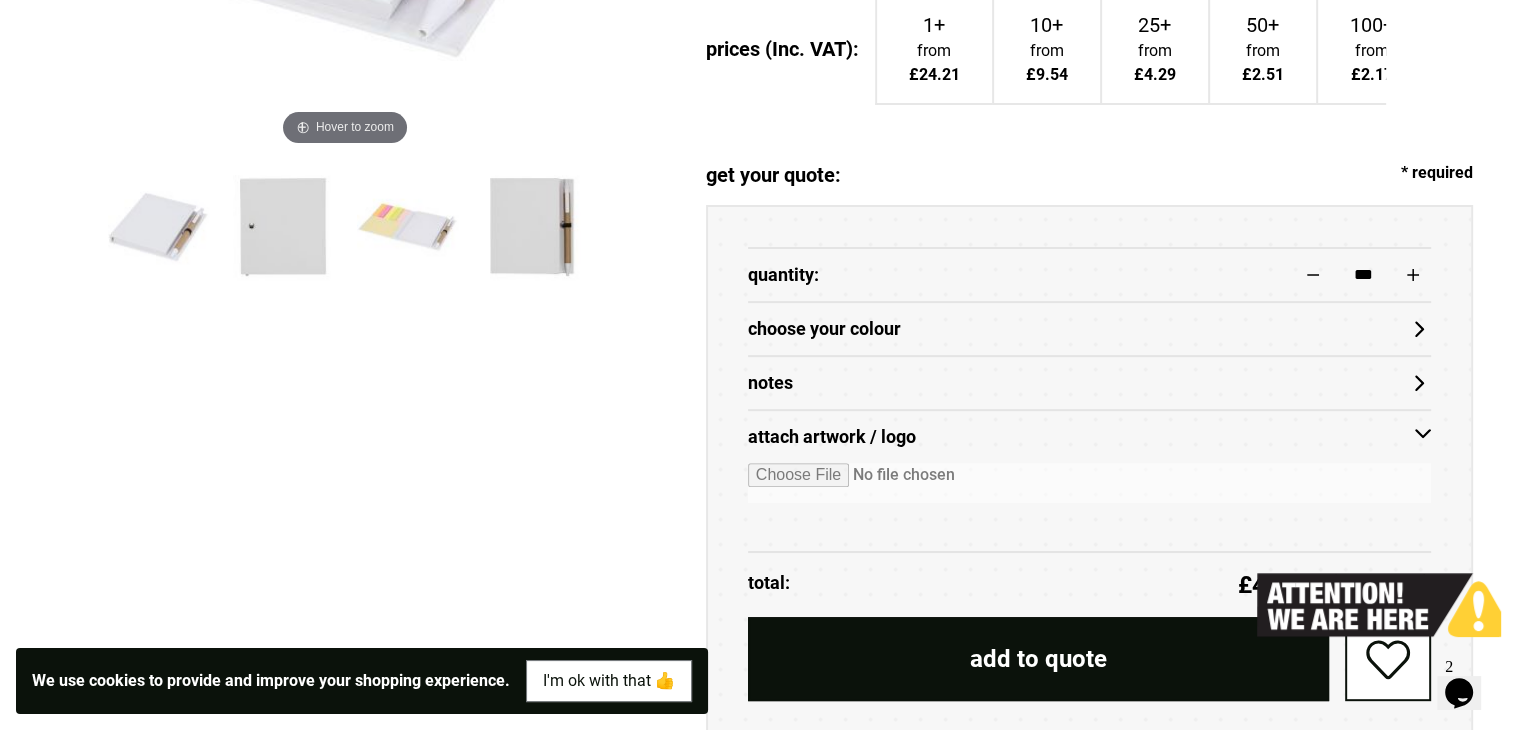 type on "**********" 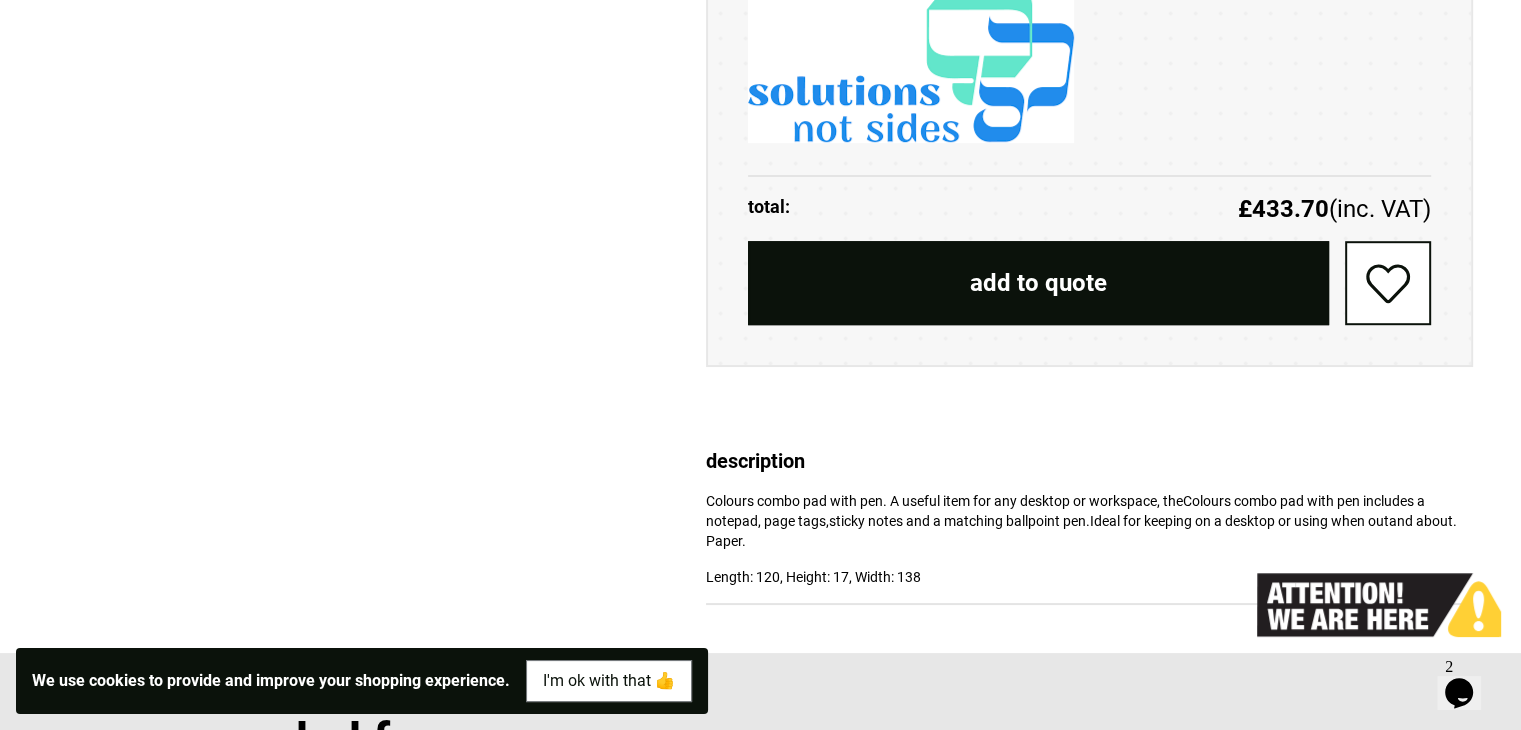 scroll, scrollTop: 1229, scrollLeft: 0, axis: vertical 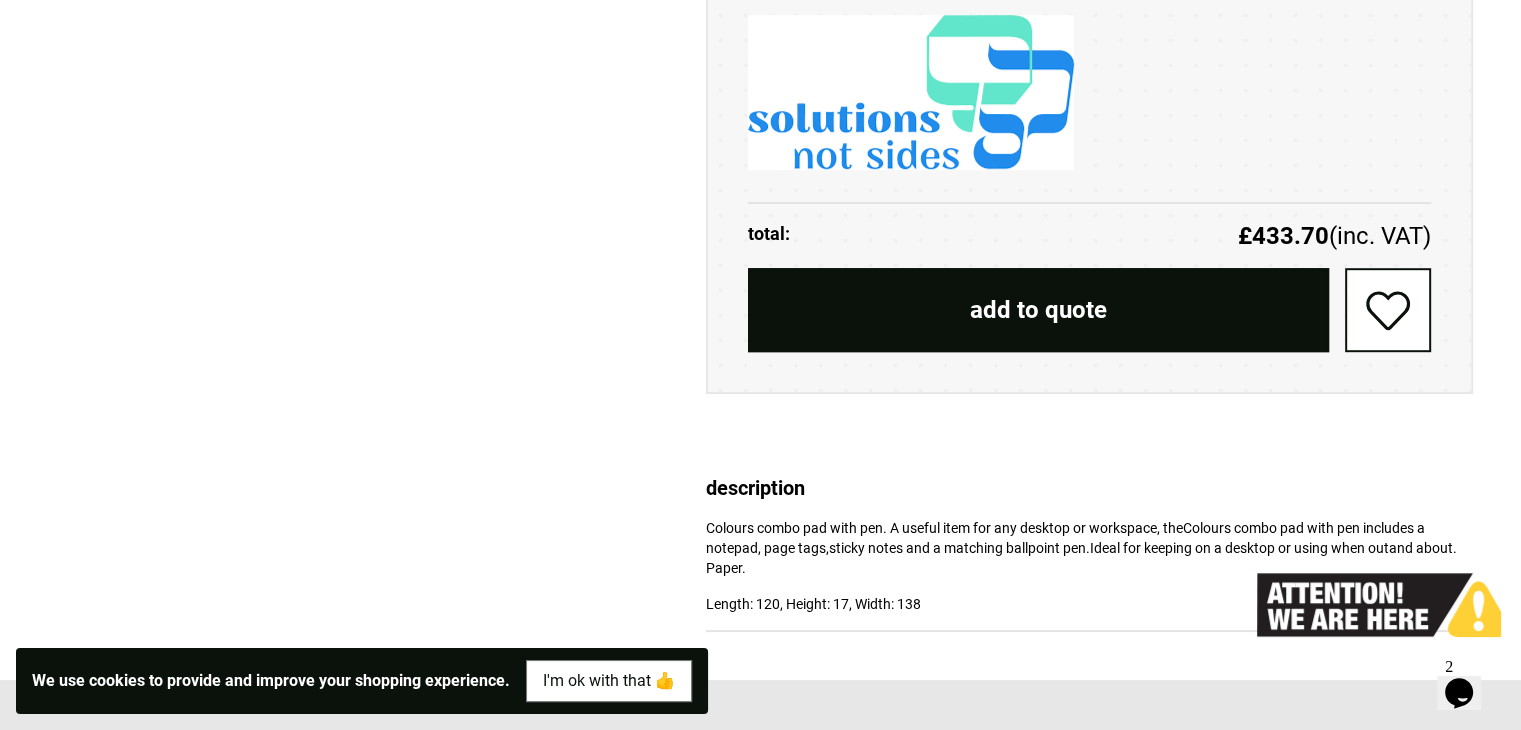 click on "add to quote" at bounding box center (1038, 310) 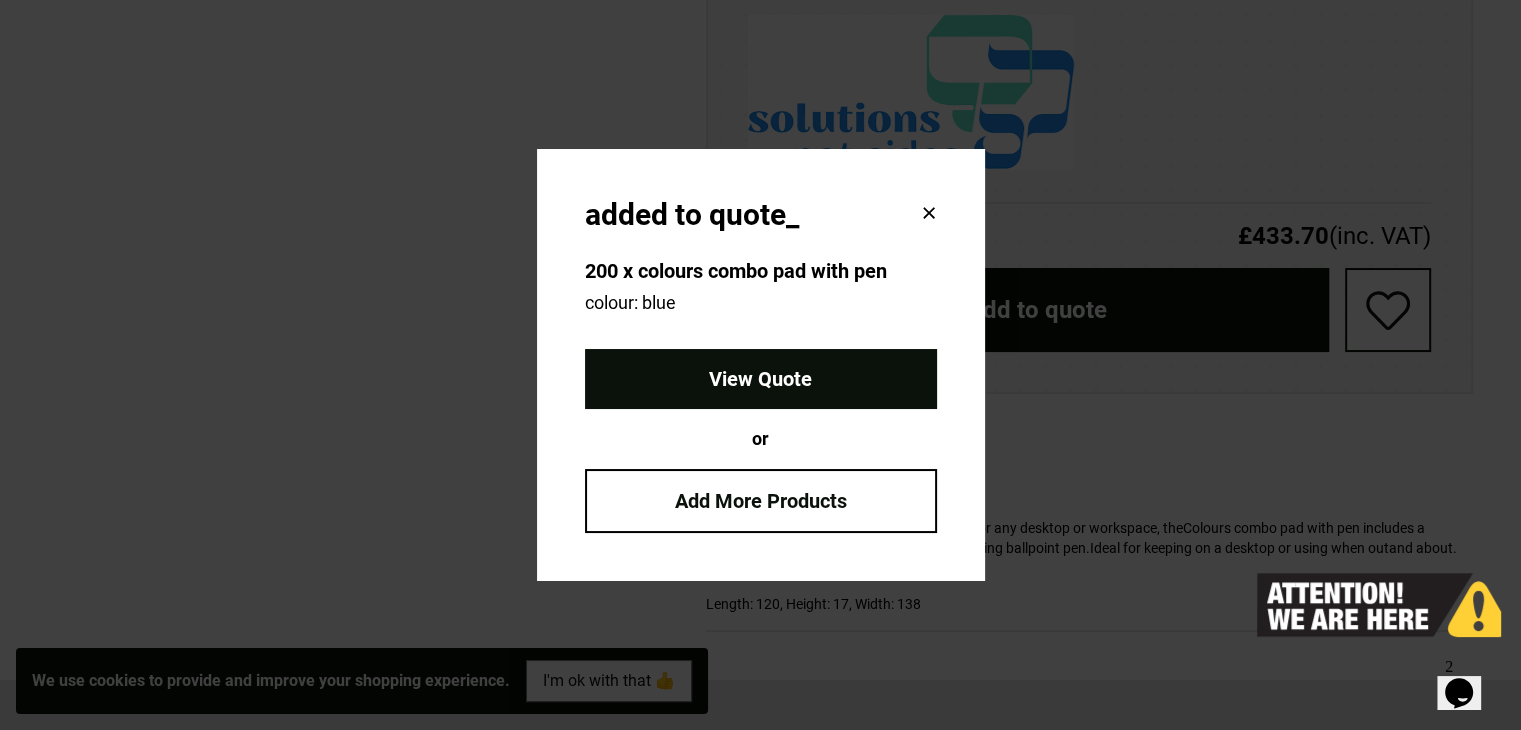 click on "View Quote" at bounding box center (761, 379) 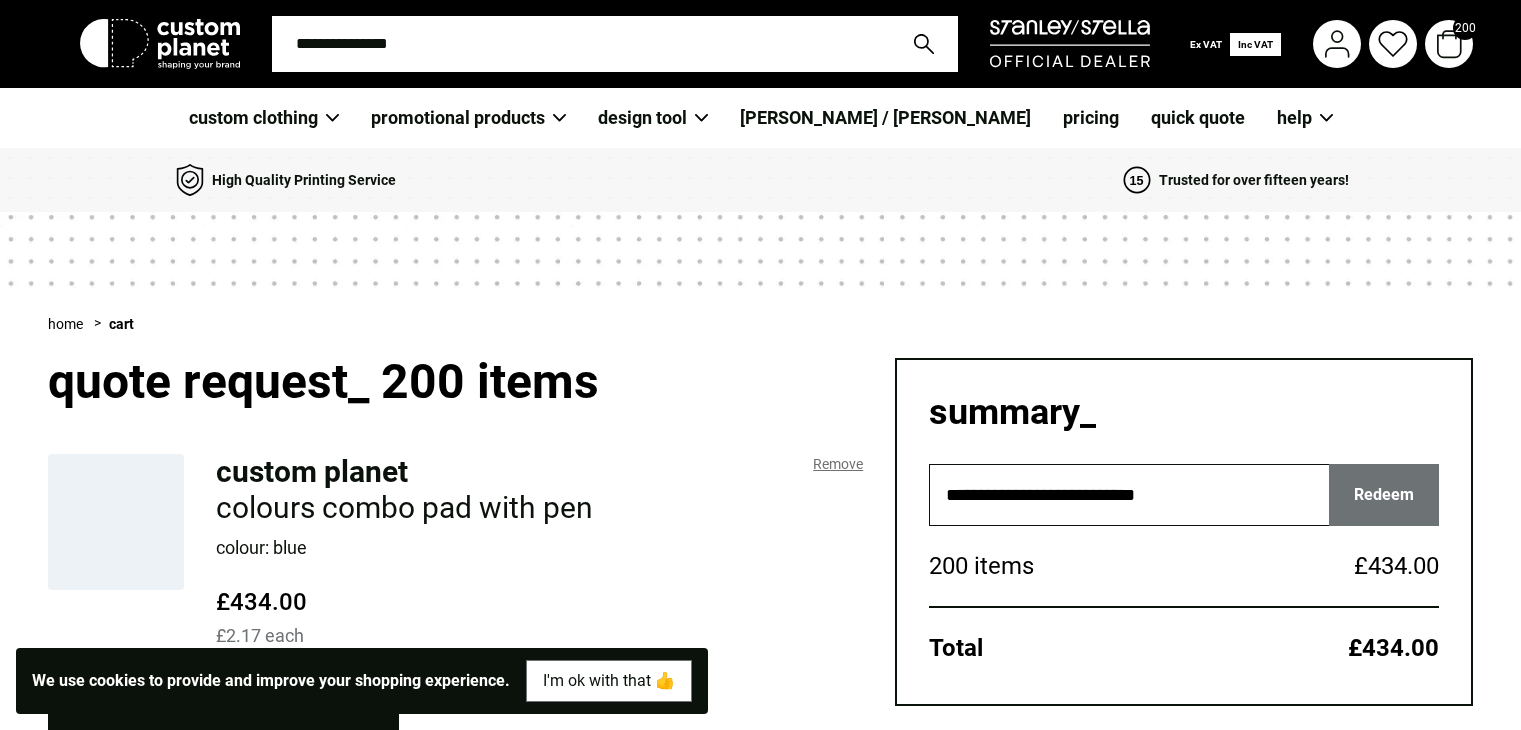 scroll, scrollTop: 0, scrollLeft: 0, axis: both 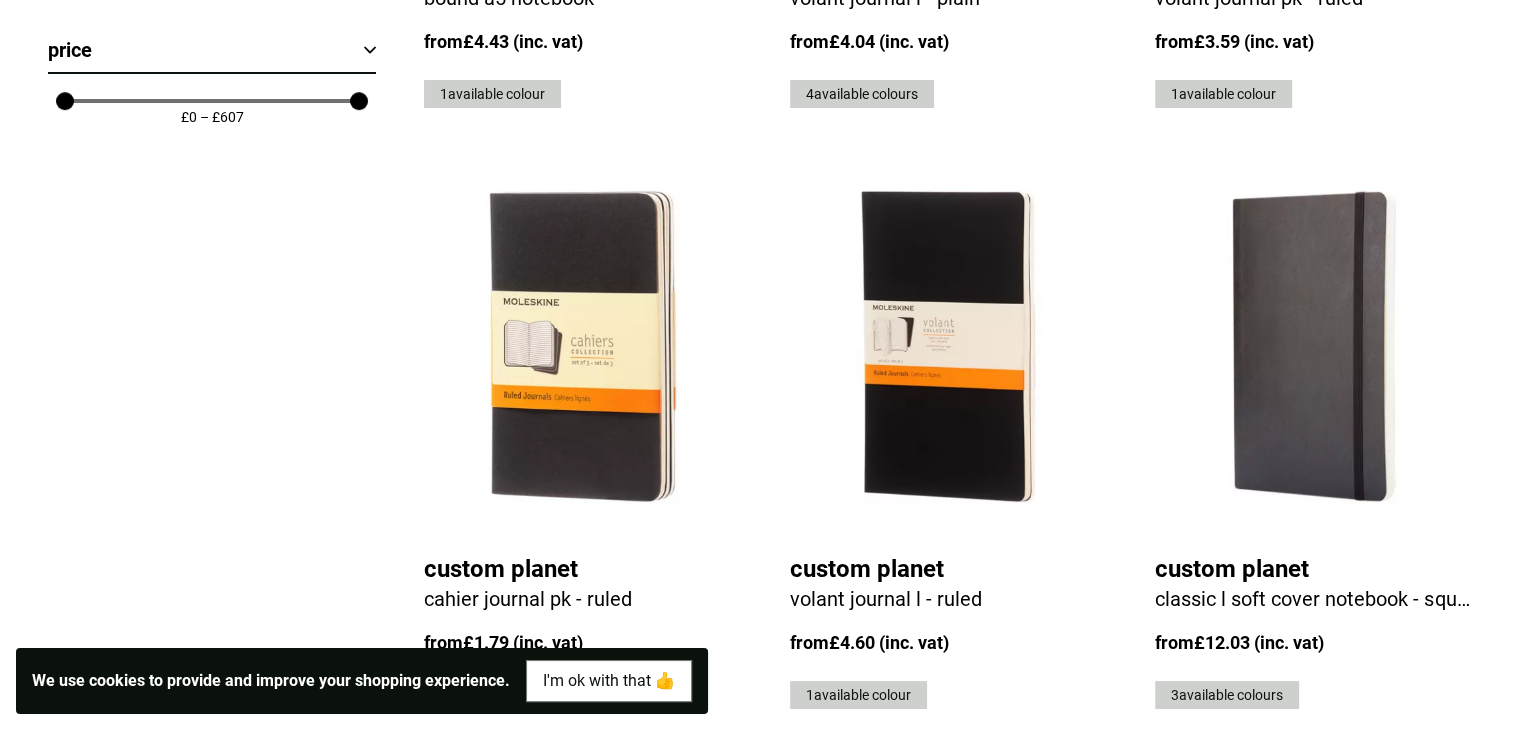 select 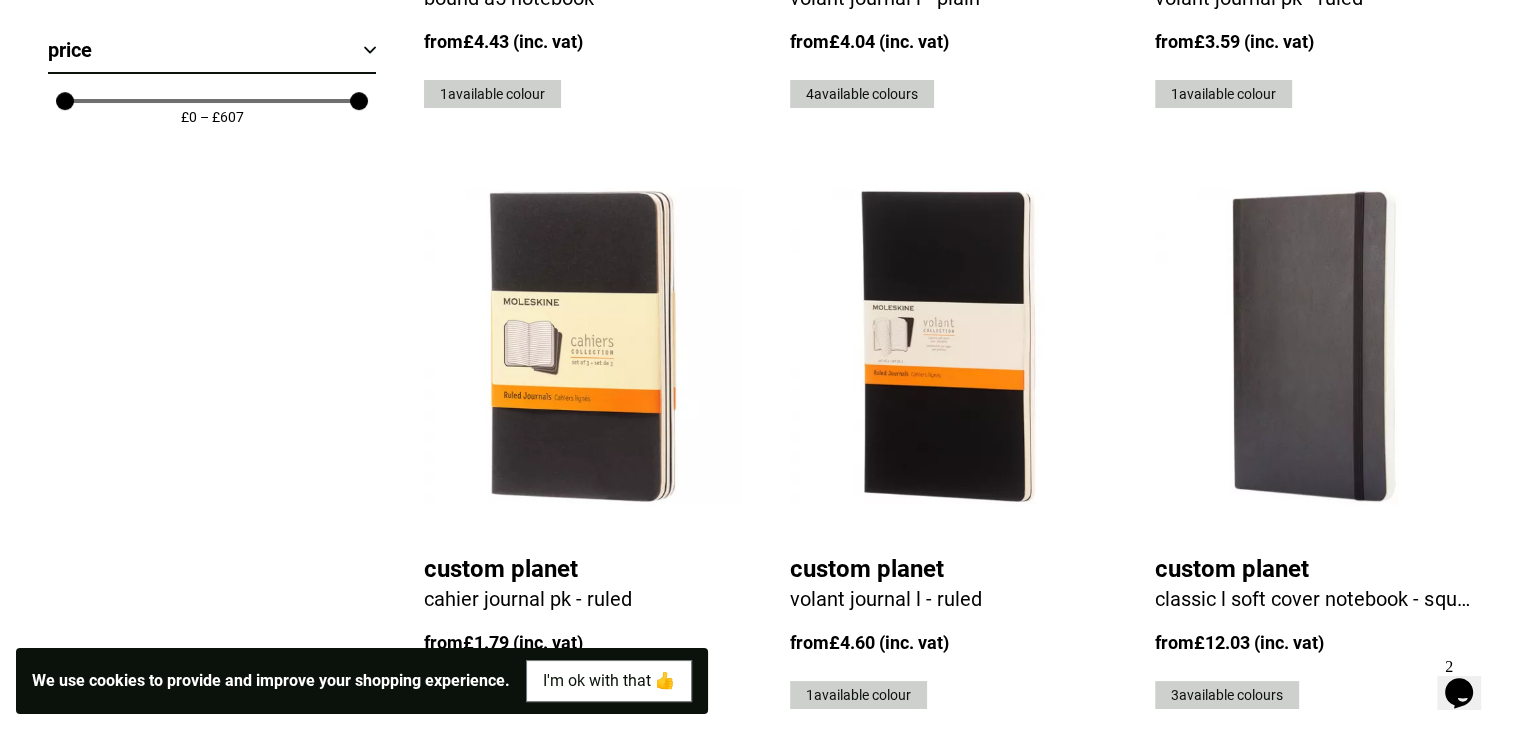 scroll, scrollTop: 0, scrollLeft: 0, axis: both 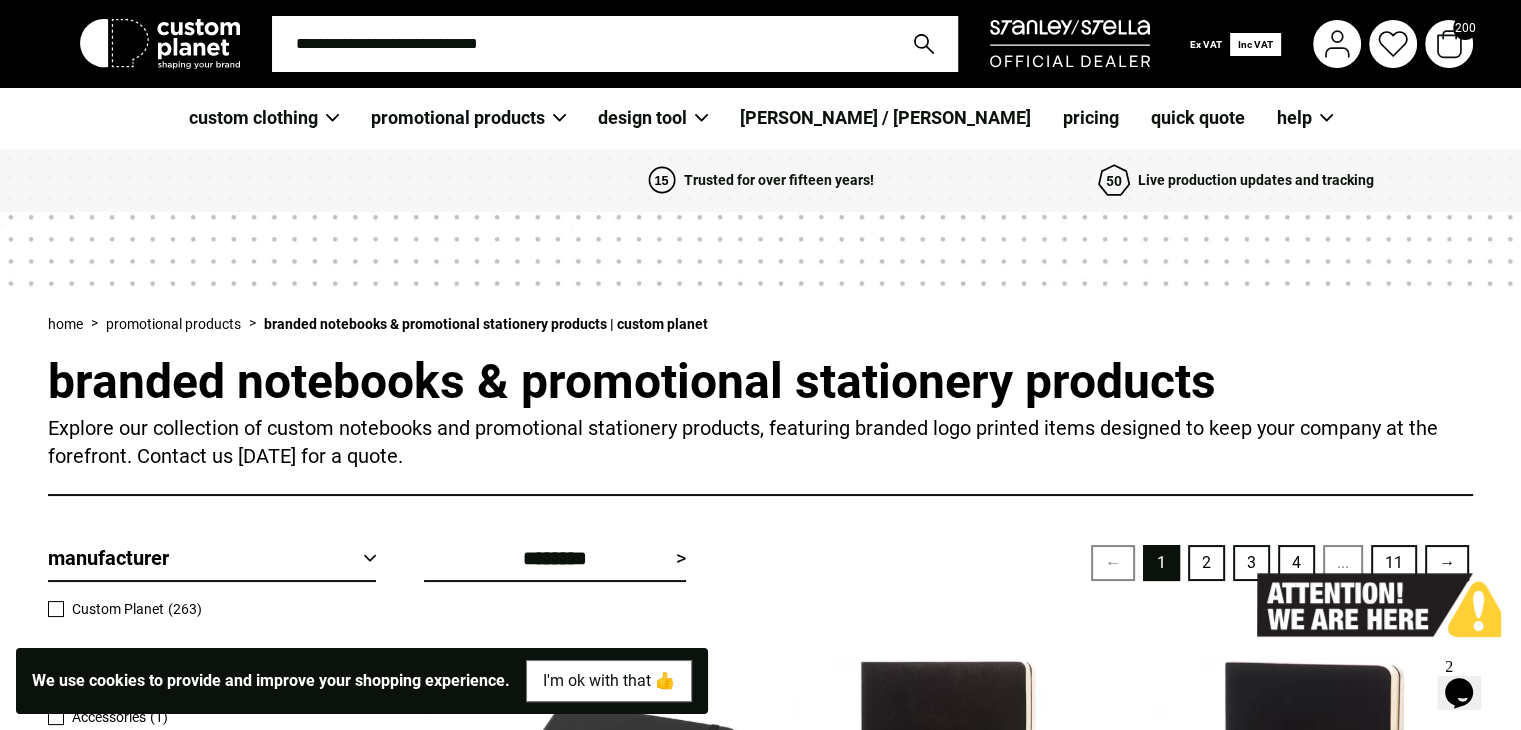 click at bounding box center (581, 44) 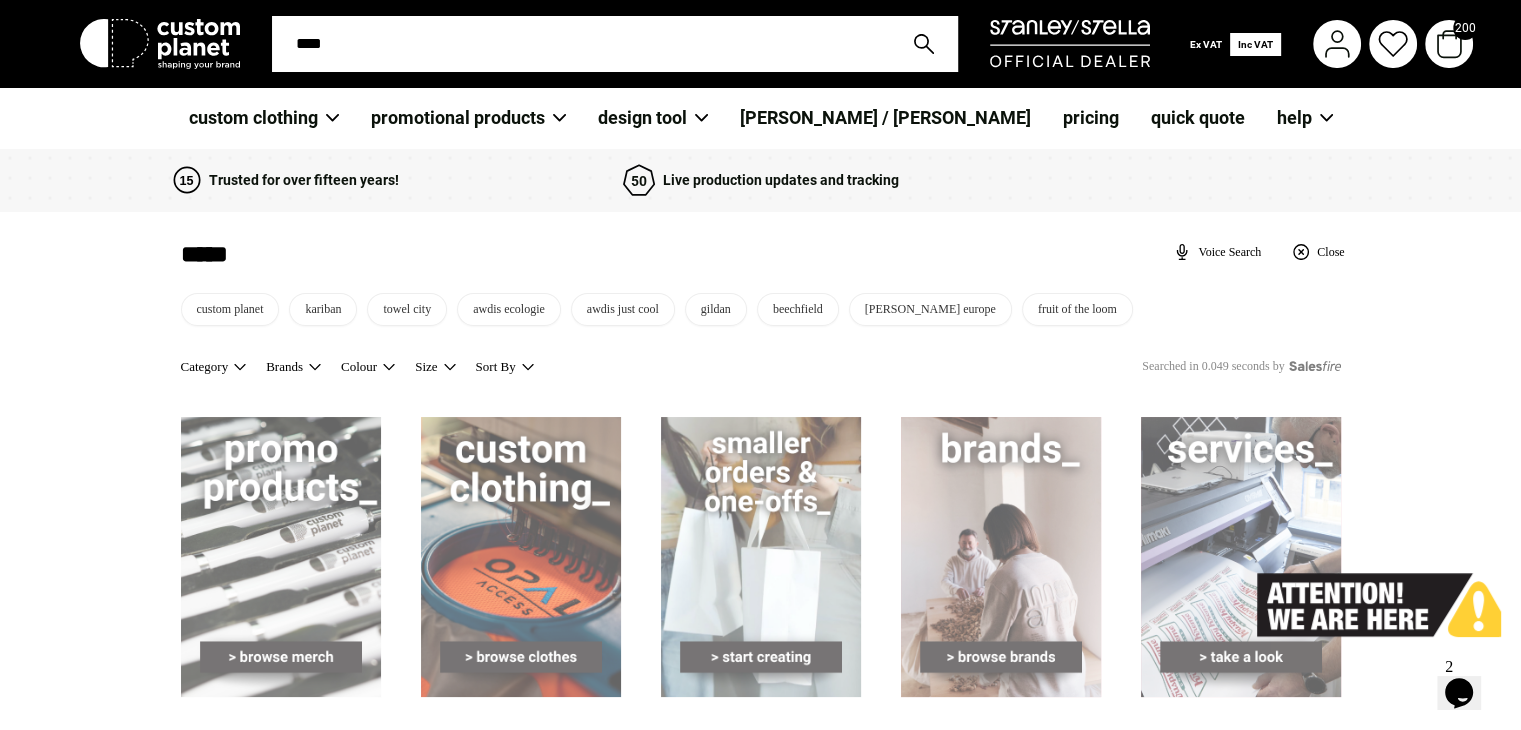 type on "*****" 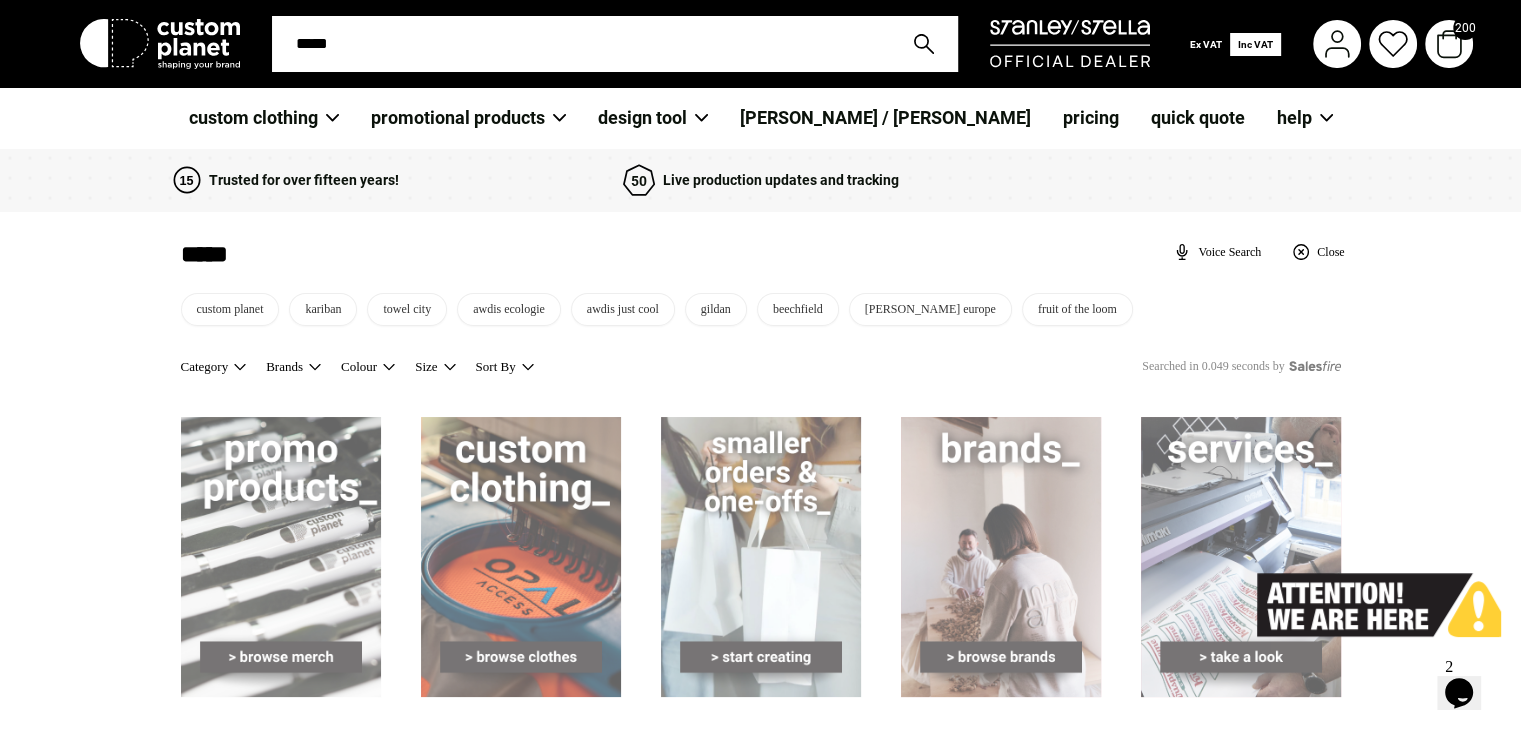 scroll, scrollTop: 0, scrollLeft: 0, axis: both 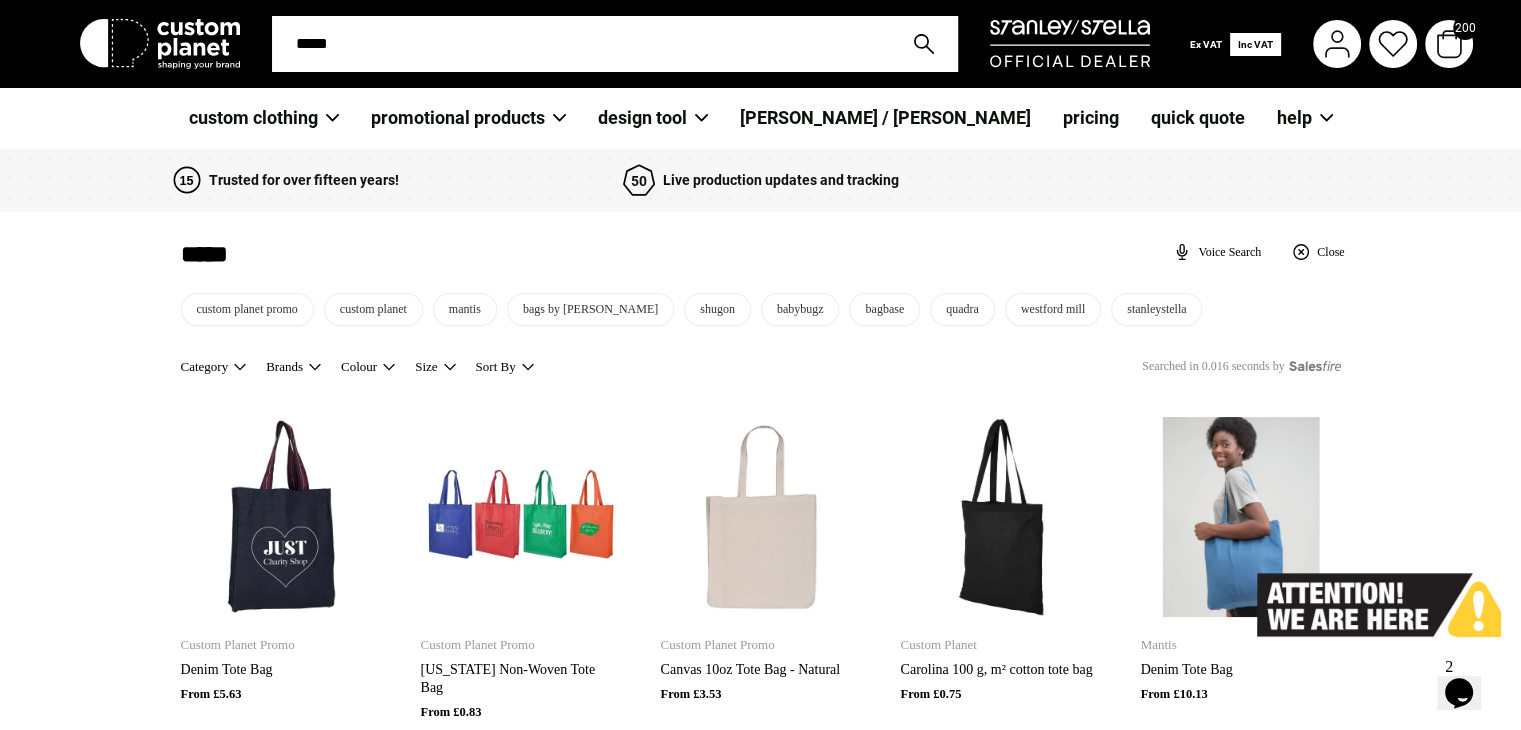 type on "*****" 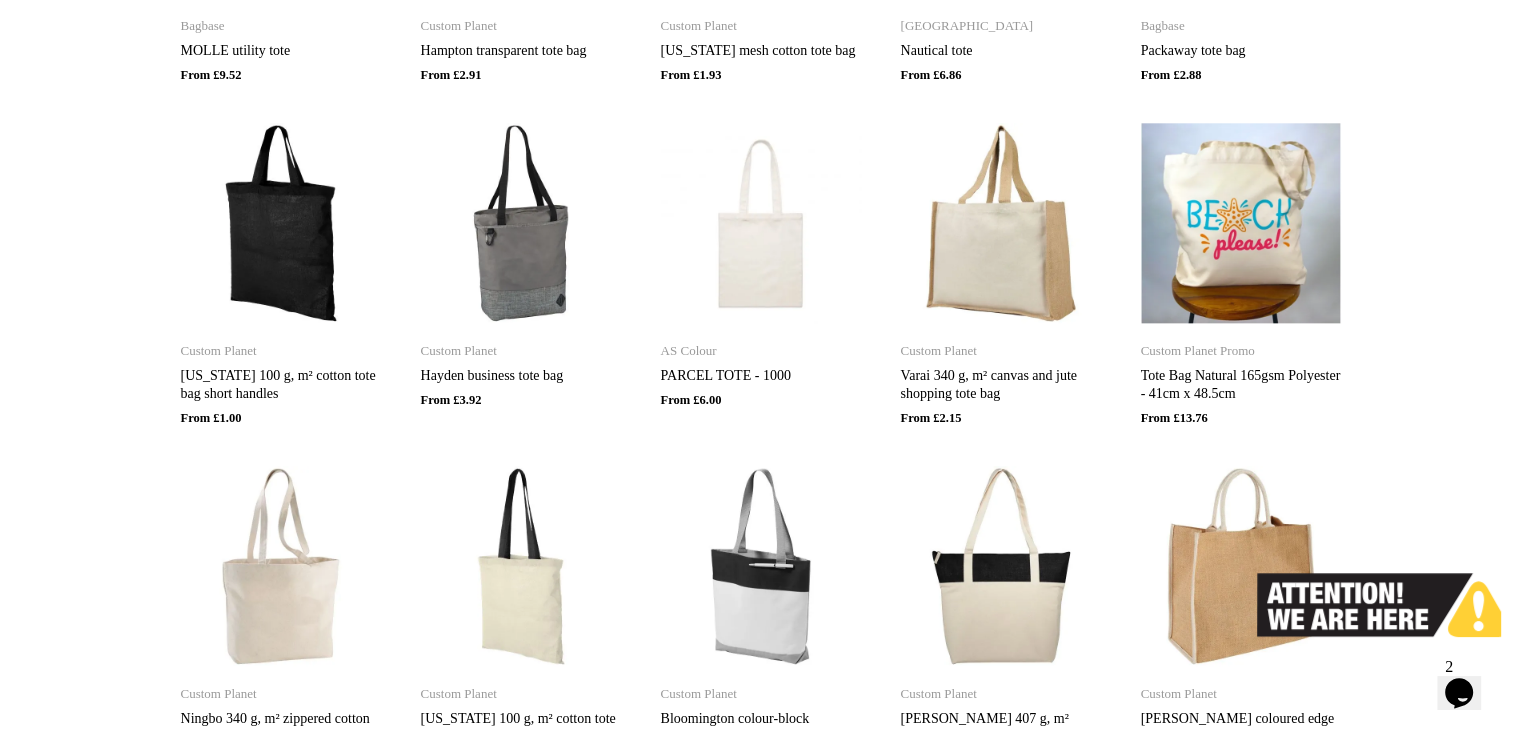scroll, scrollTop: 3368, scrollLeft: 0, axis: vertical 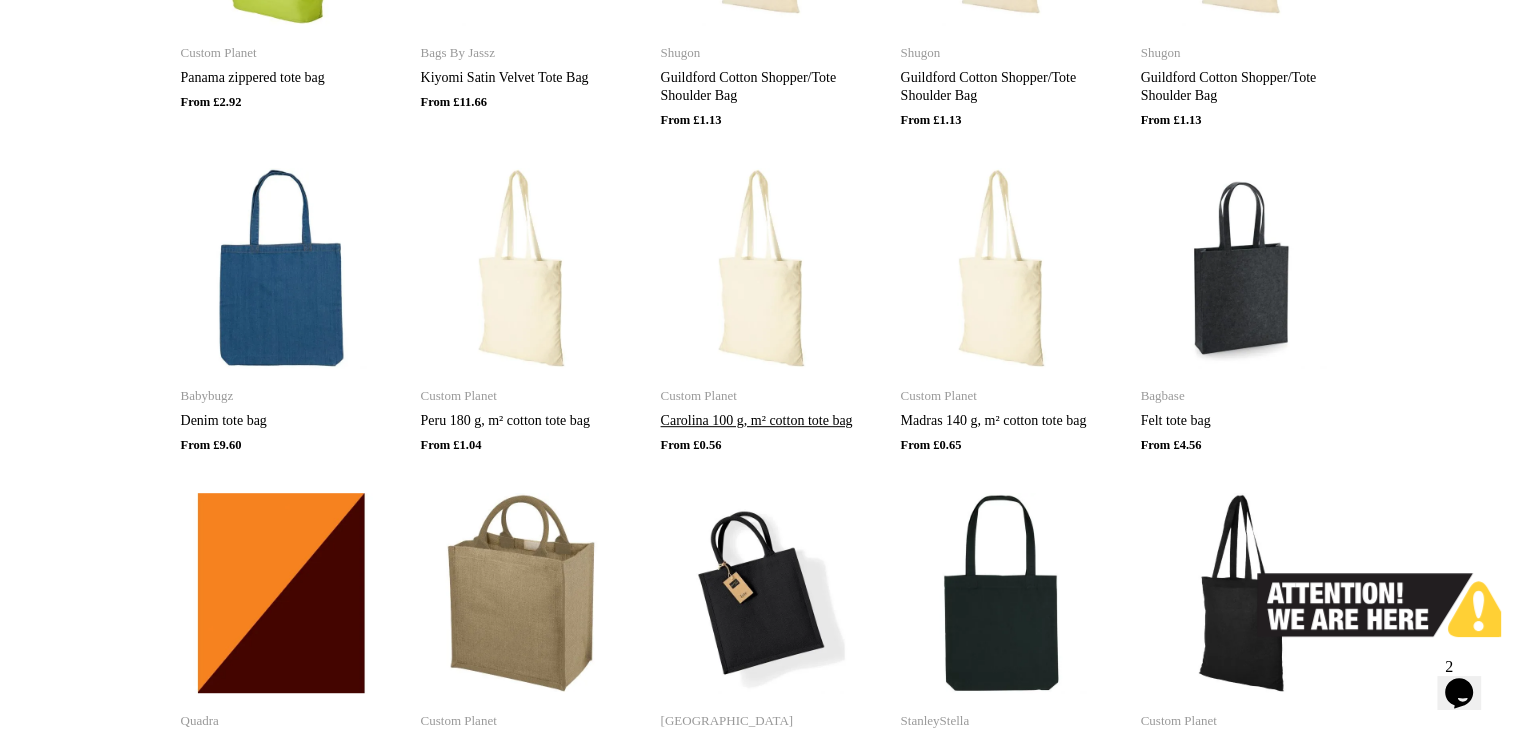 click at bounding box center (761, 268) 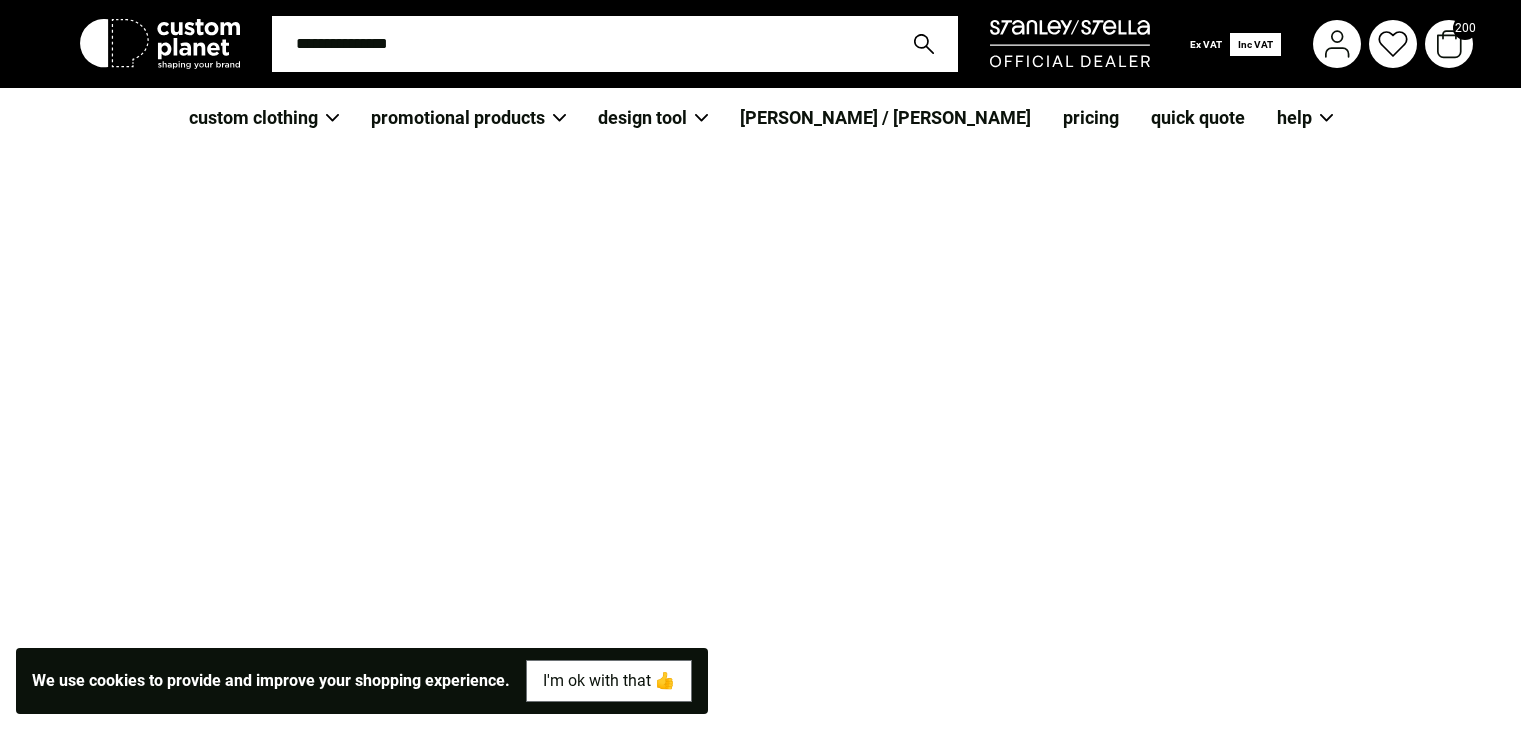 scroll, scrollTop: 0, scrollLeft: 0, axis: both 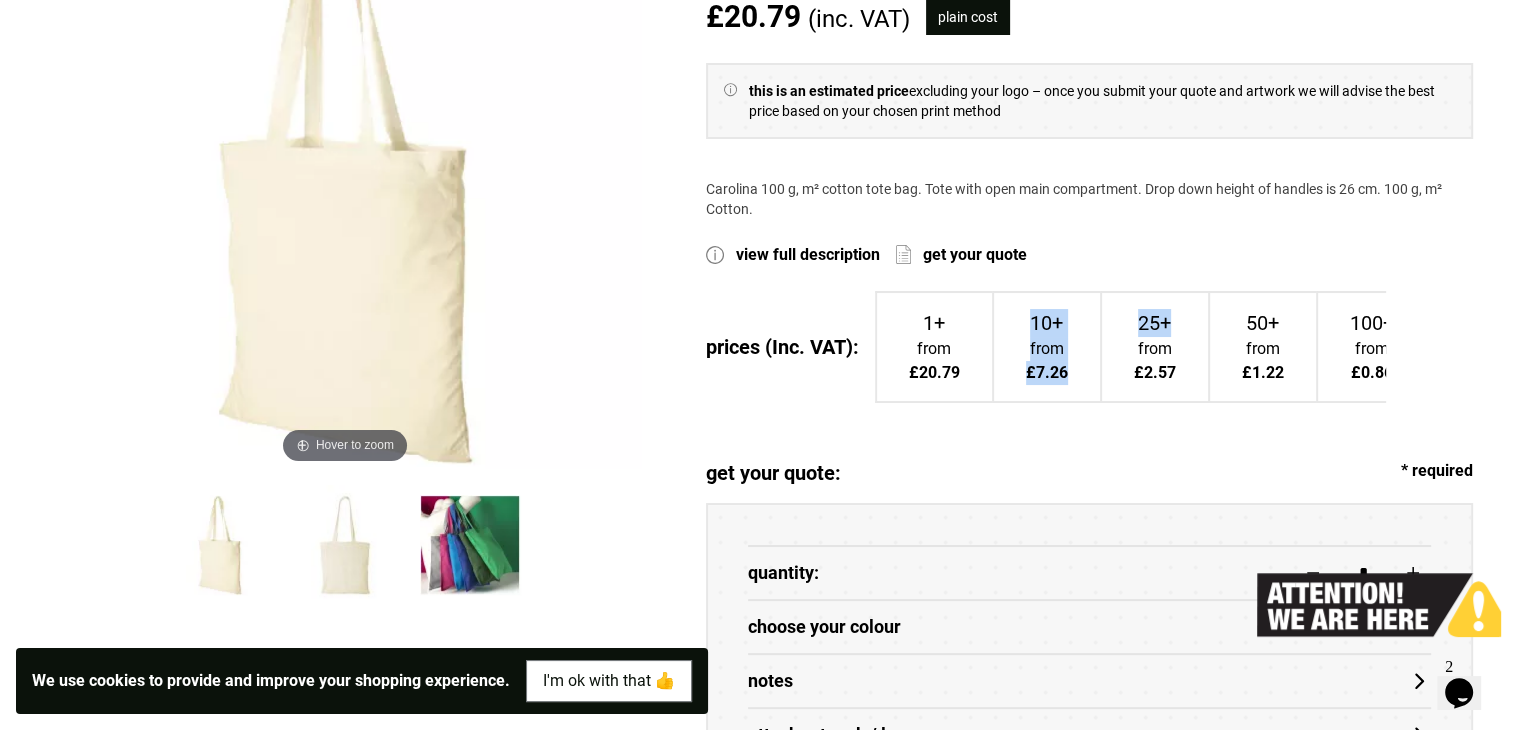 drag, startPoint x: 1017, startPoint y: 377, endPoint x: 1192, endPoint y: 394, distance: 175.82378 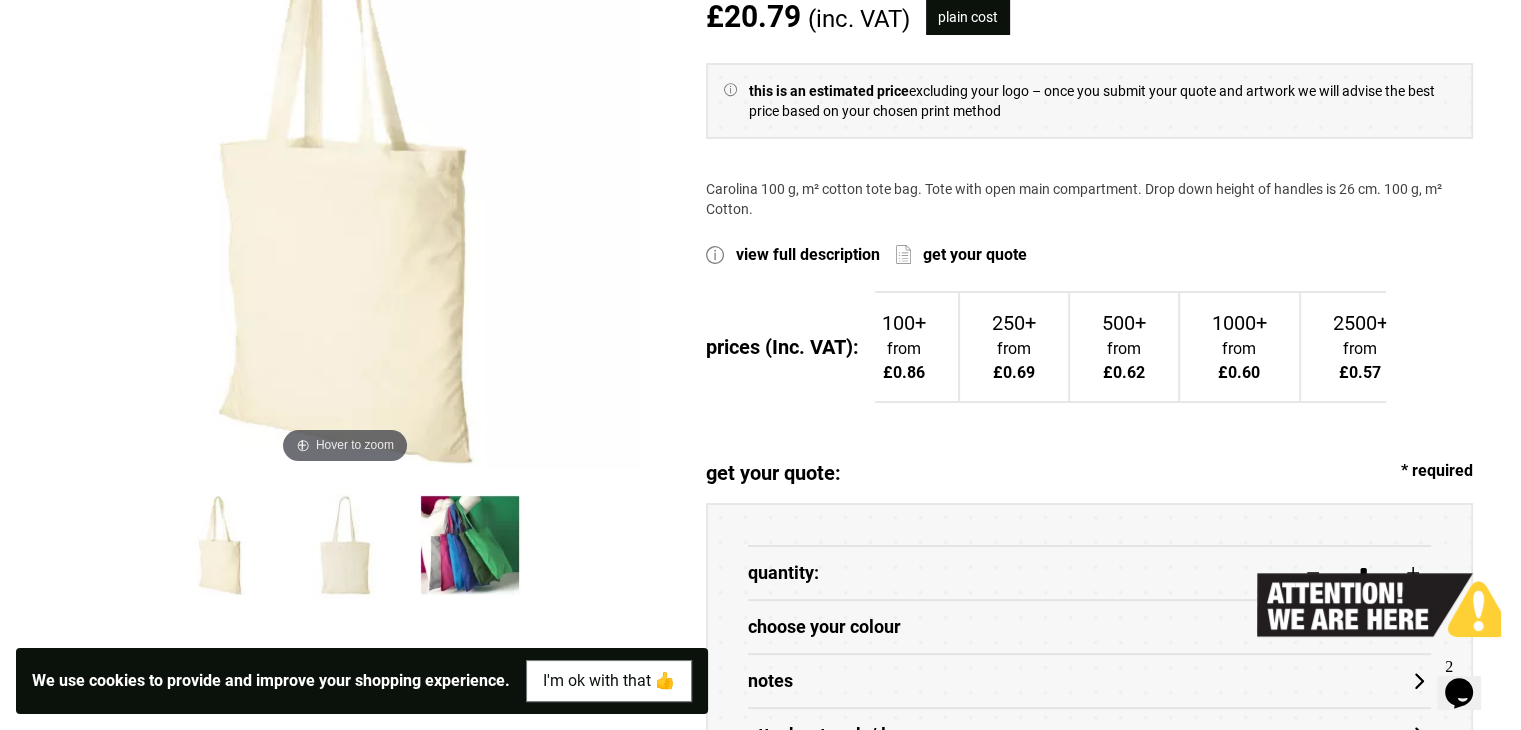scroll, scrollTop: 0, scrollLeft: 464, axis: horizontal 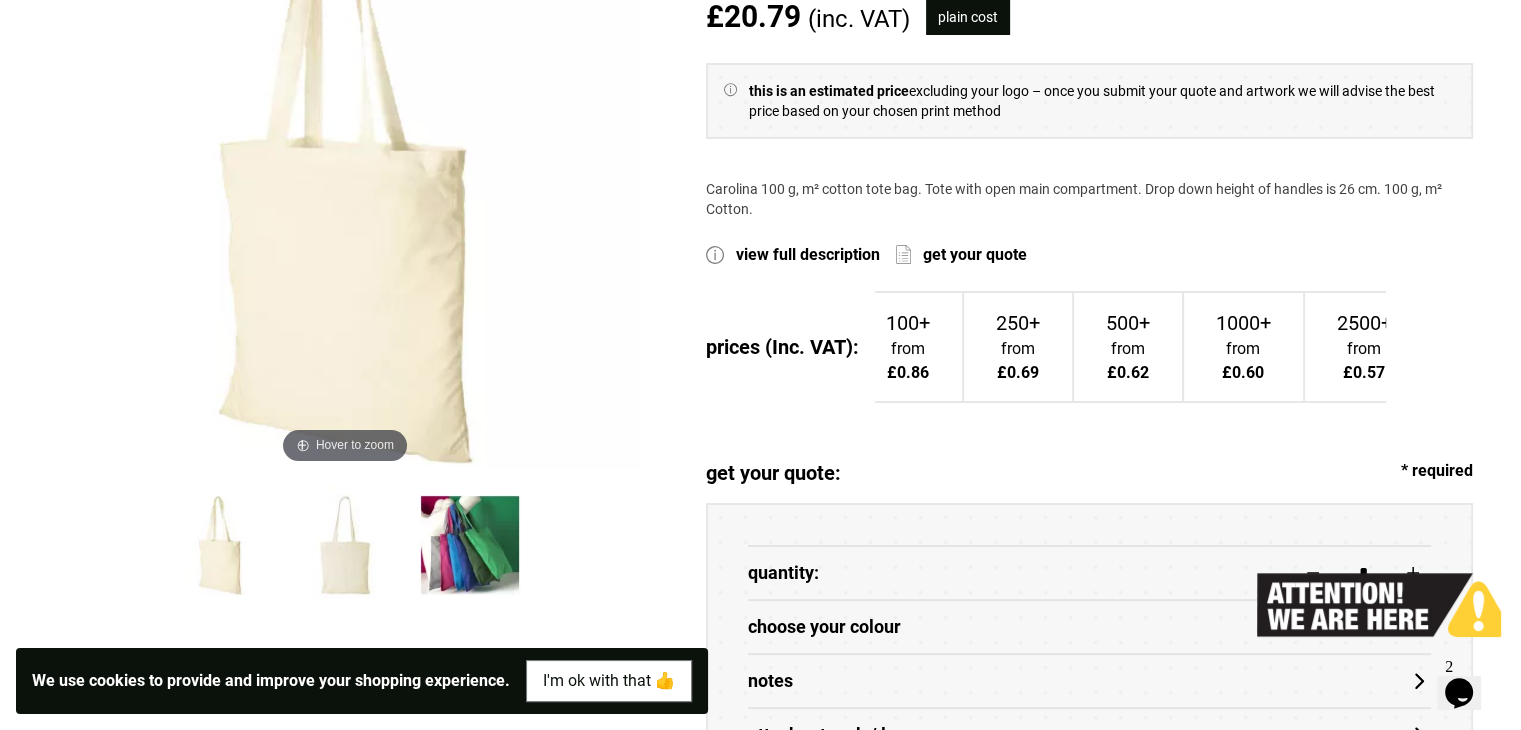 click on "100+" at bounding box center [908, 323] 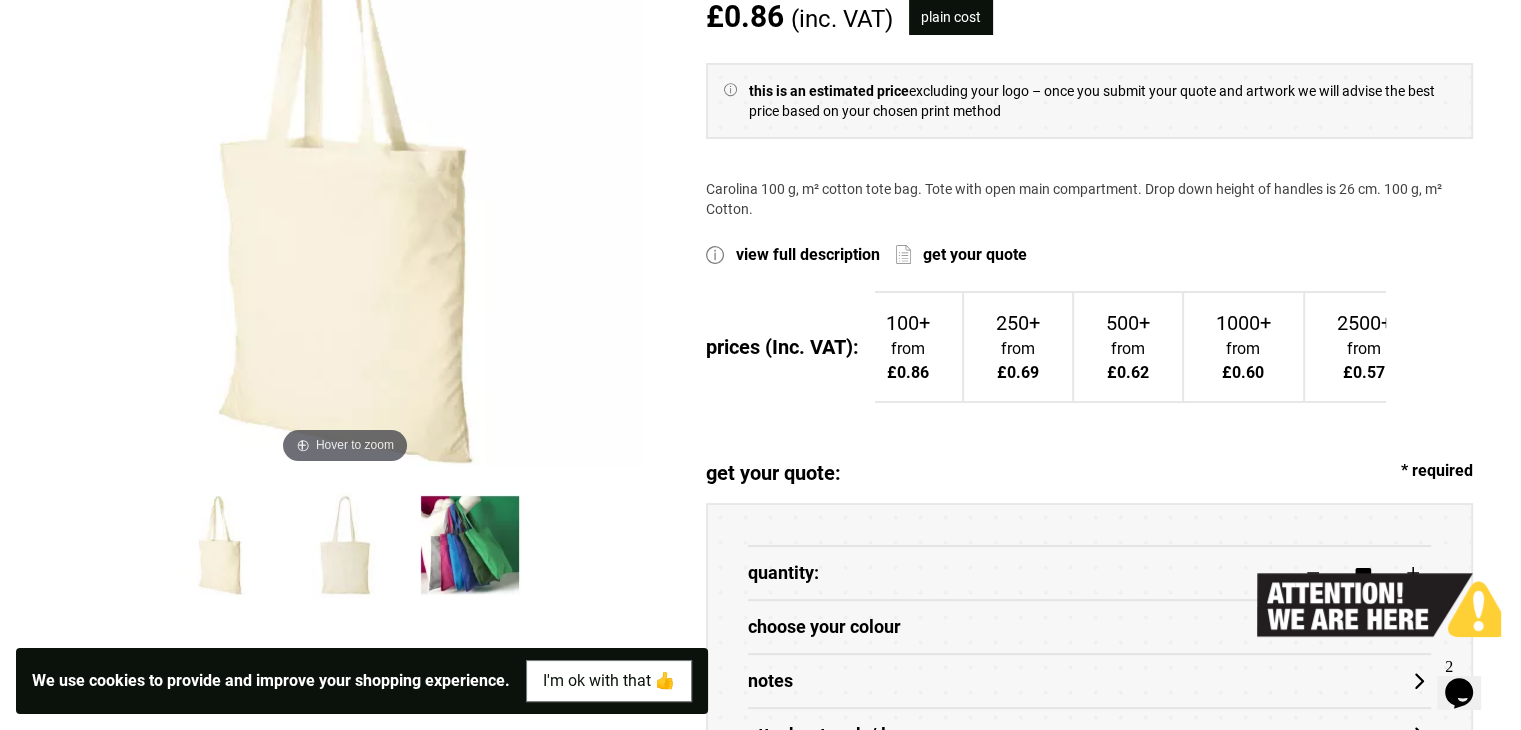 type on "***" 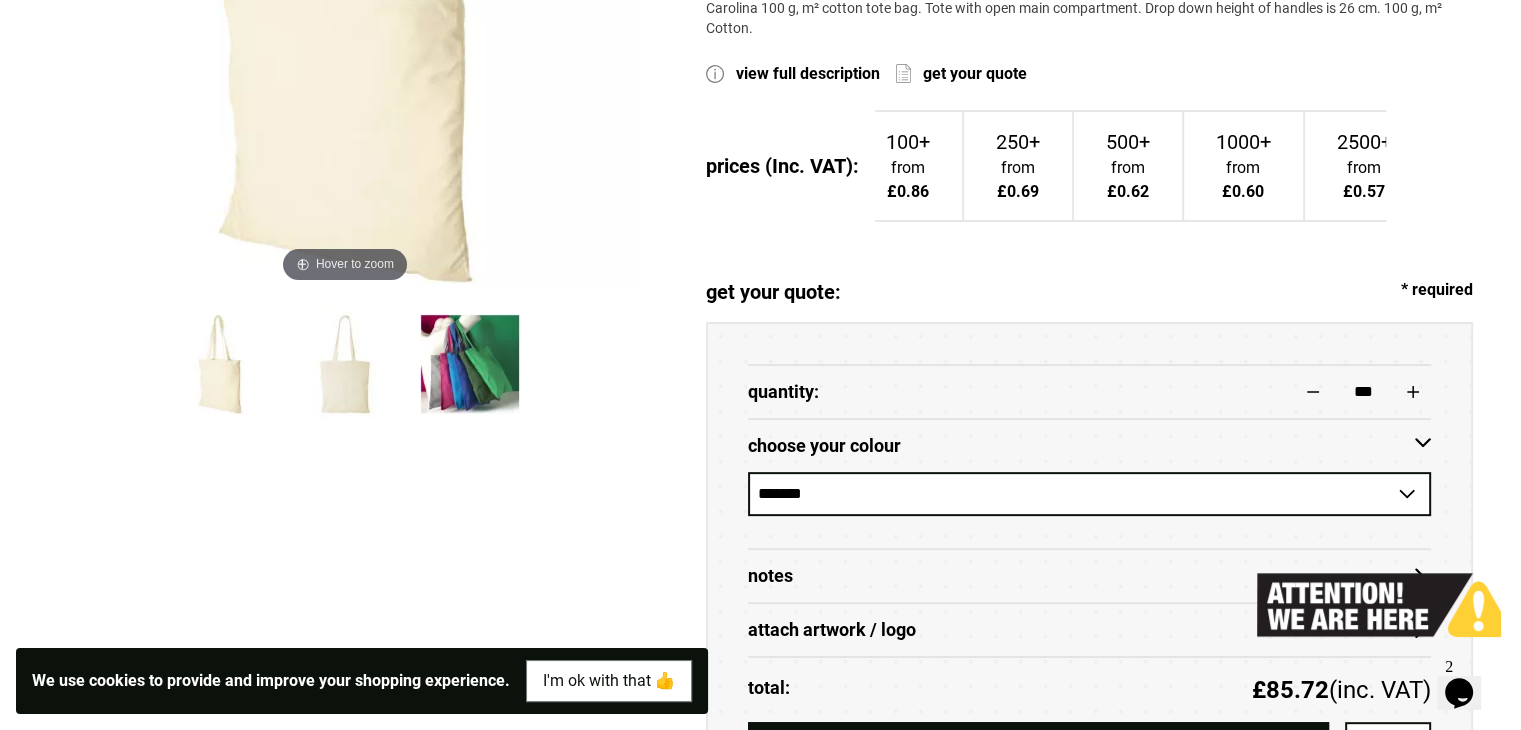 scroll, scrollTop: 603, scrollLeft: 0, axis: vertical 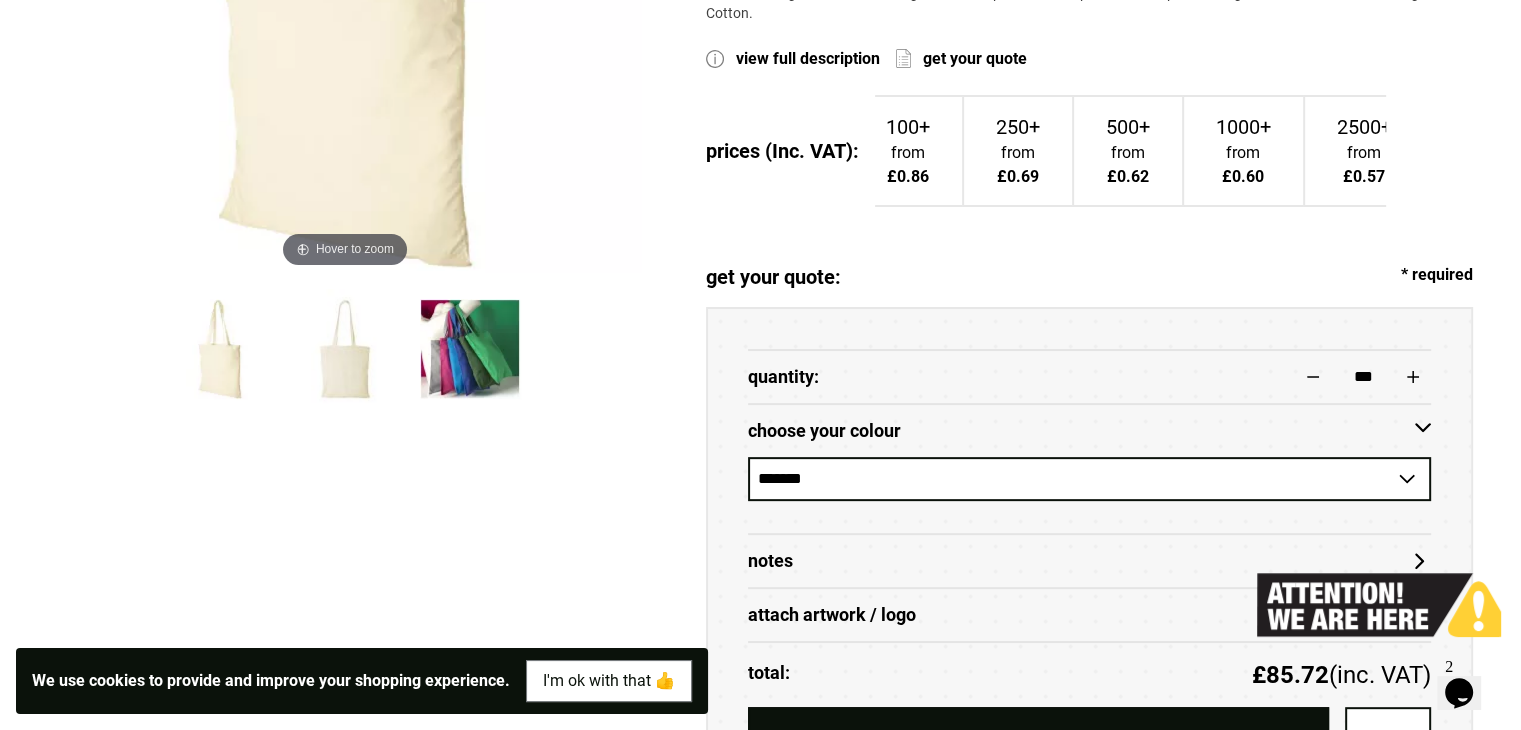 click on "**********" at bounding box center (1089, 479) 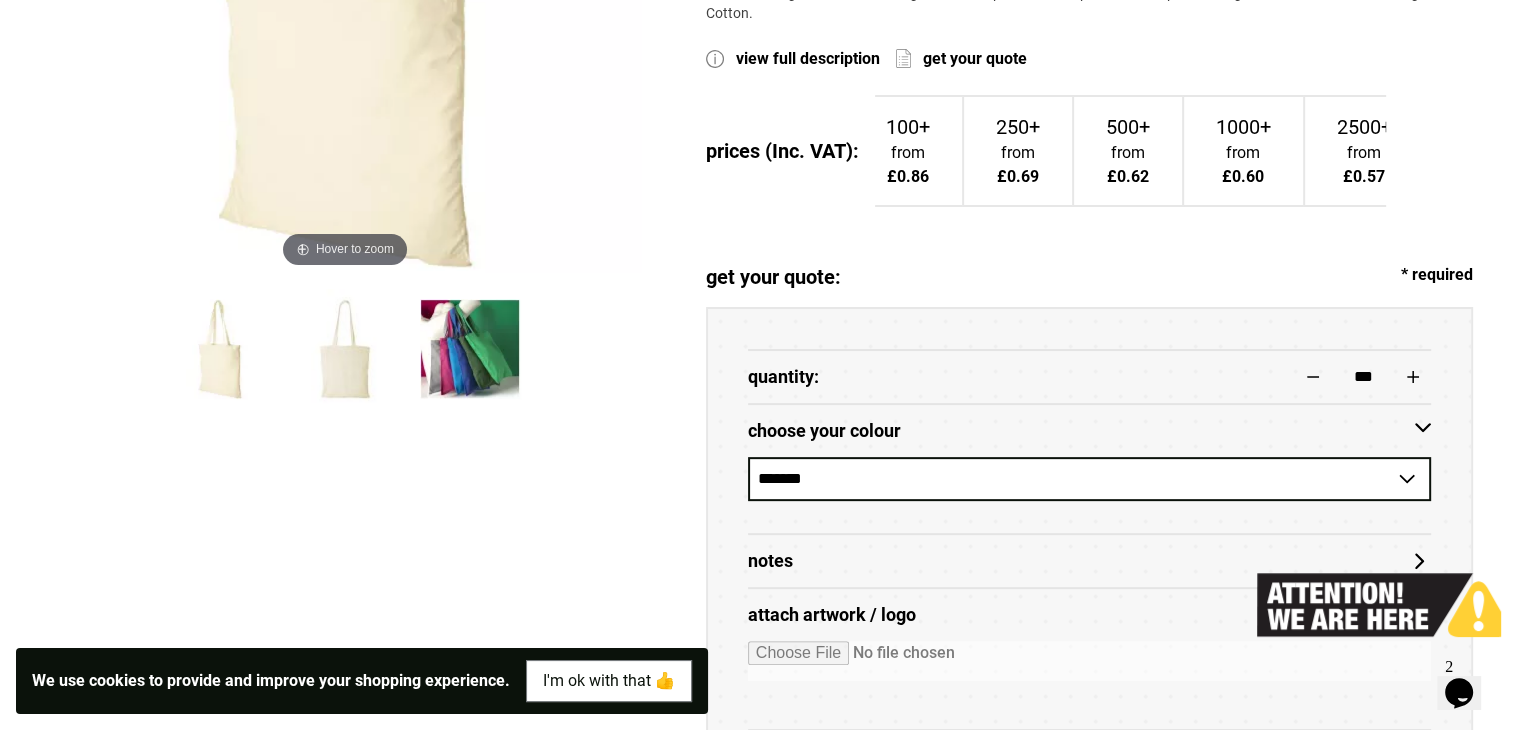 click at bounding box center [1089, 661] 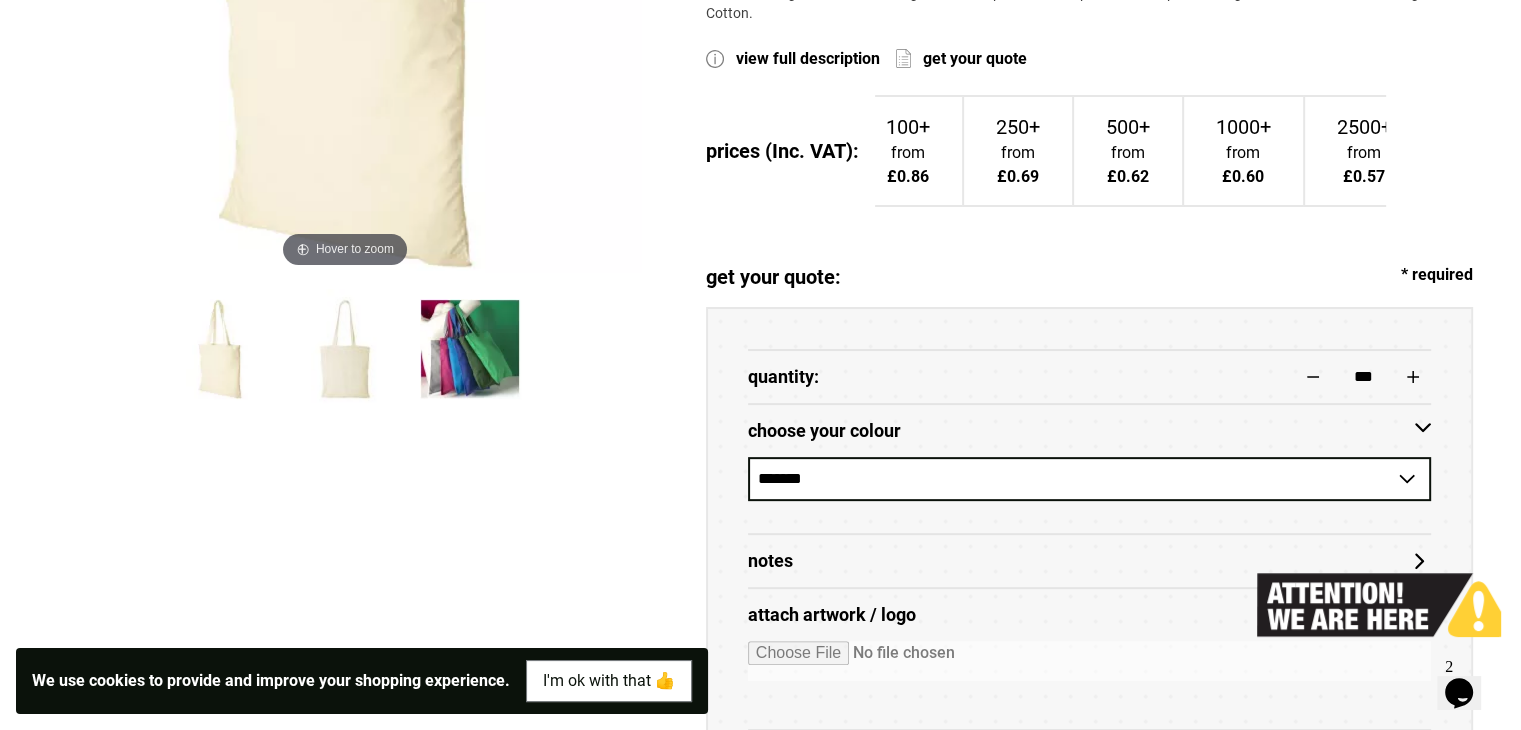 type on "**********" 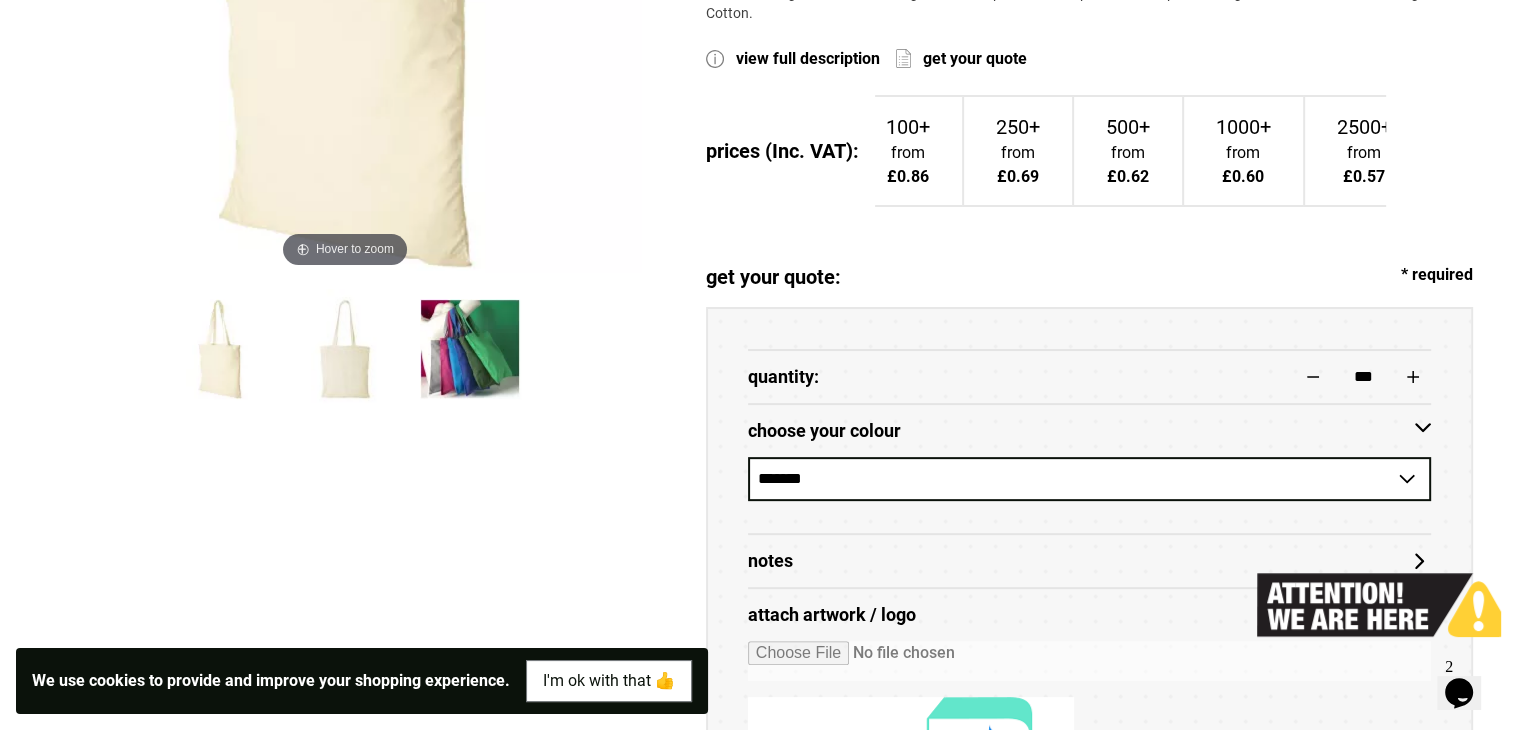 scroll, scrollTop: 0, scrollLeft: 0, axis: both 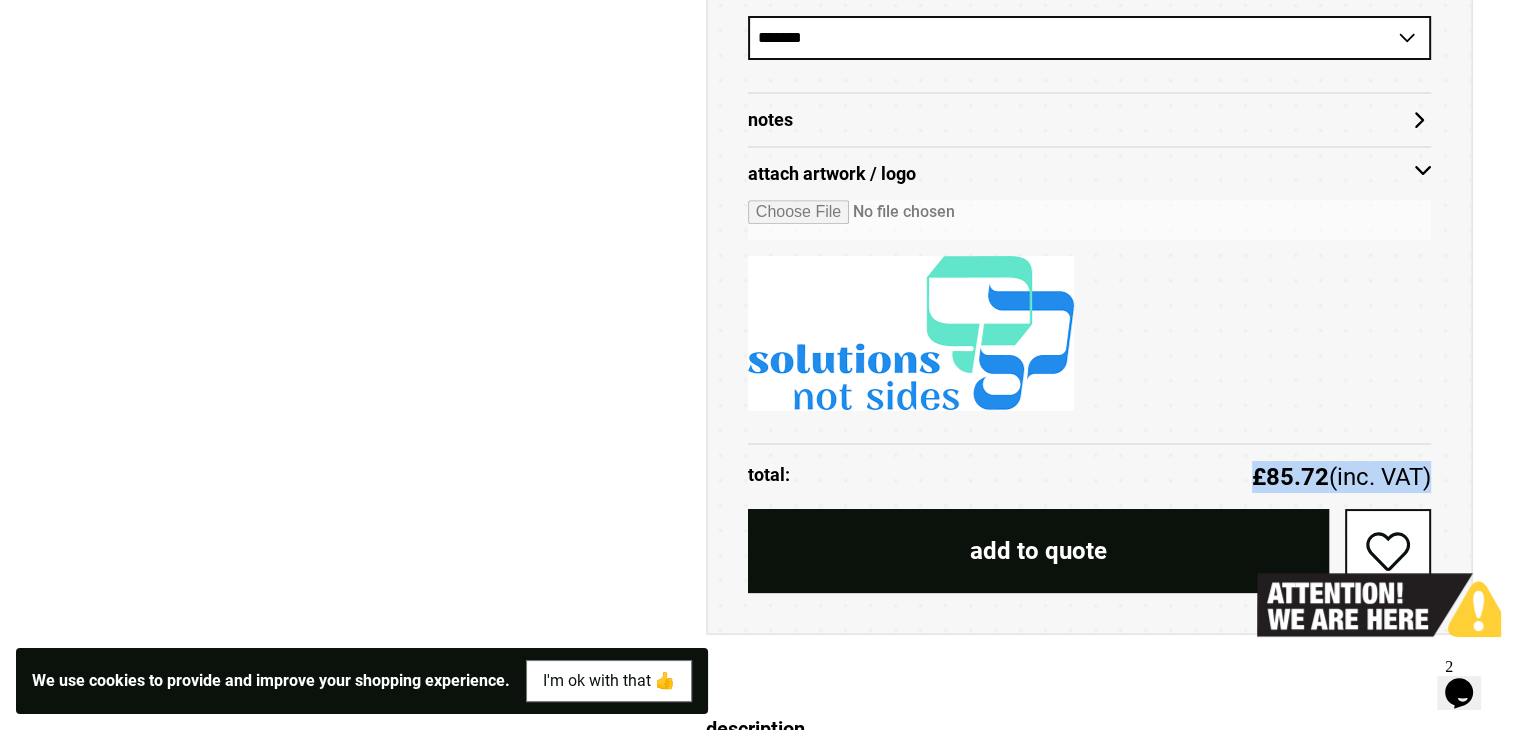drag, startPoint x: 1249, startPoint y: 453, endPoint x: 1430, endPoint y: 451, distance: 181.01105 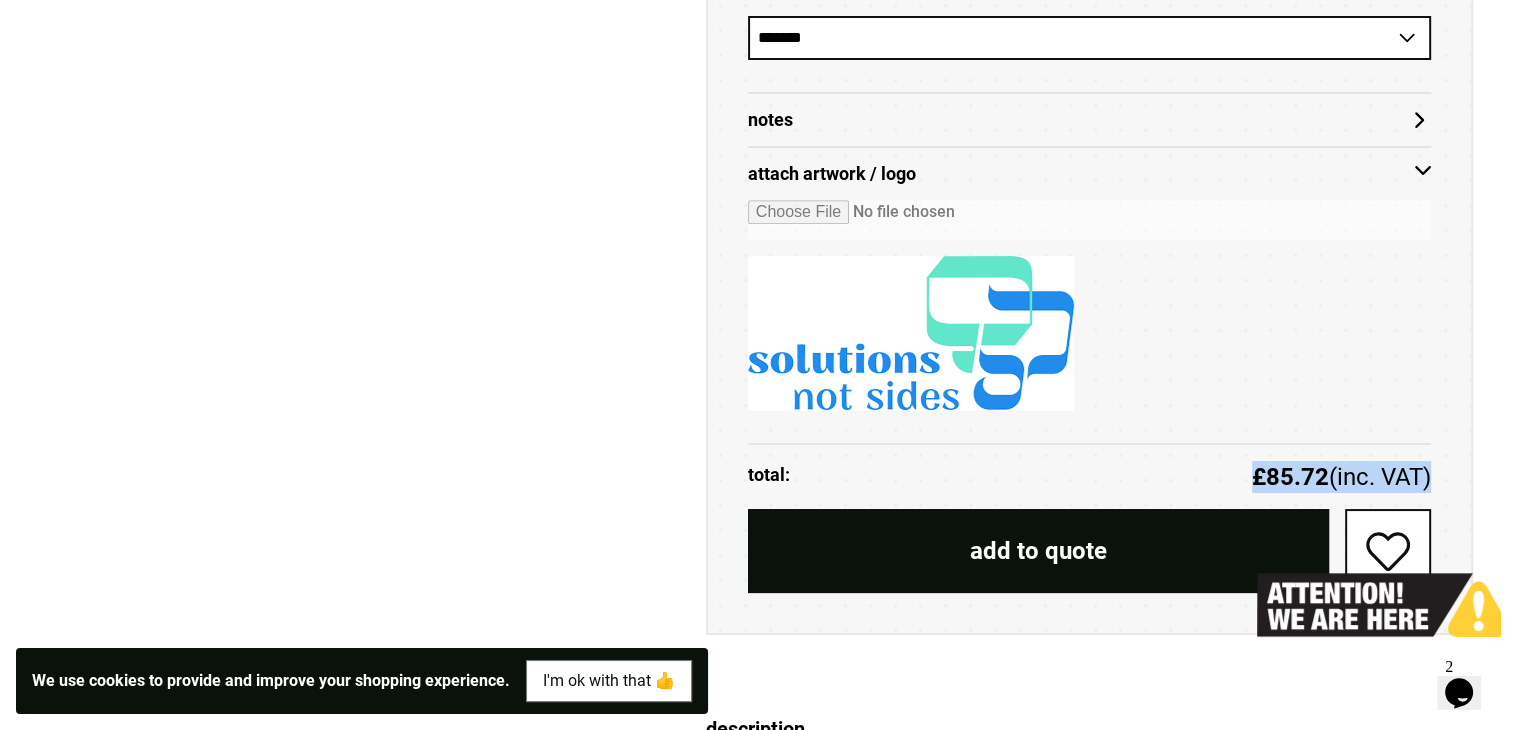click on "£85.72  (inc. VAT)" at bounding box center [1341, 477] 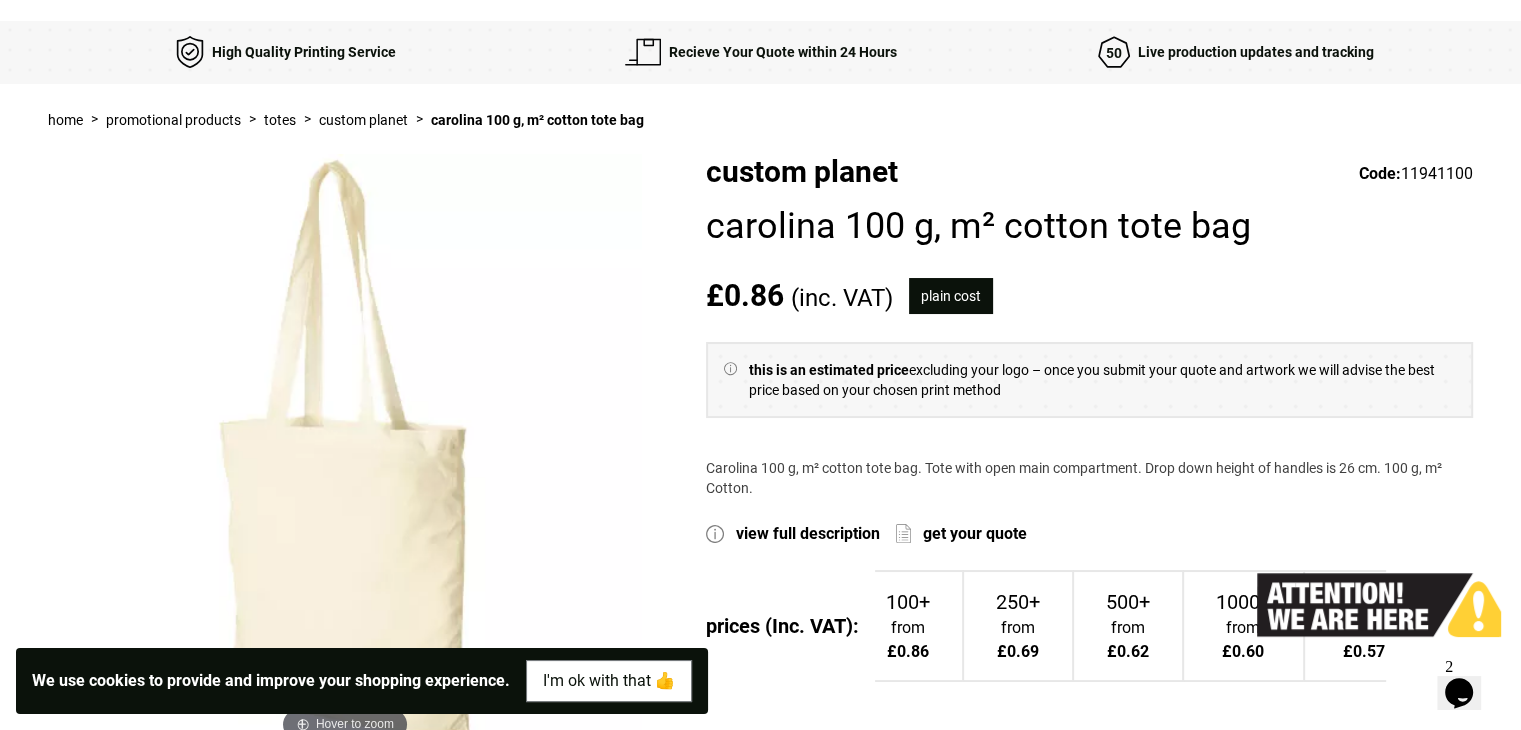 scroll, scrollTop: 0, scrollLeft: 0, axis: both 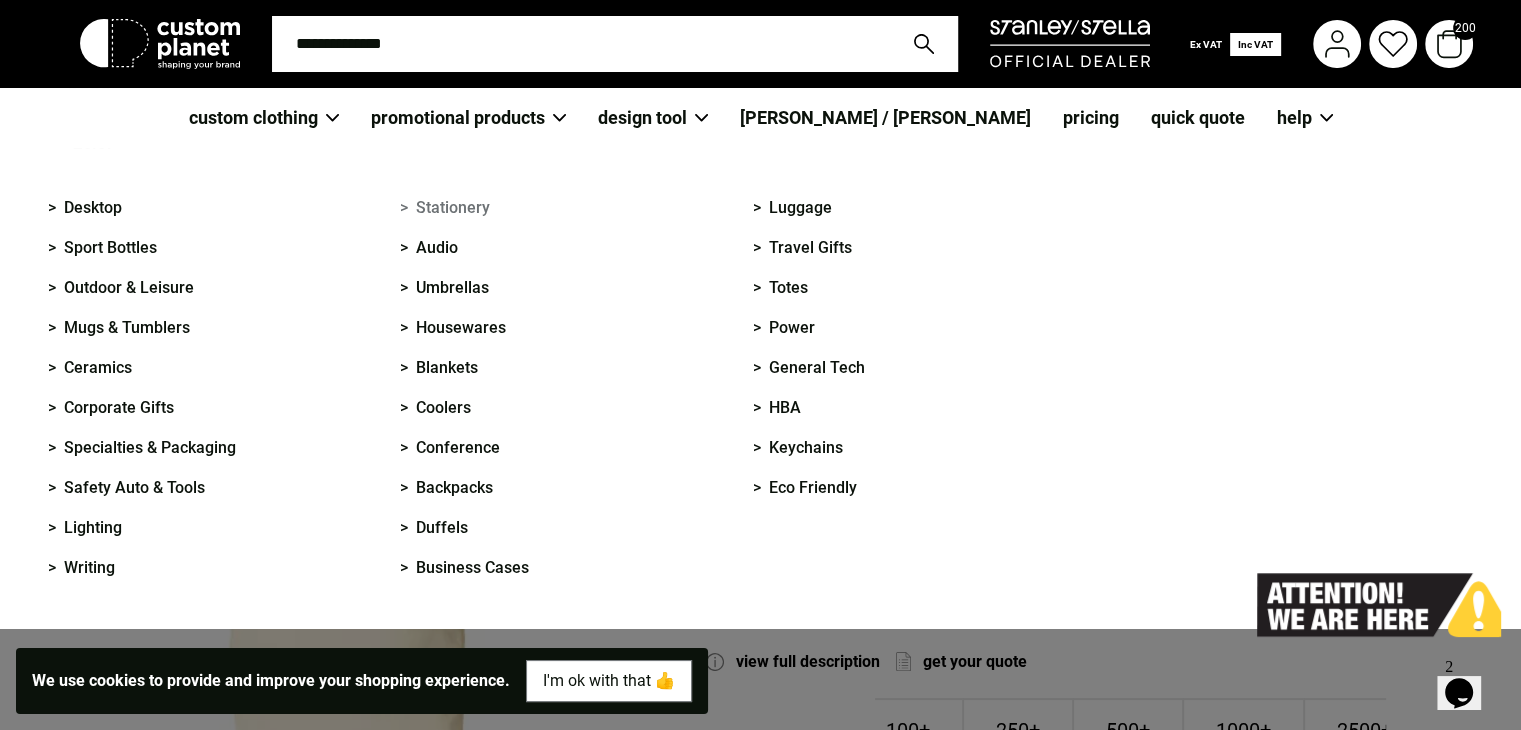 click on ">  Stationery" at bounding box center (445, 208) 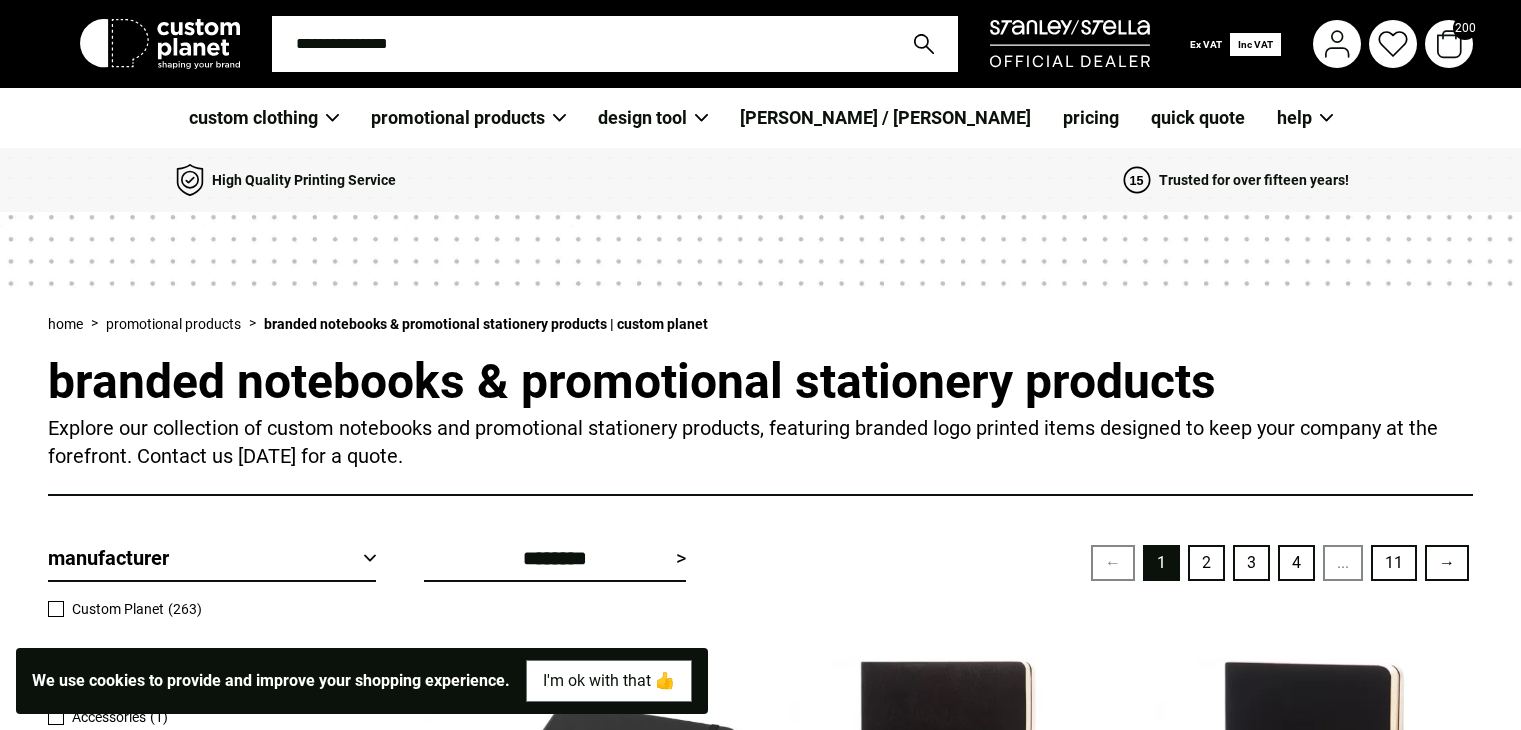 scroll, scrollTop: 0, scrollLeft: 0, axis: both 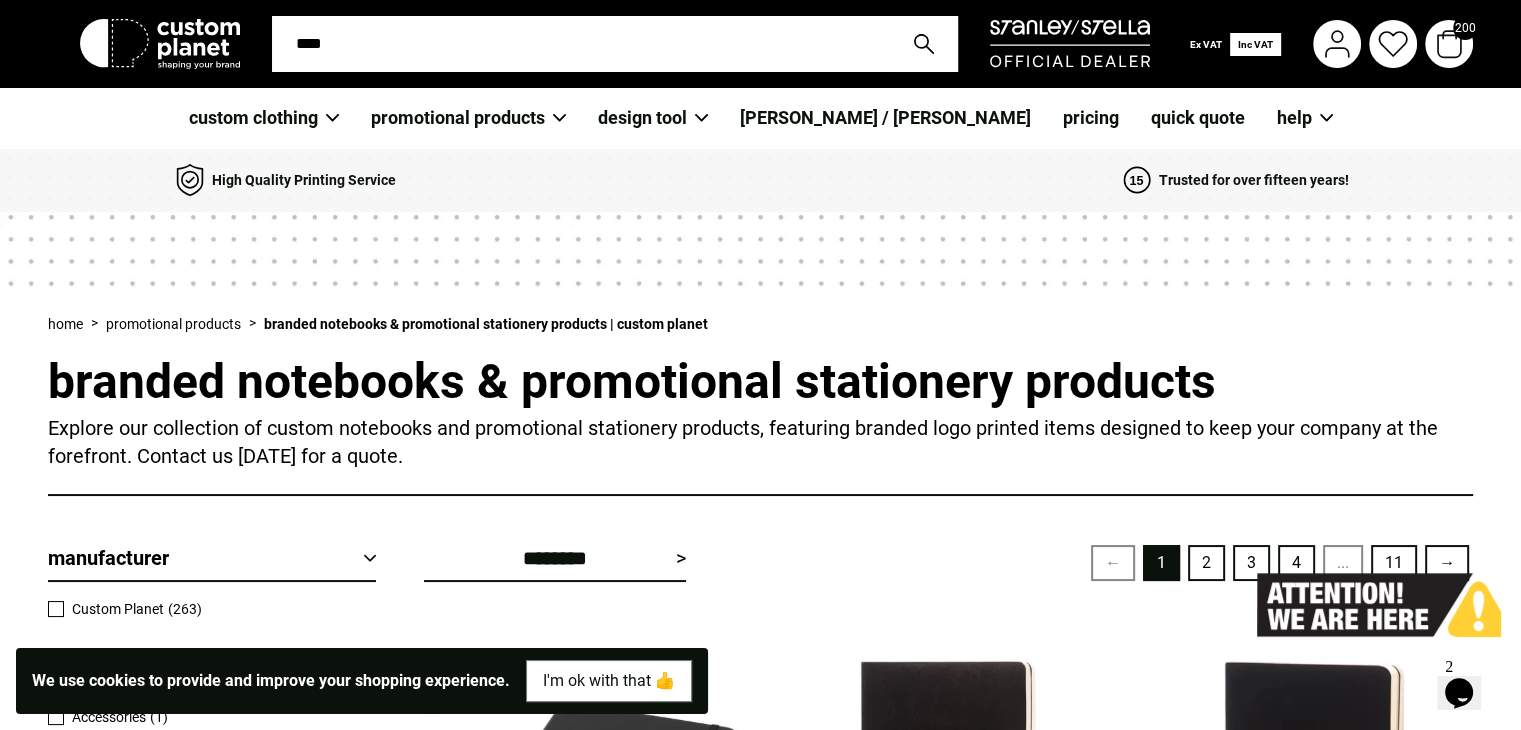 type on "****" 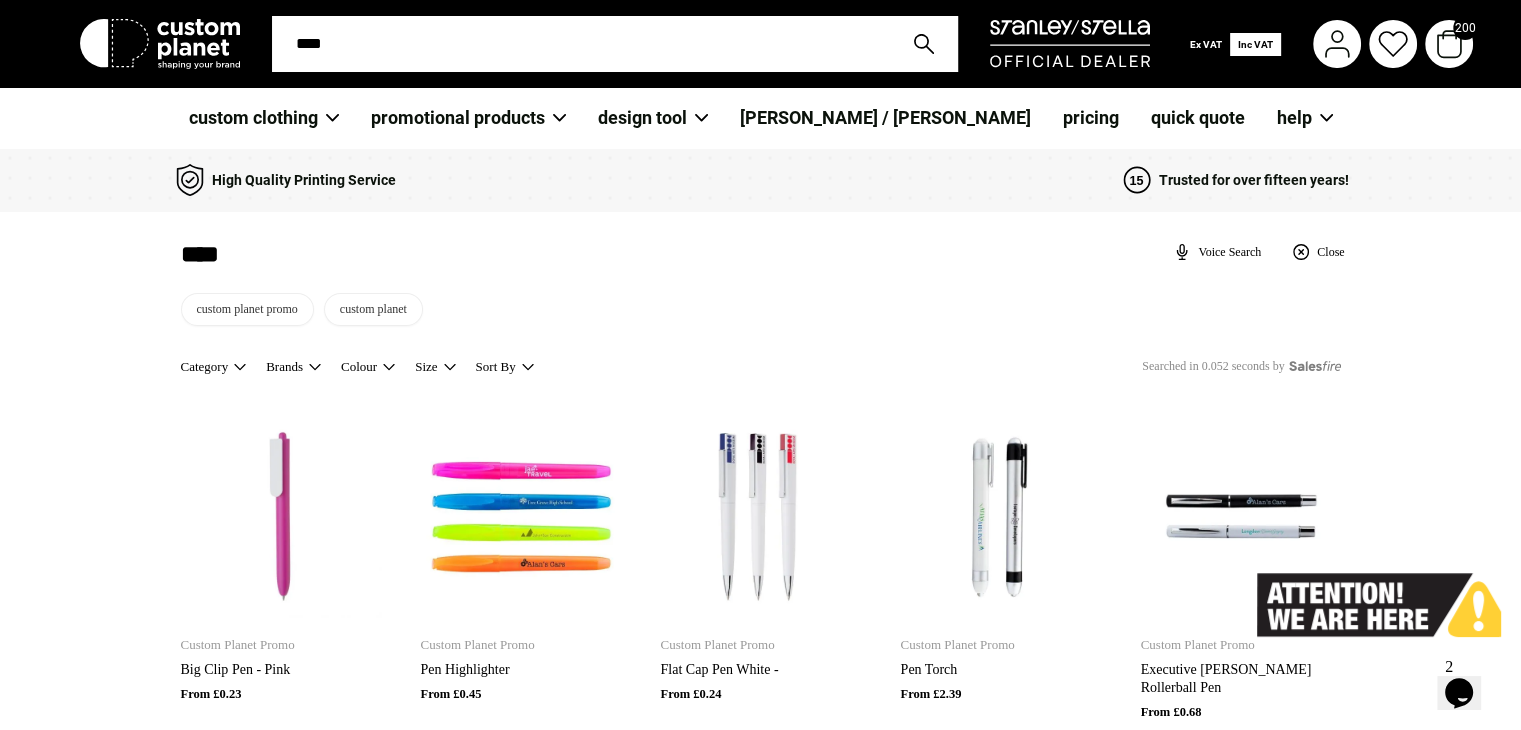 scroll, scrollTop: 0, scrollLeft: 0, axis: both 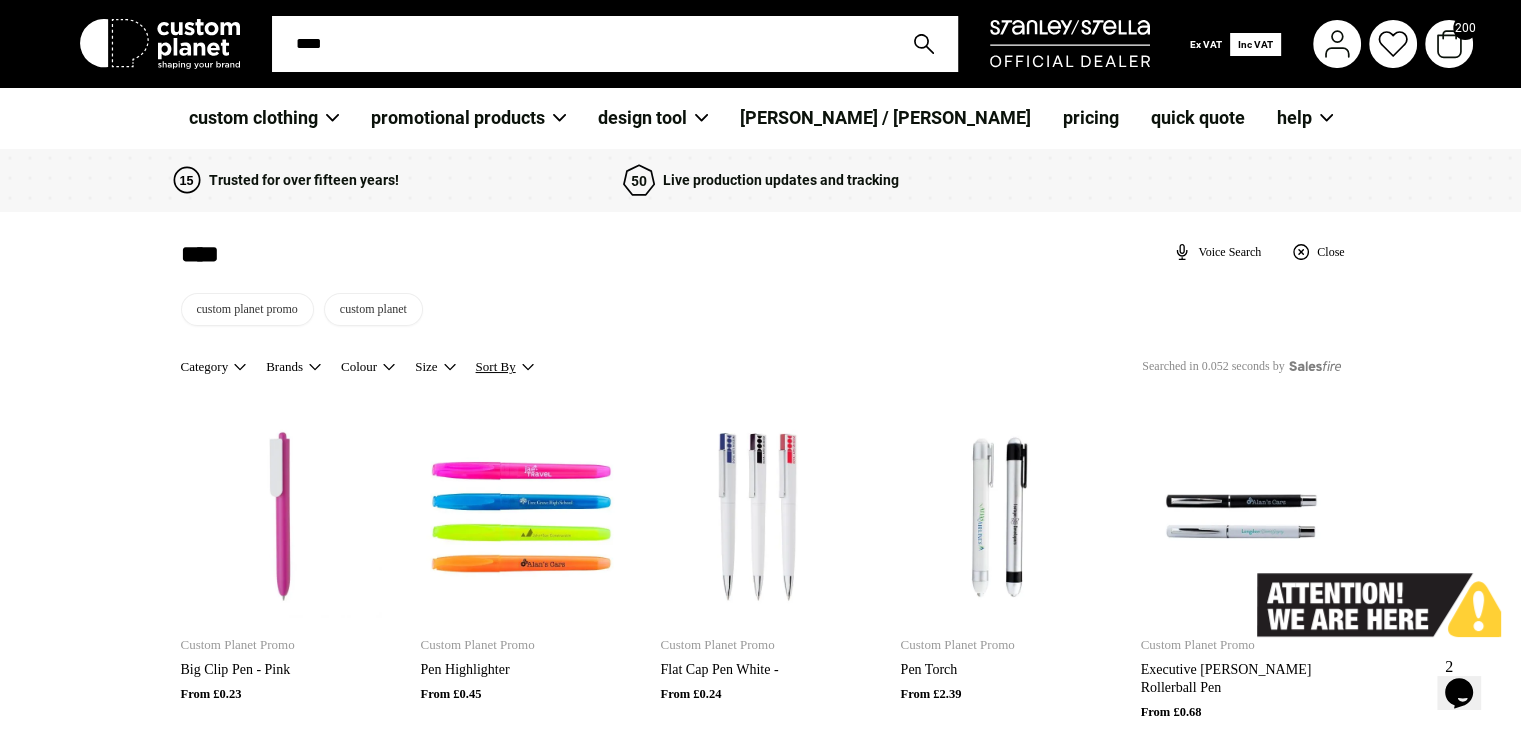 click on "Sort By" at bounding box center [515, 367] 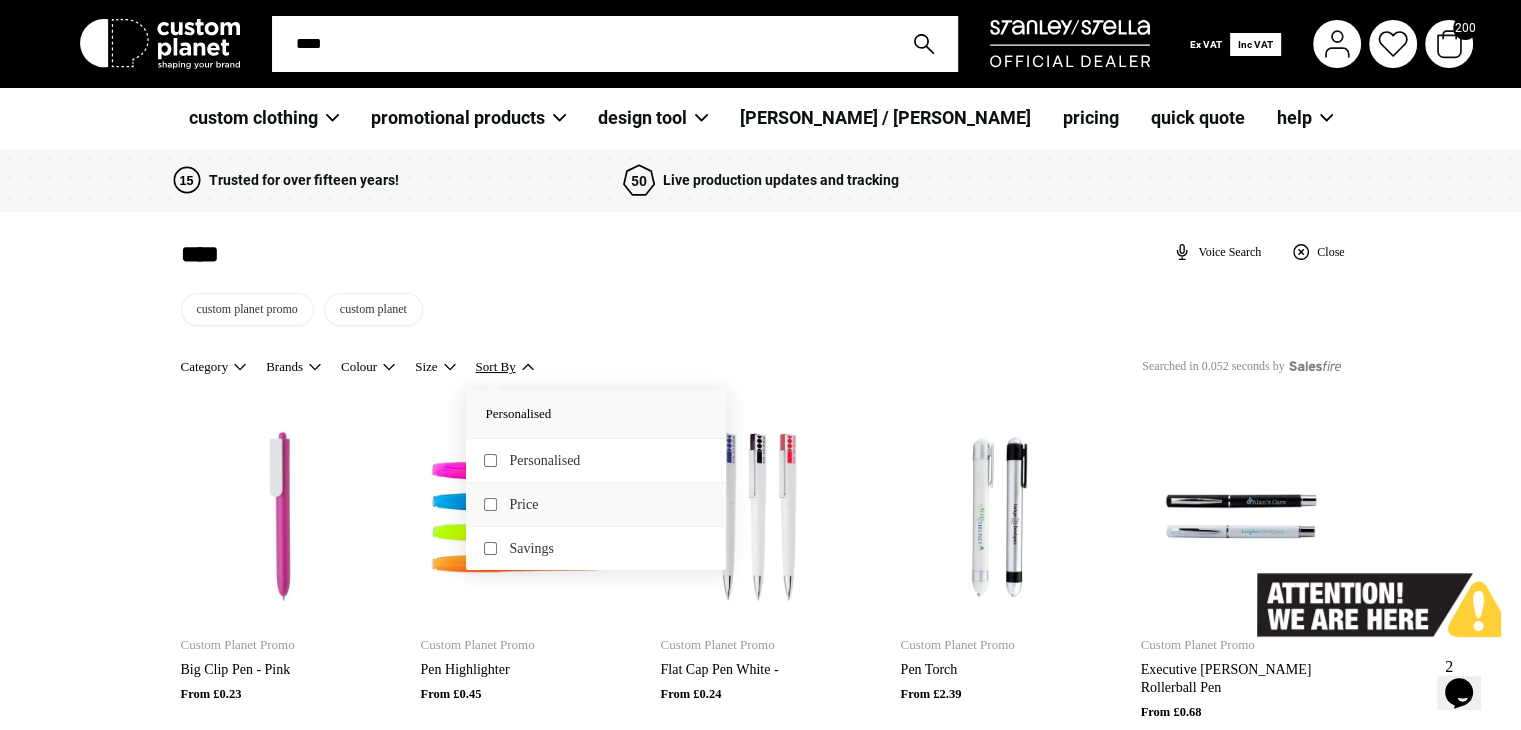 click on "Price" at bounding box center (606, 505) 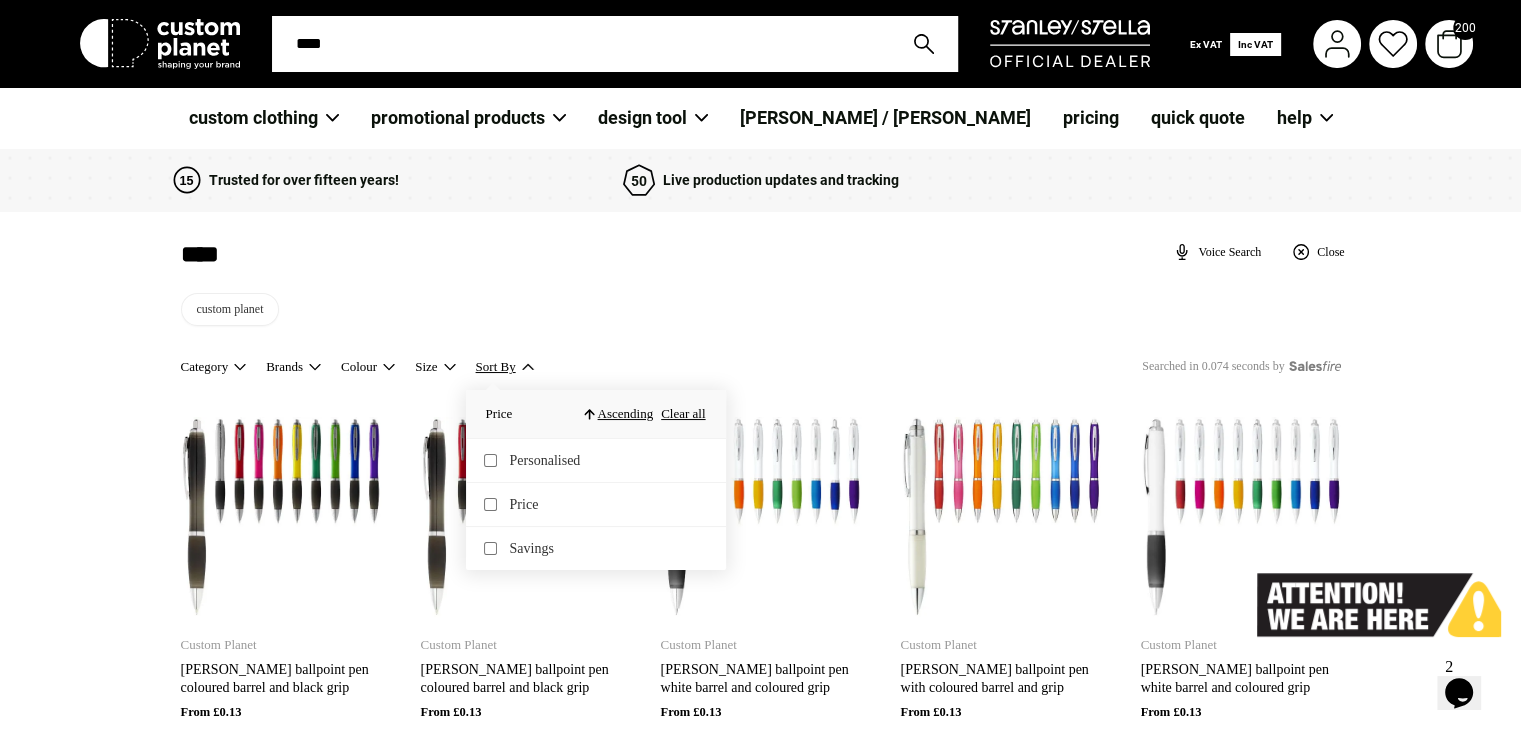 click on "****" at bounding box center (650, 252) 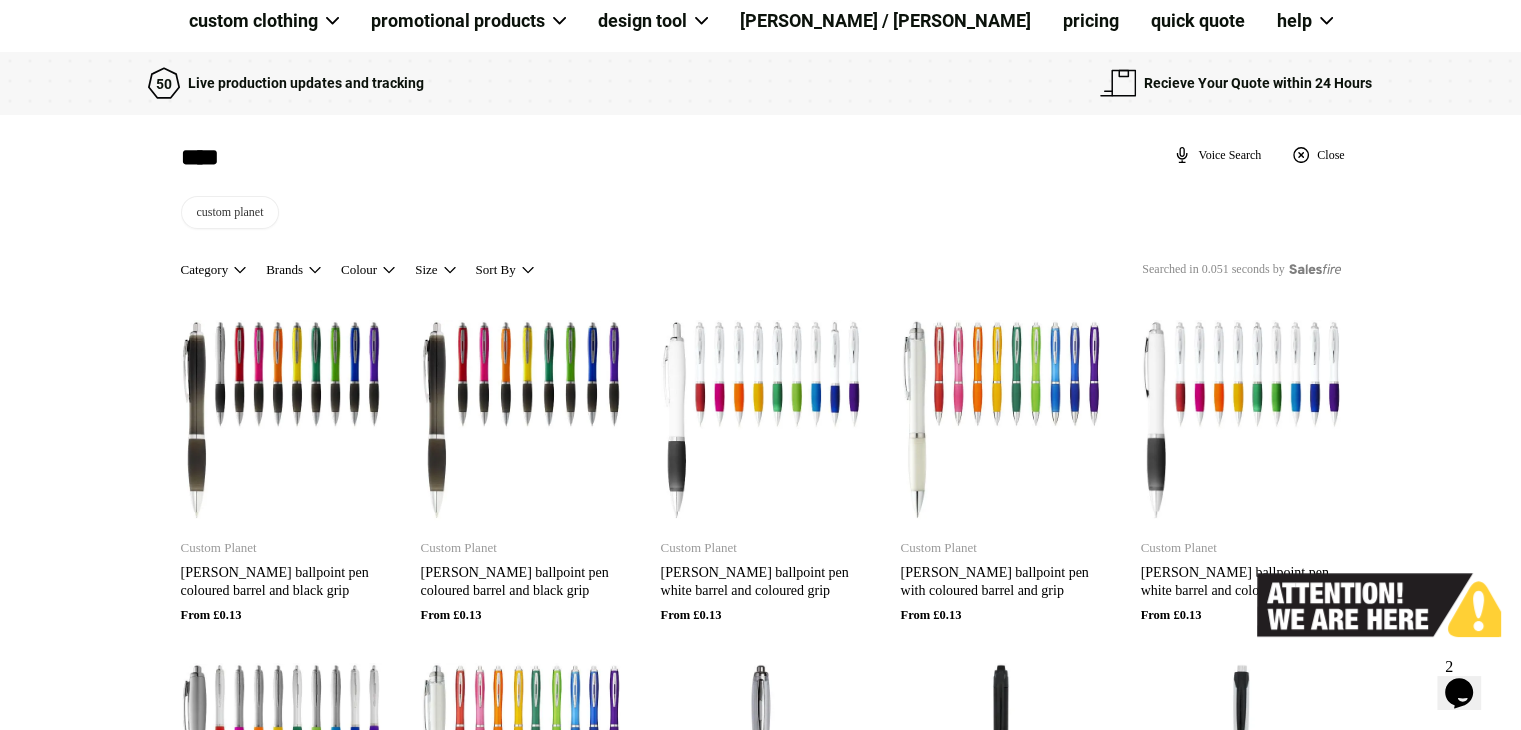 scroll, scrollTop: 112, scrollLeft: 0, axis: vertical 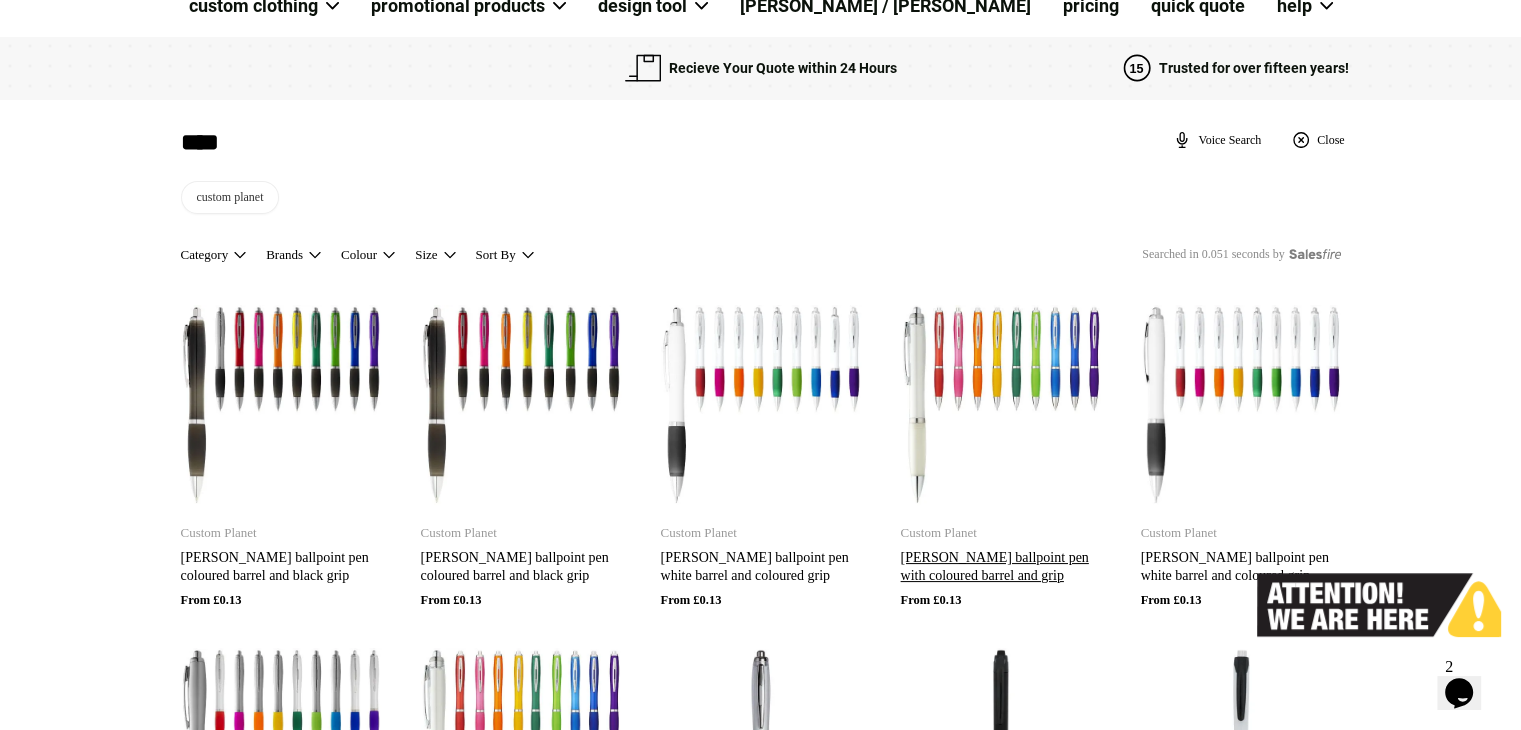 click at bounding box center (1001, 405) 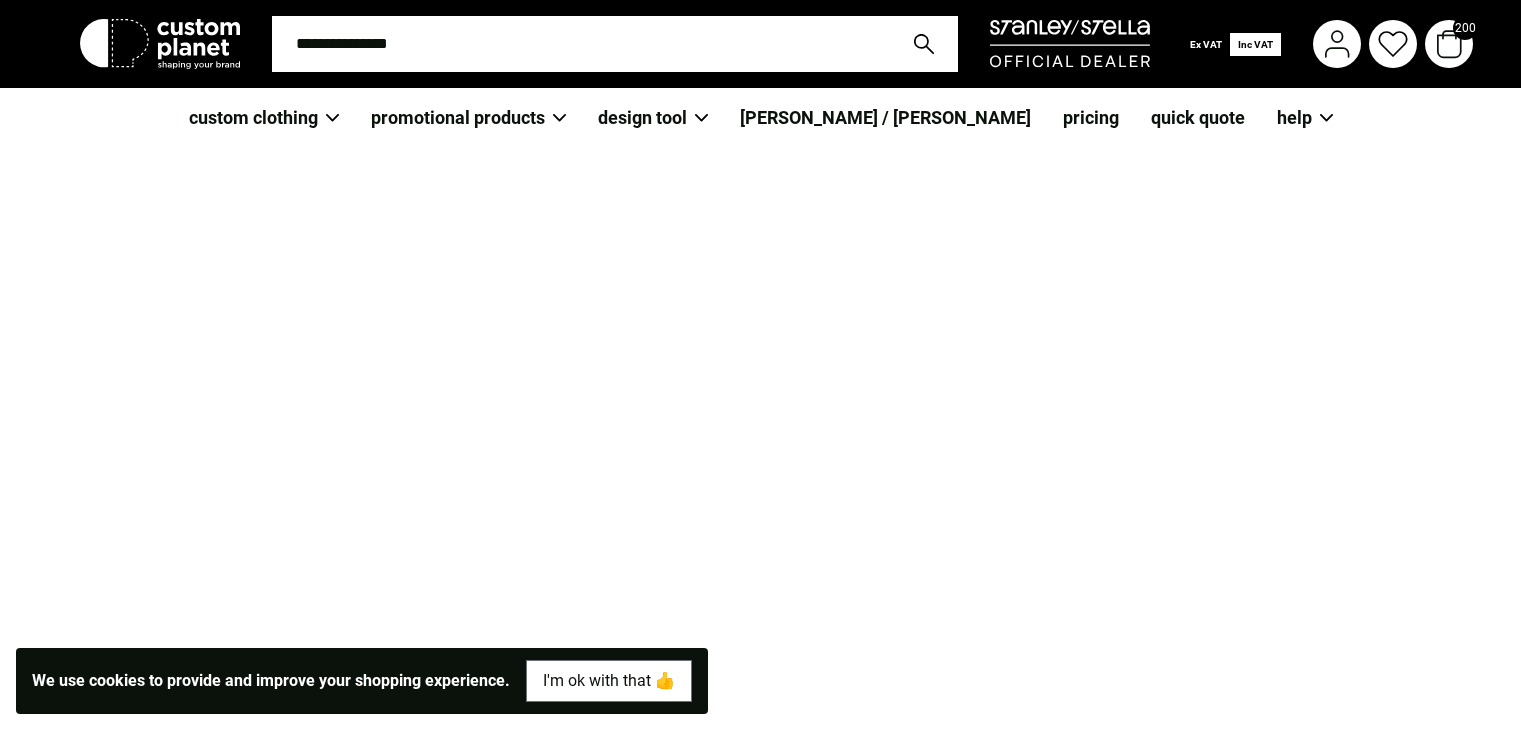 scroll, scrollTop: 0, scrollLeft: 0, axis: both 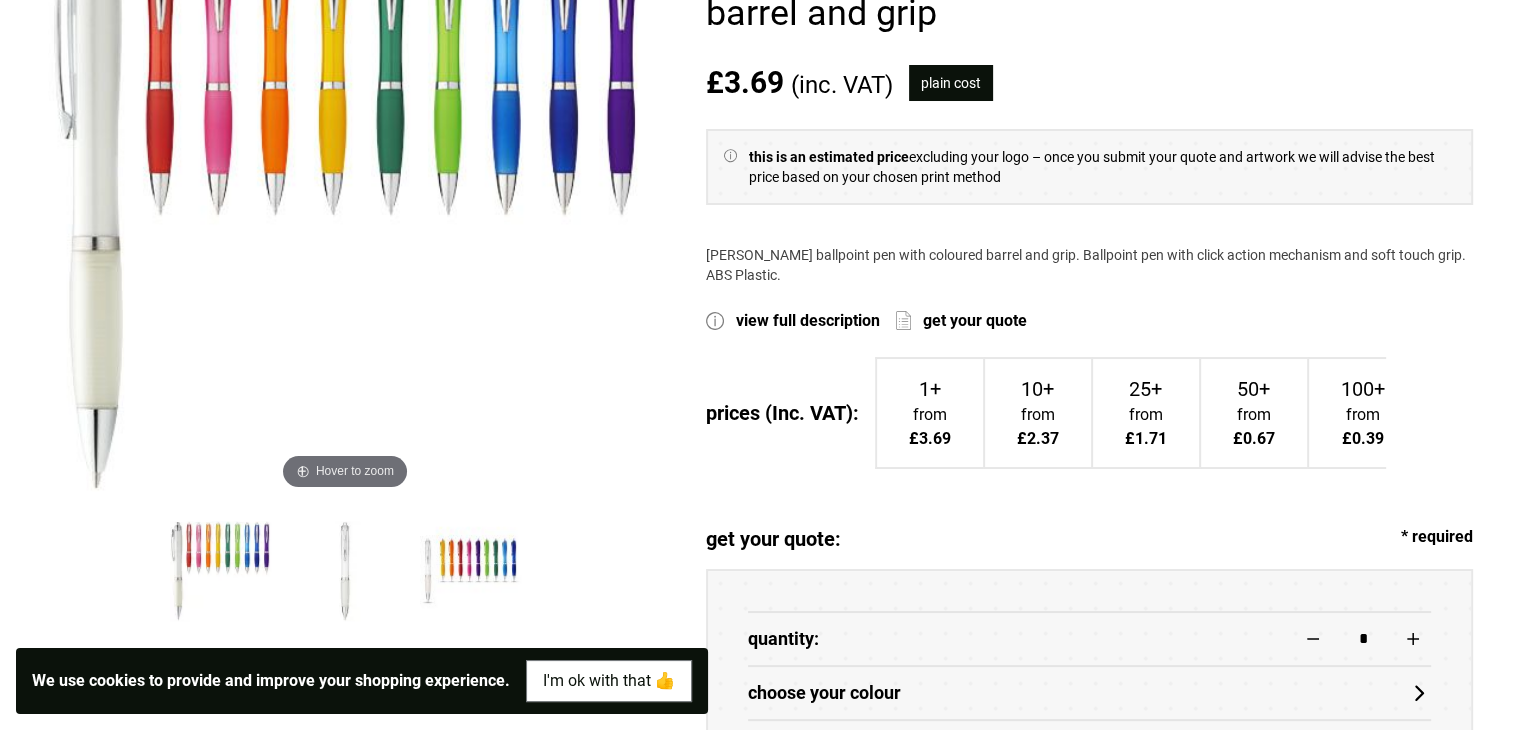 drag, startPoint x: 1531, startPoint y: 106, endPoint x: 1534, endPoint y: 185, distance: 79.05694 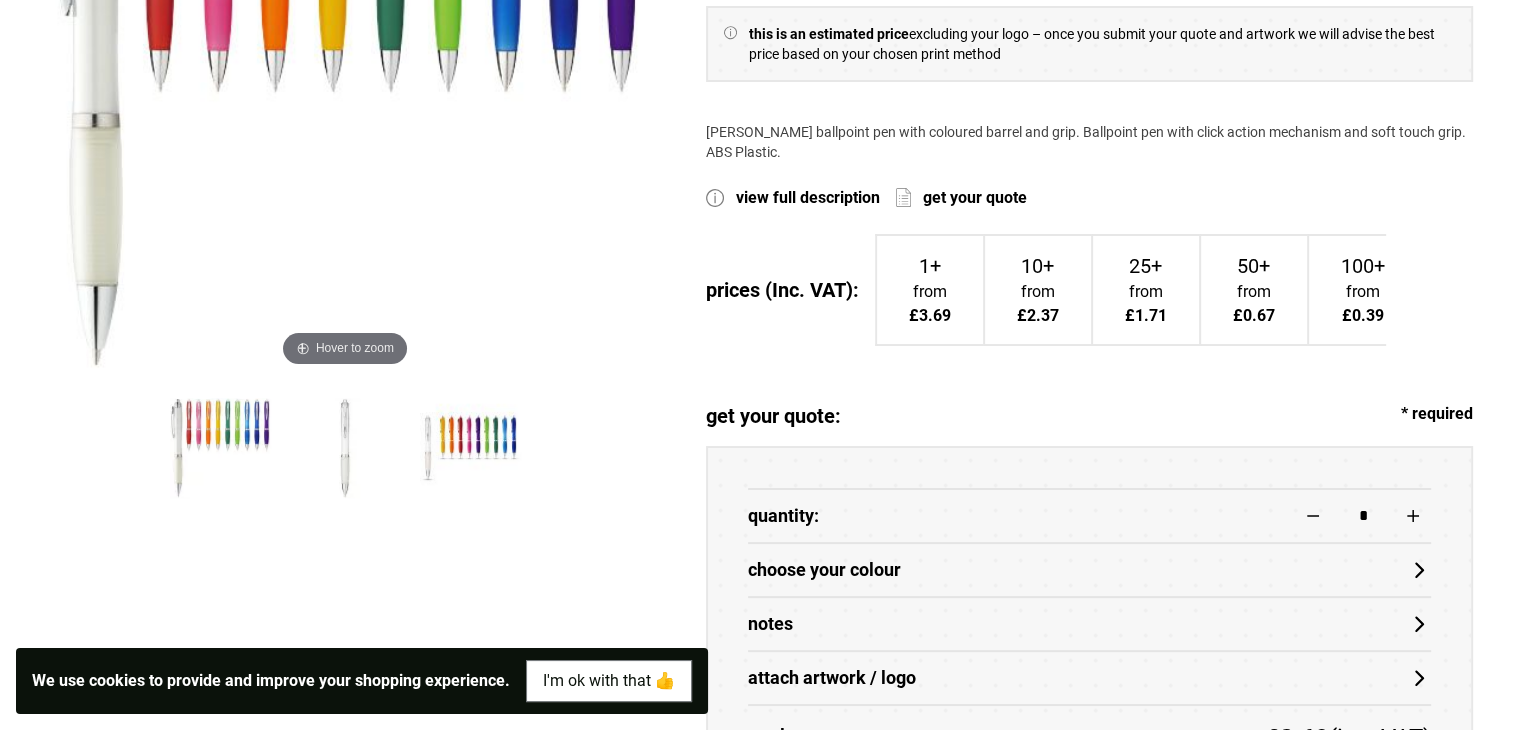 click on "*" at bounding box center (1363, 516) 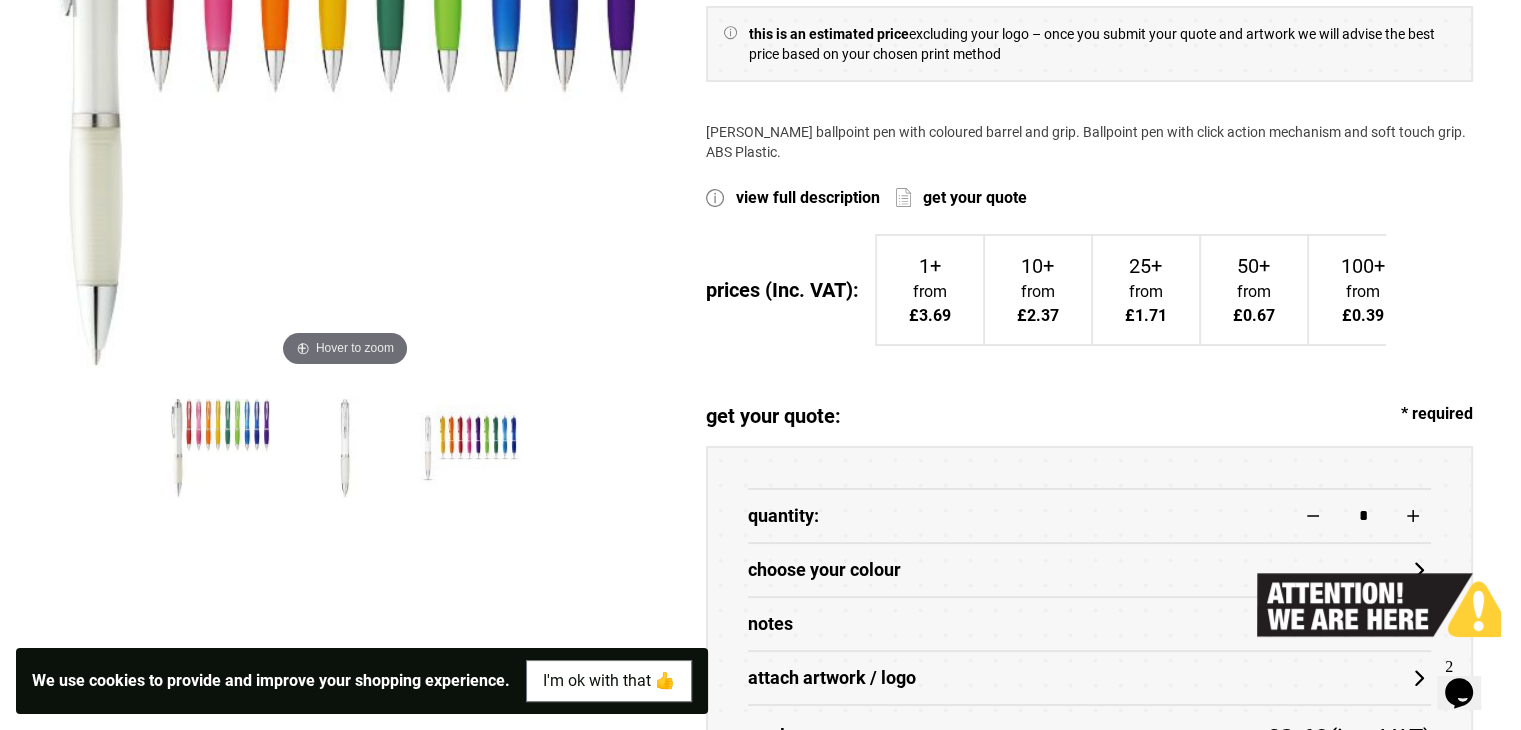 scroll, scrollTop: 0, scrollLeft: 0, axis: both 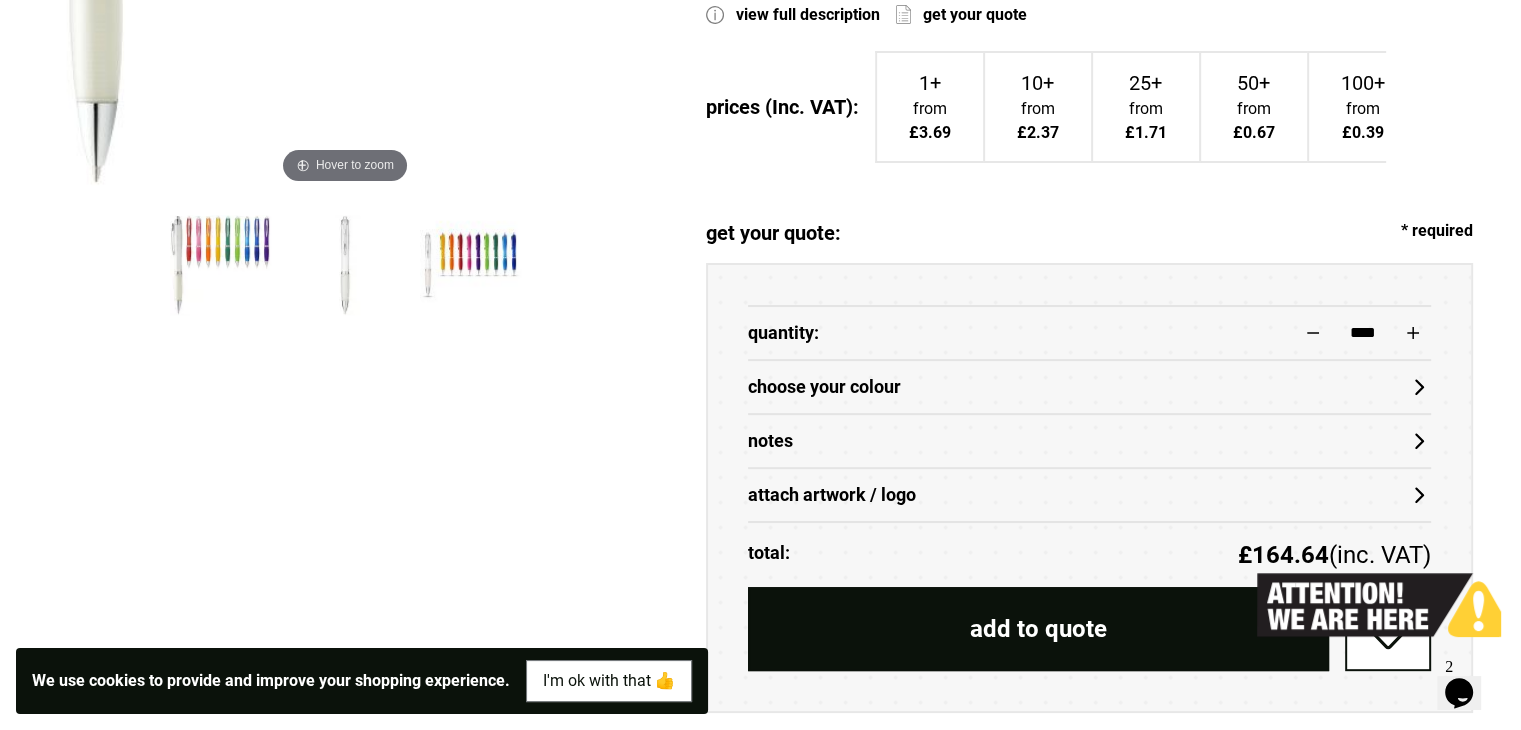 click on "attach artwork / logo" at bounding box center [1089, 495] 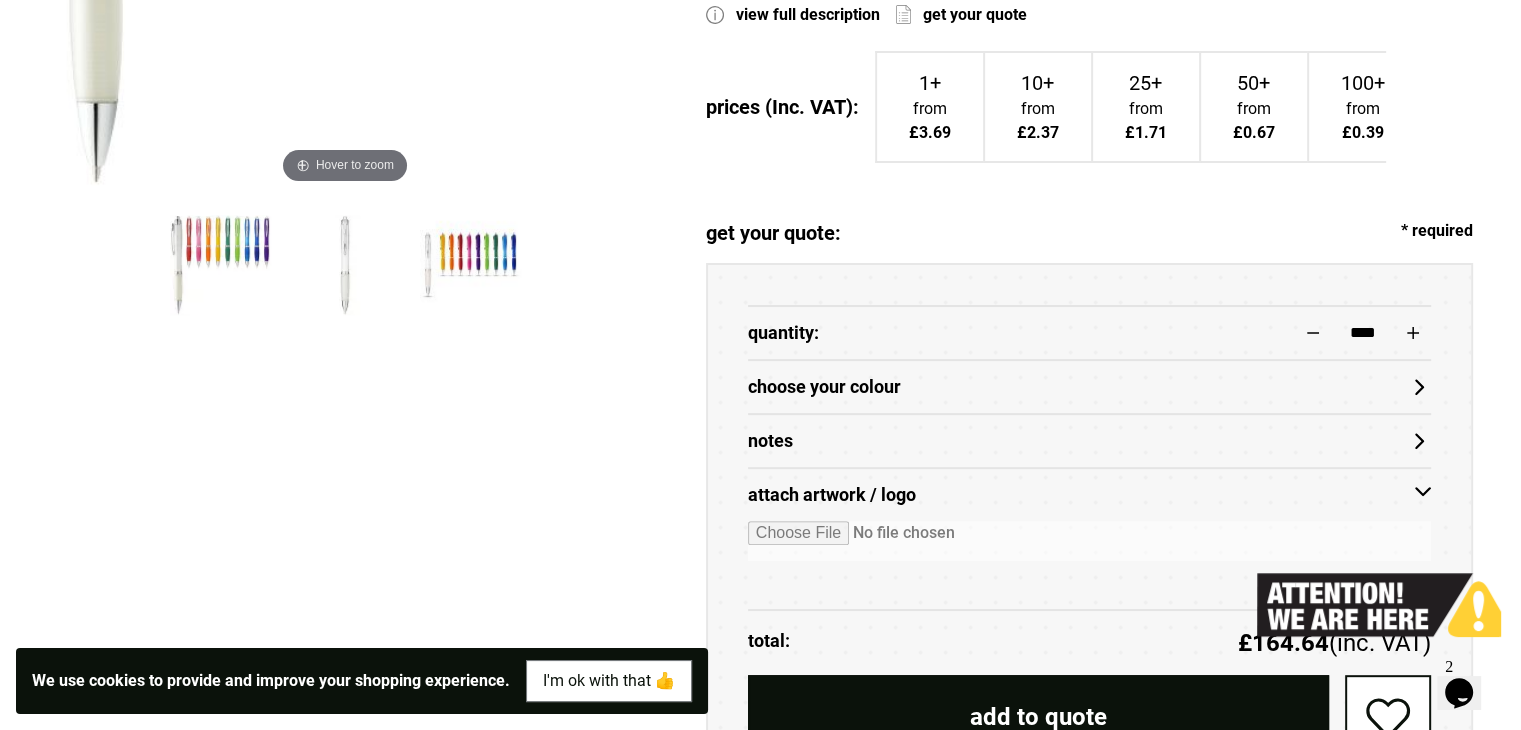 click on "choose your colour" at bounding box center (1089, 387) 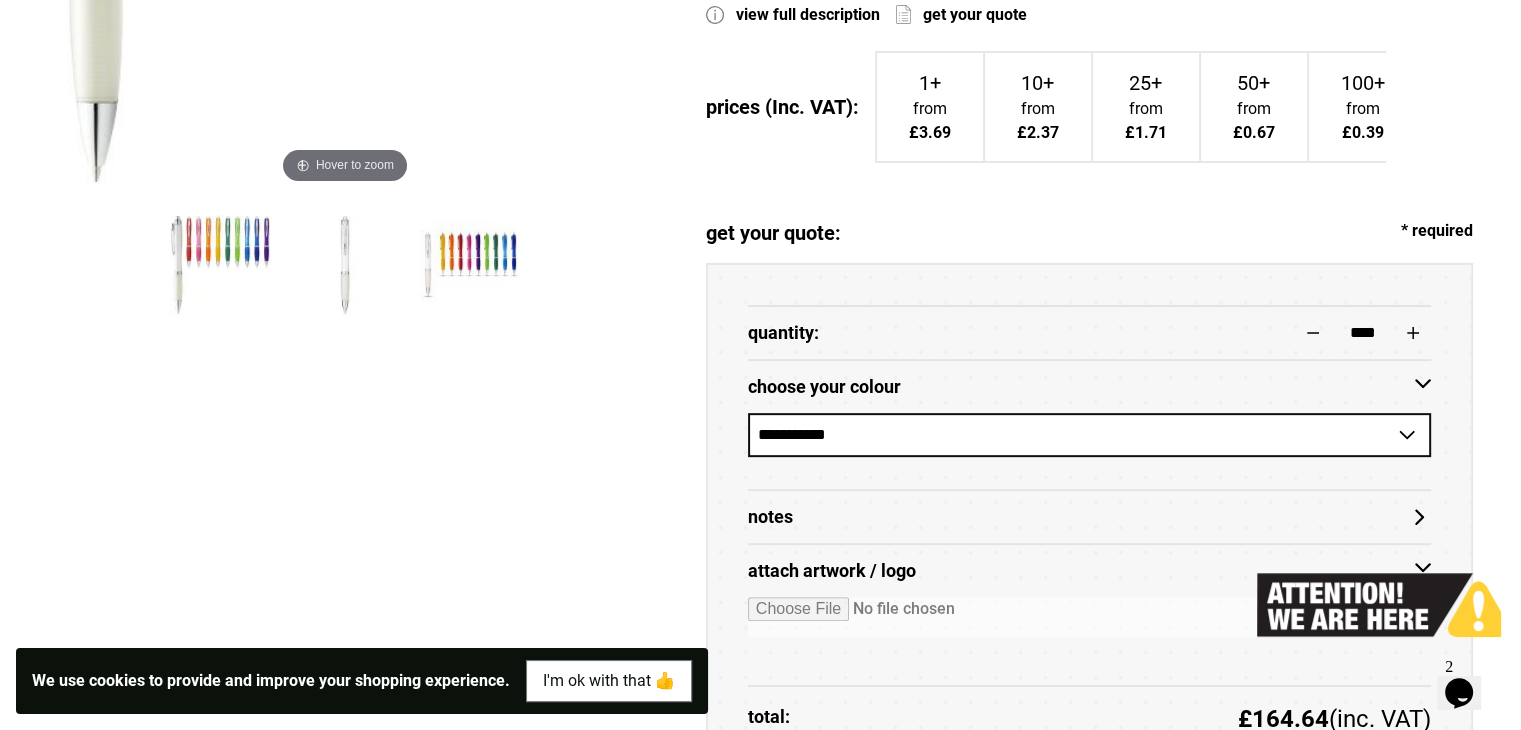 click on "choose your colour" at bounding box center [1089, 387] 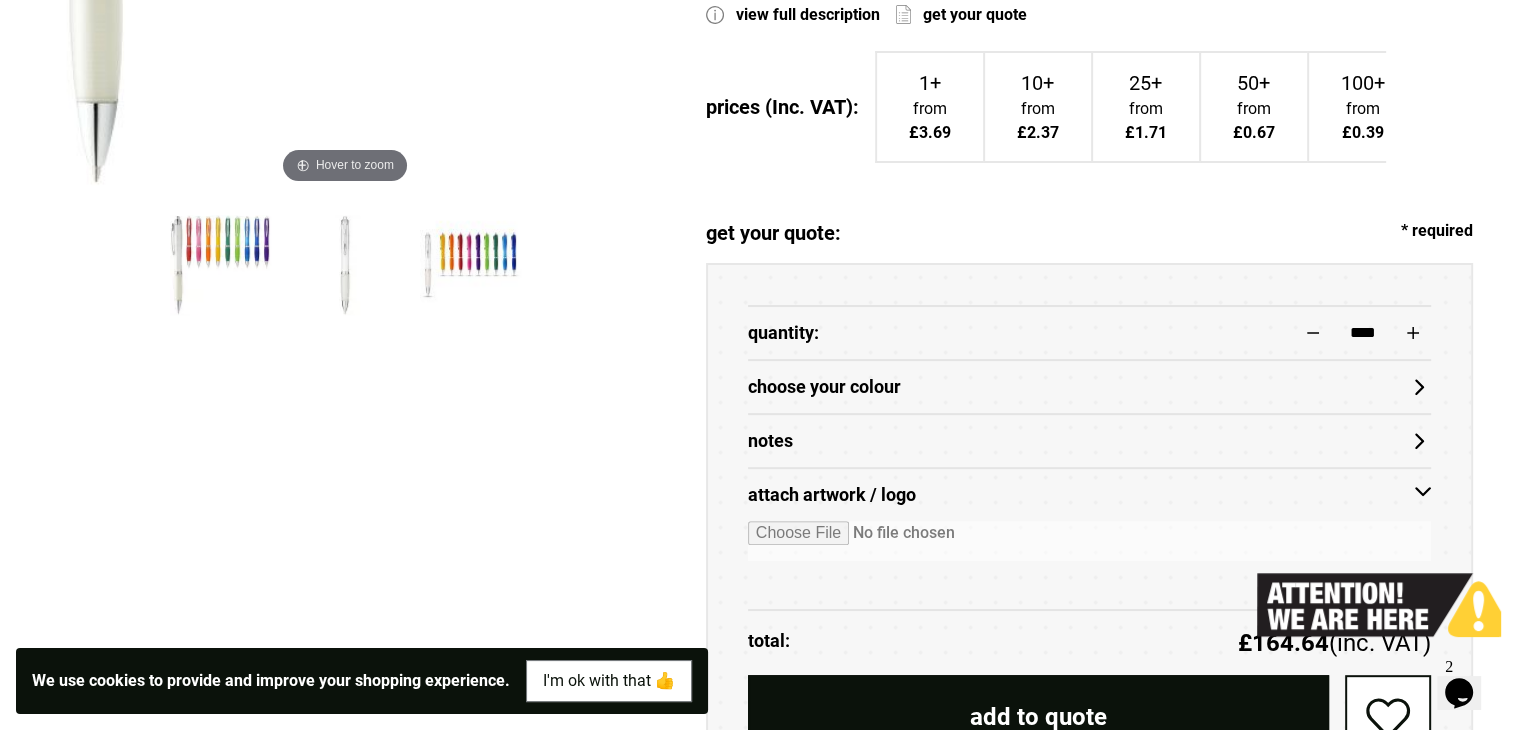 click on "****" at bounding box center (1363, 333) 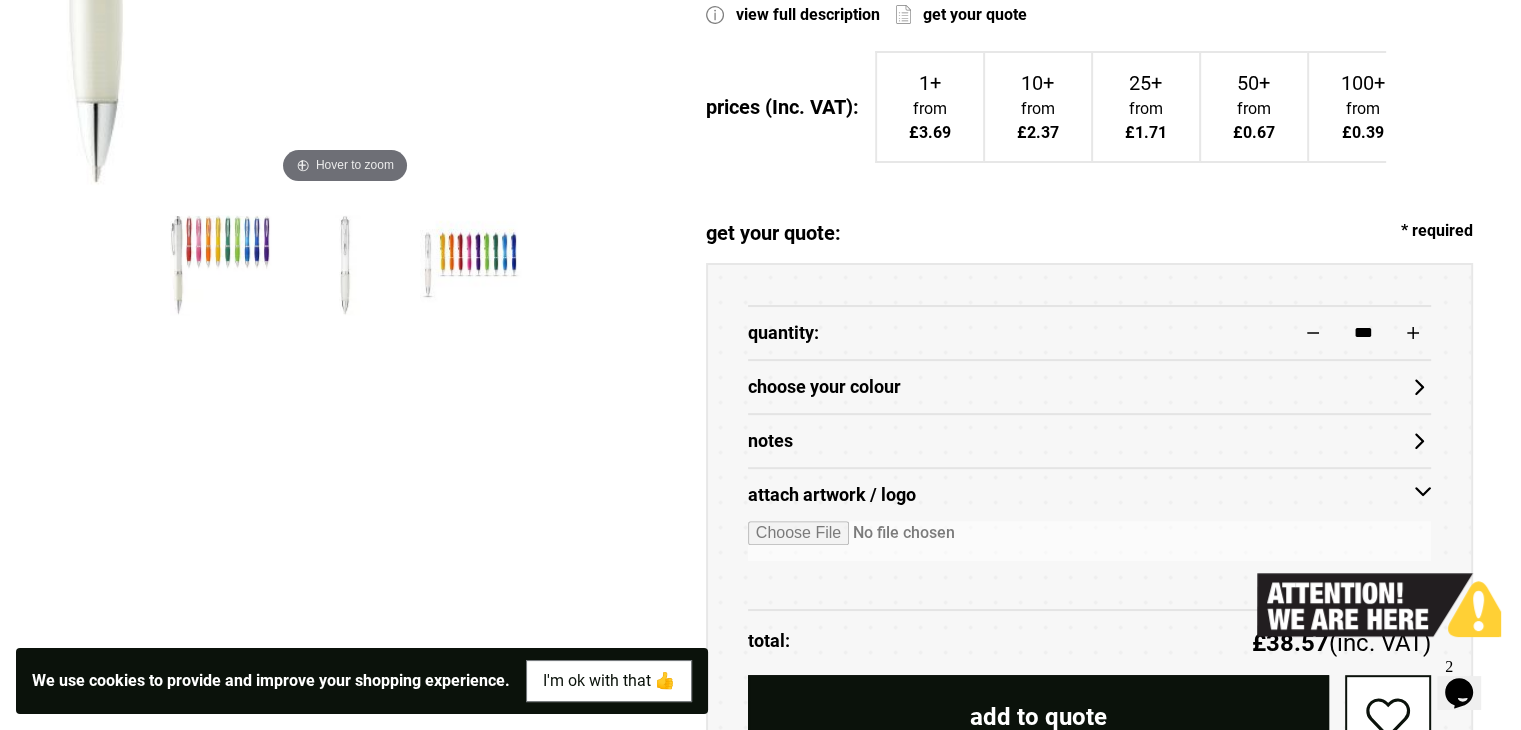 type on "***" 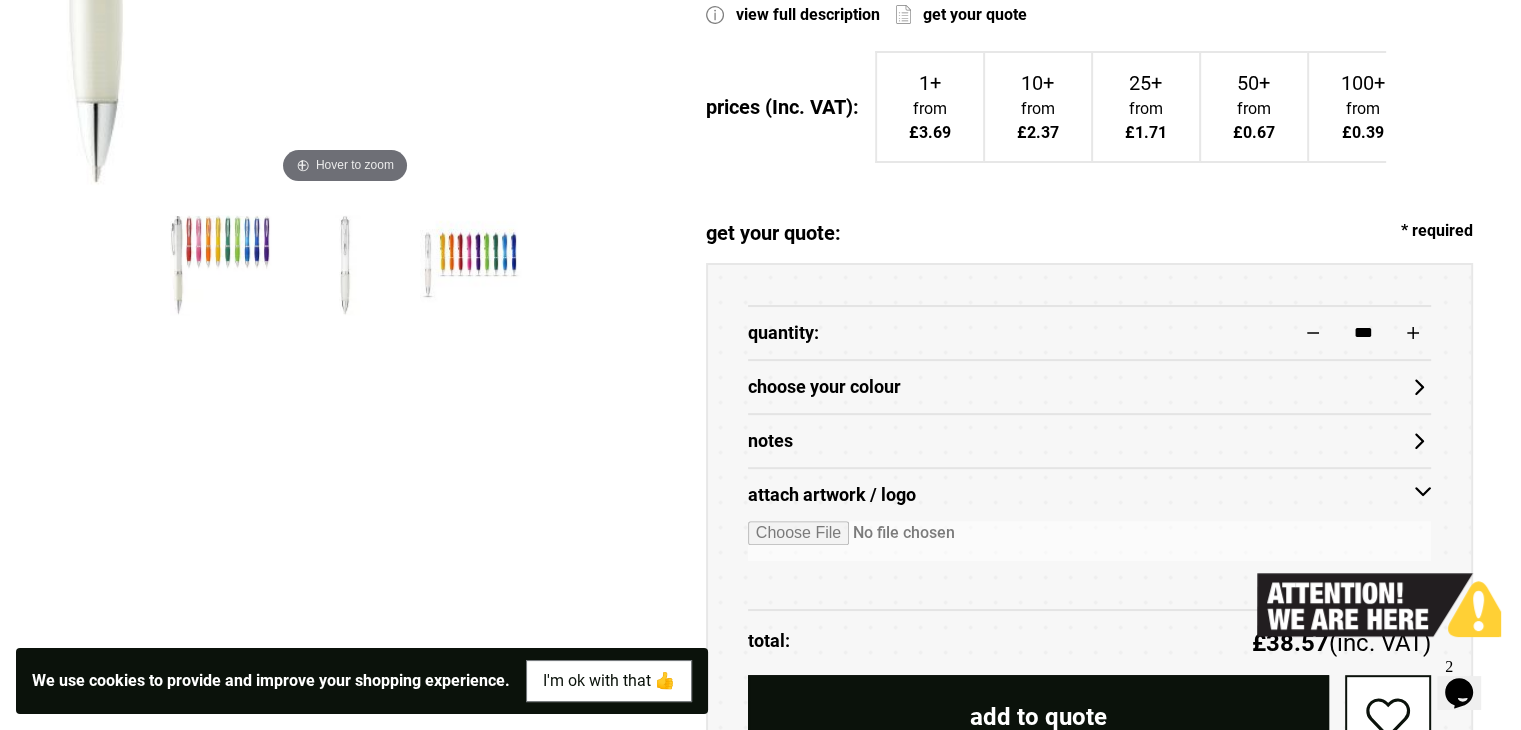 type on "**********" 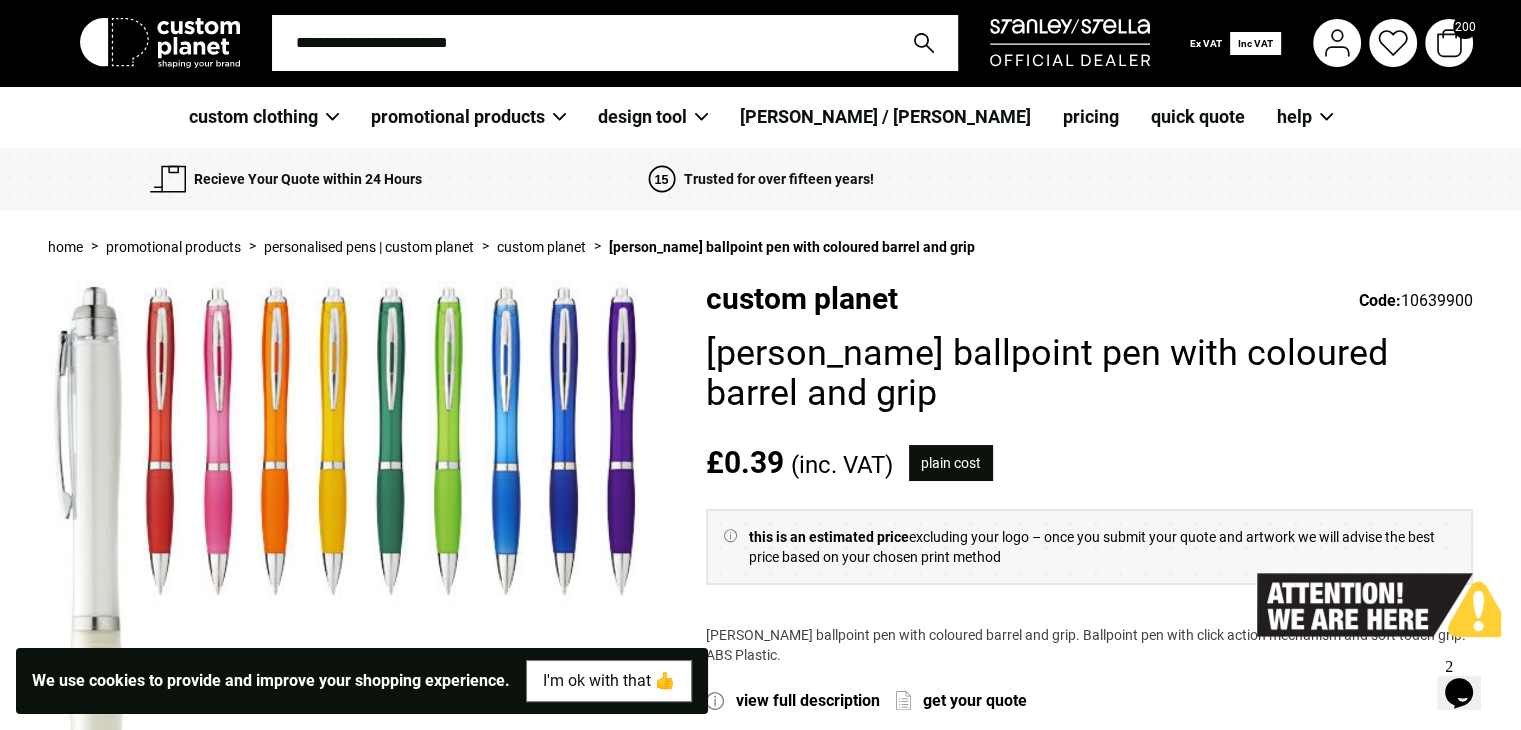 scroll, scrollTop: 0, scrollLeft: 0, axis: both 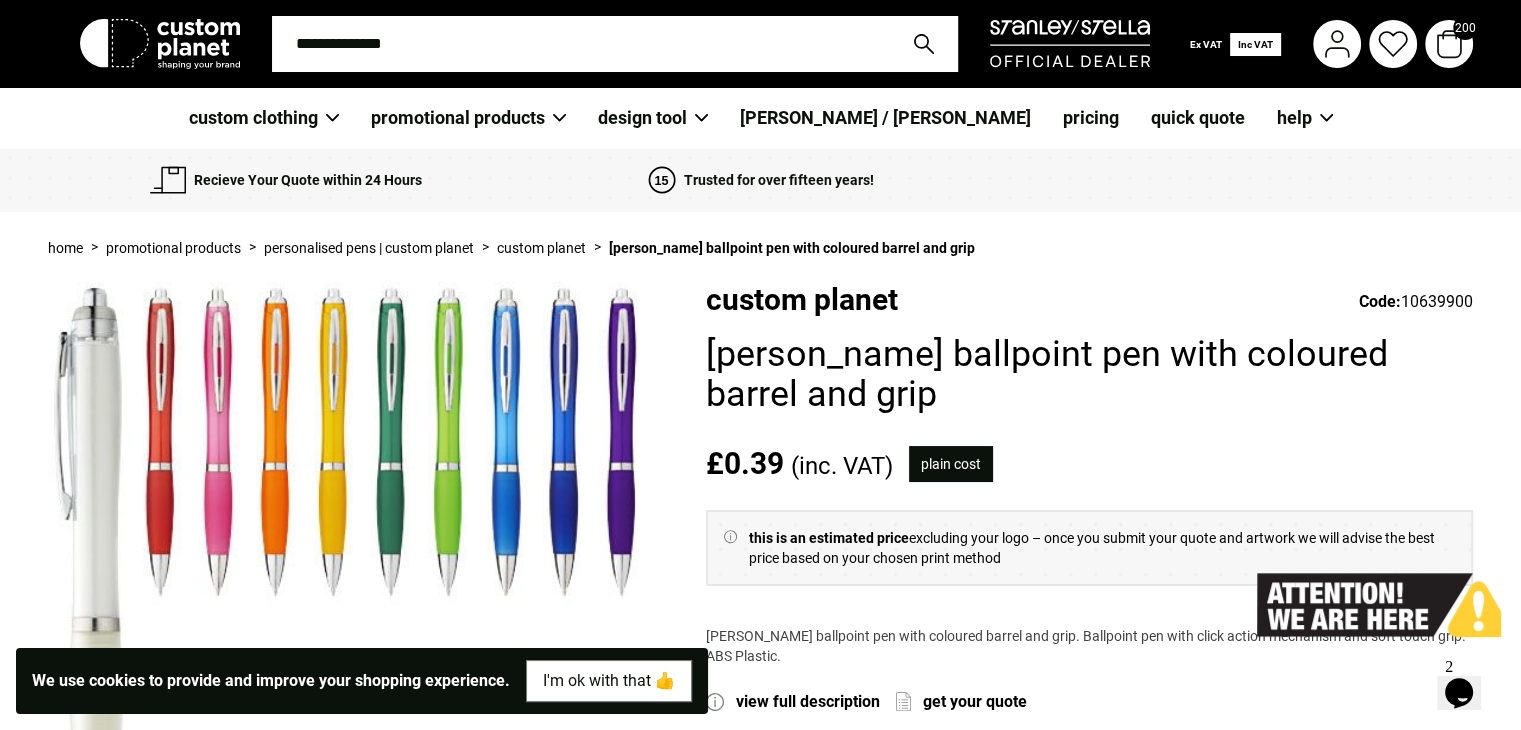 click at bounding box center (581, 44) 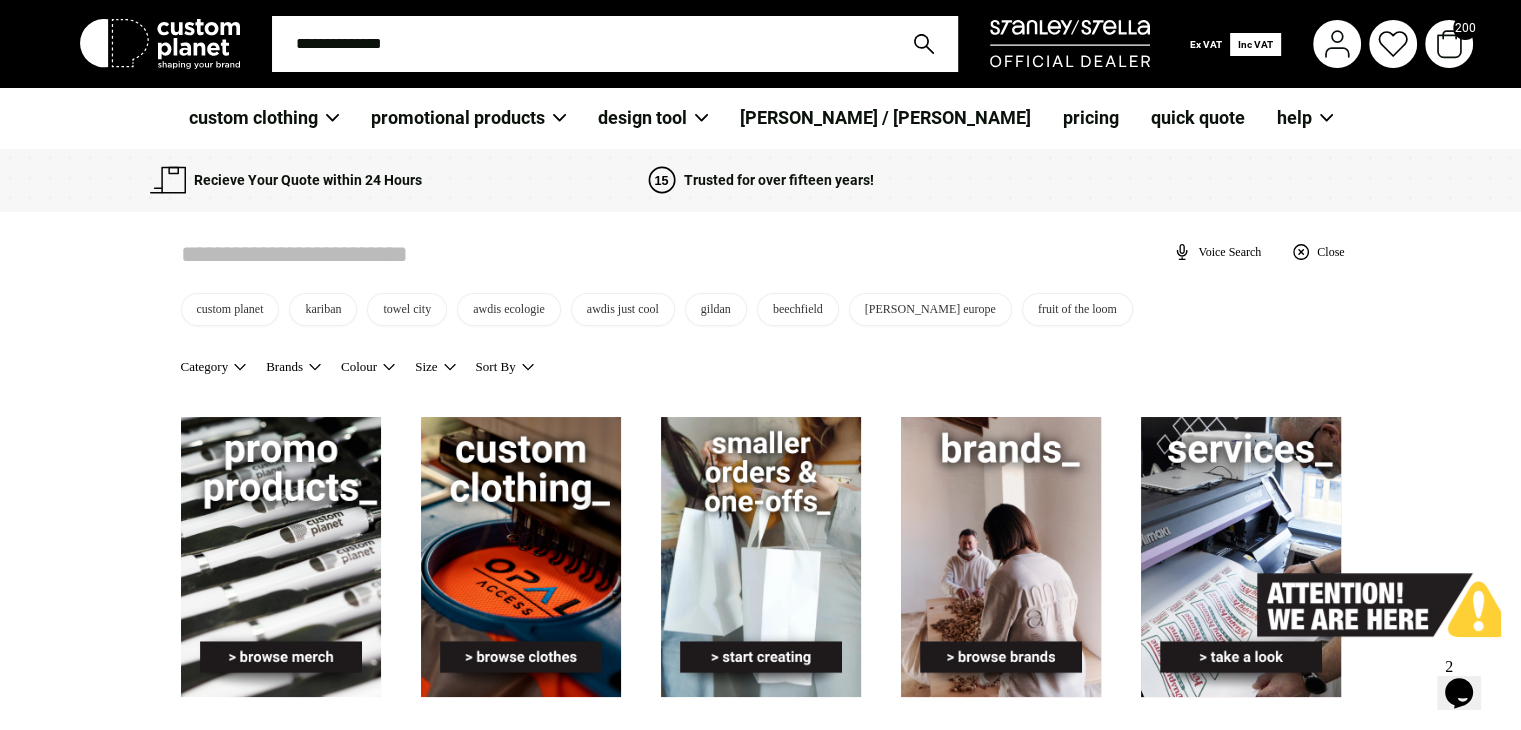 scroll, scrollTop: 0, scrollLeft: 0, axis: both 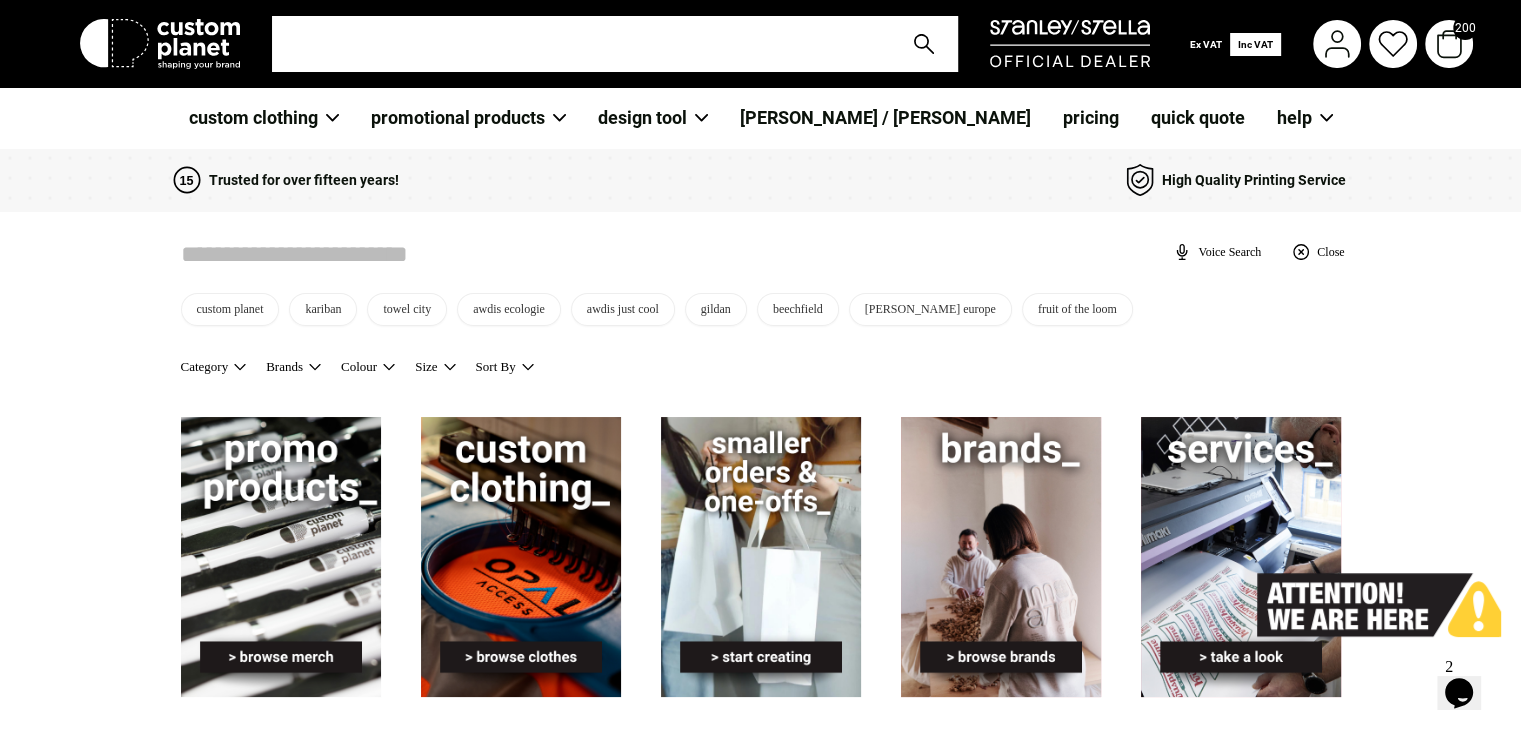 drag, startPoint x: 400, startPoint y: 55, endPoint x: 344, endPoint y: 50, distance: 56.22277 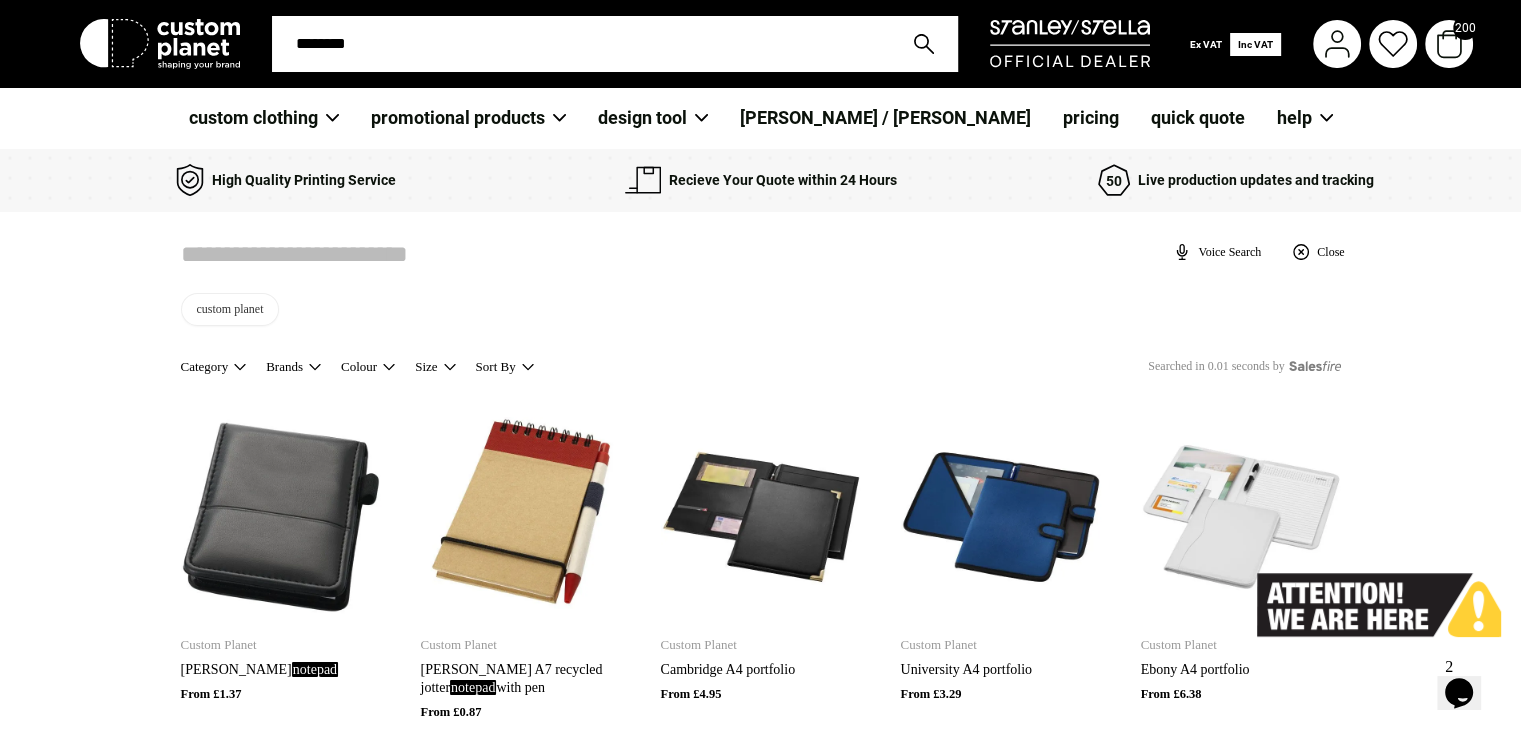type on "********" 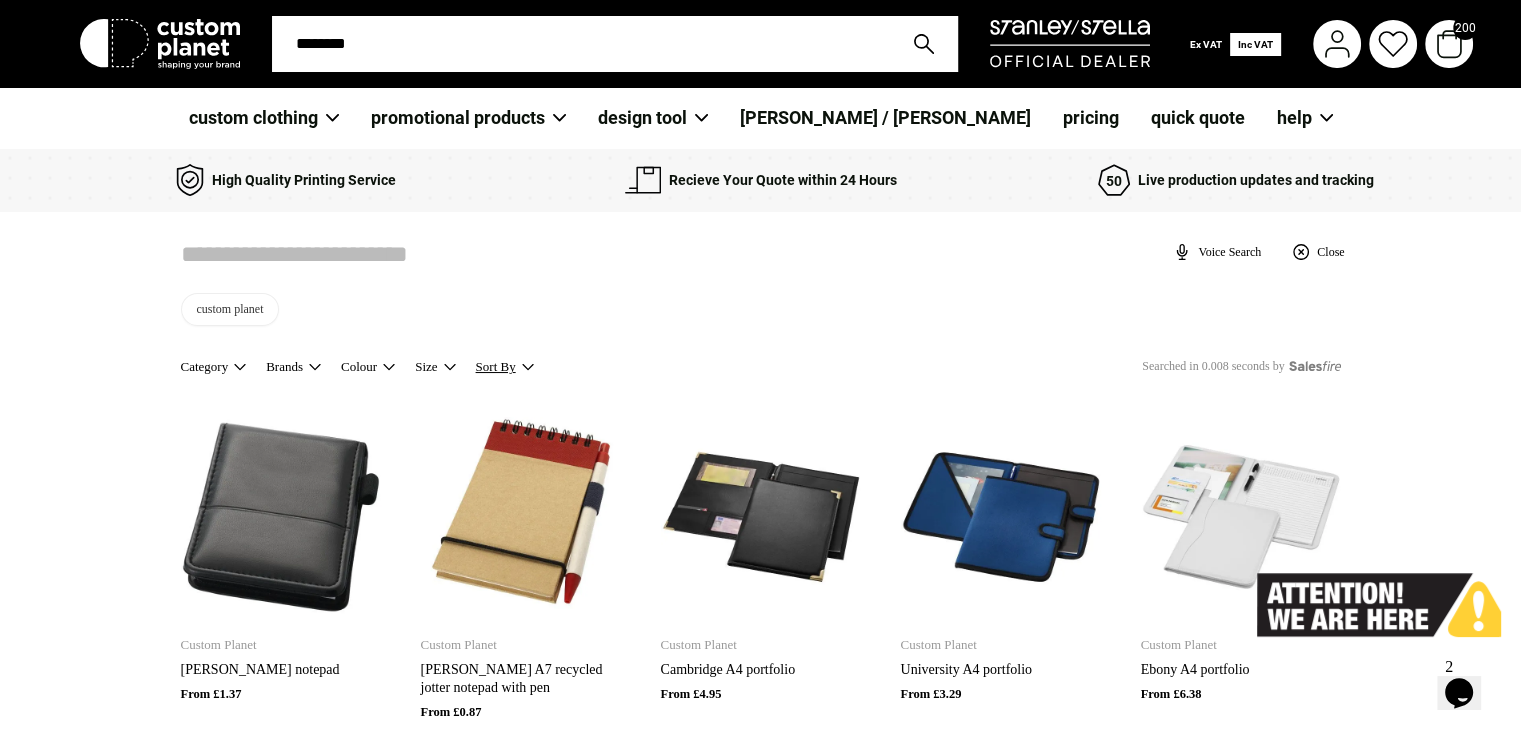 click on "Sort By" at bounding box center [515, 367] 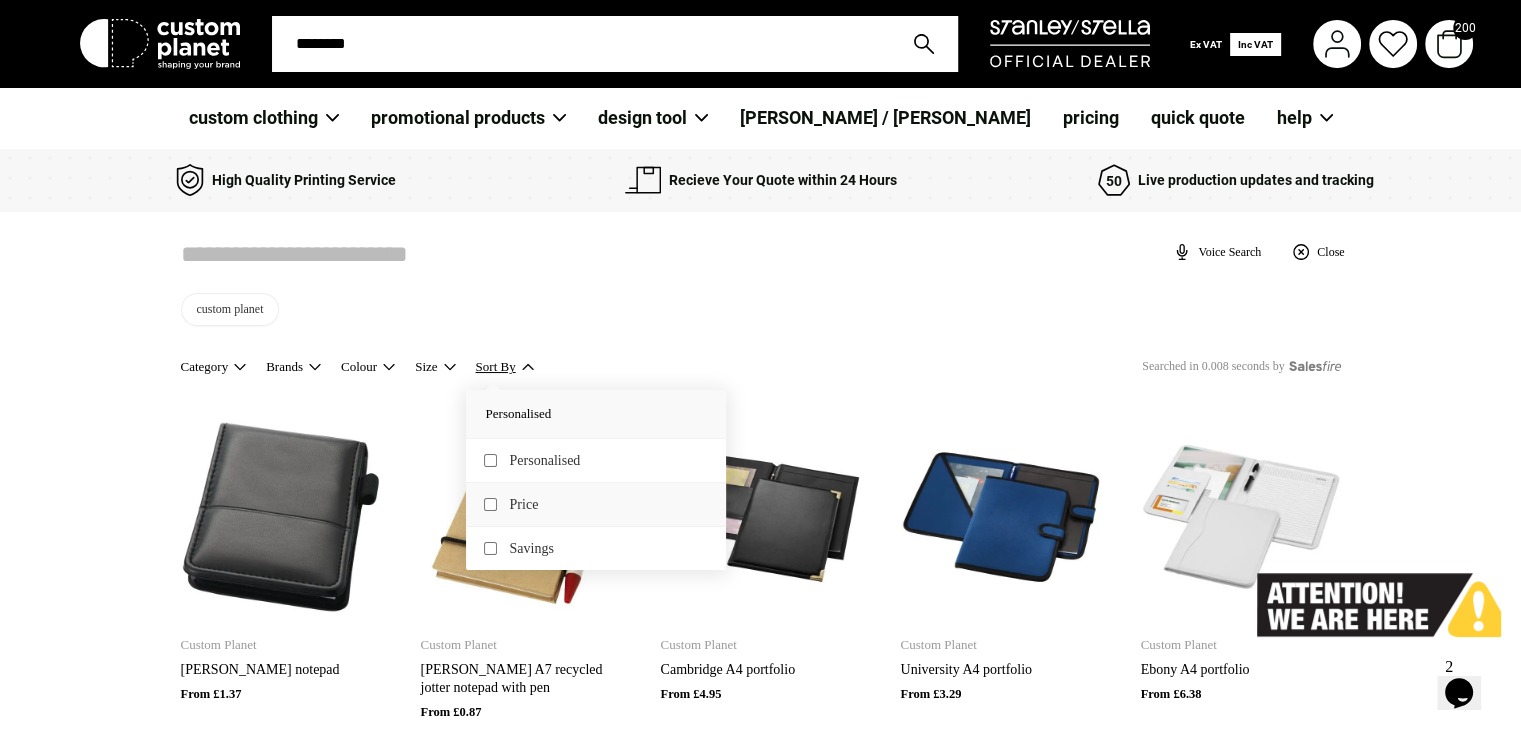 click on "Price" at bounding box center (606, 505) 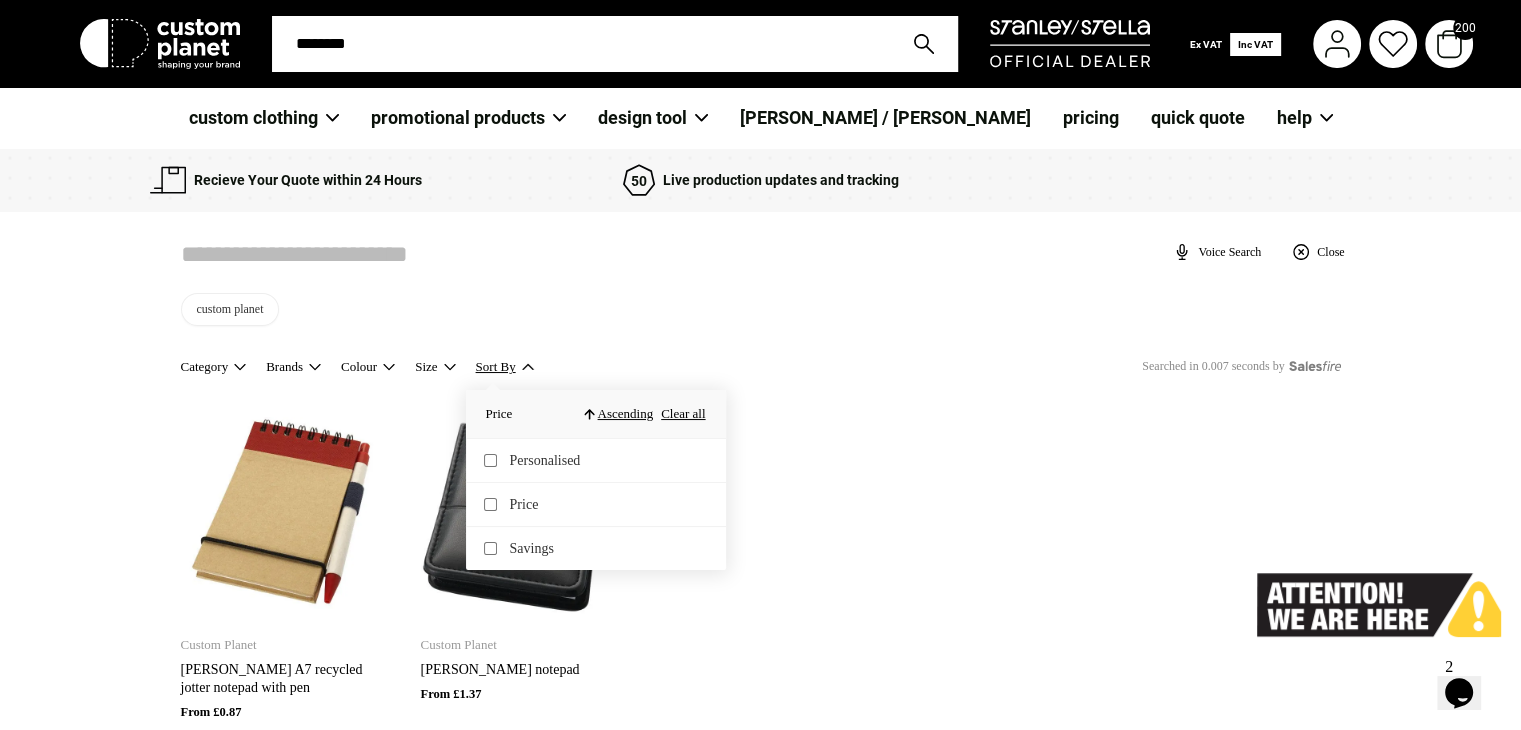 click on "Visual Search
Reset Crop
Replace Image
Custom Planet
Zuse A7 recycled jotter notepad with pen   £0.87
Custom Planet
Flemming jotter notepad   £1.37" at bounding box center (761, 588) 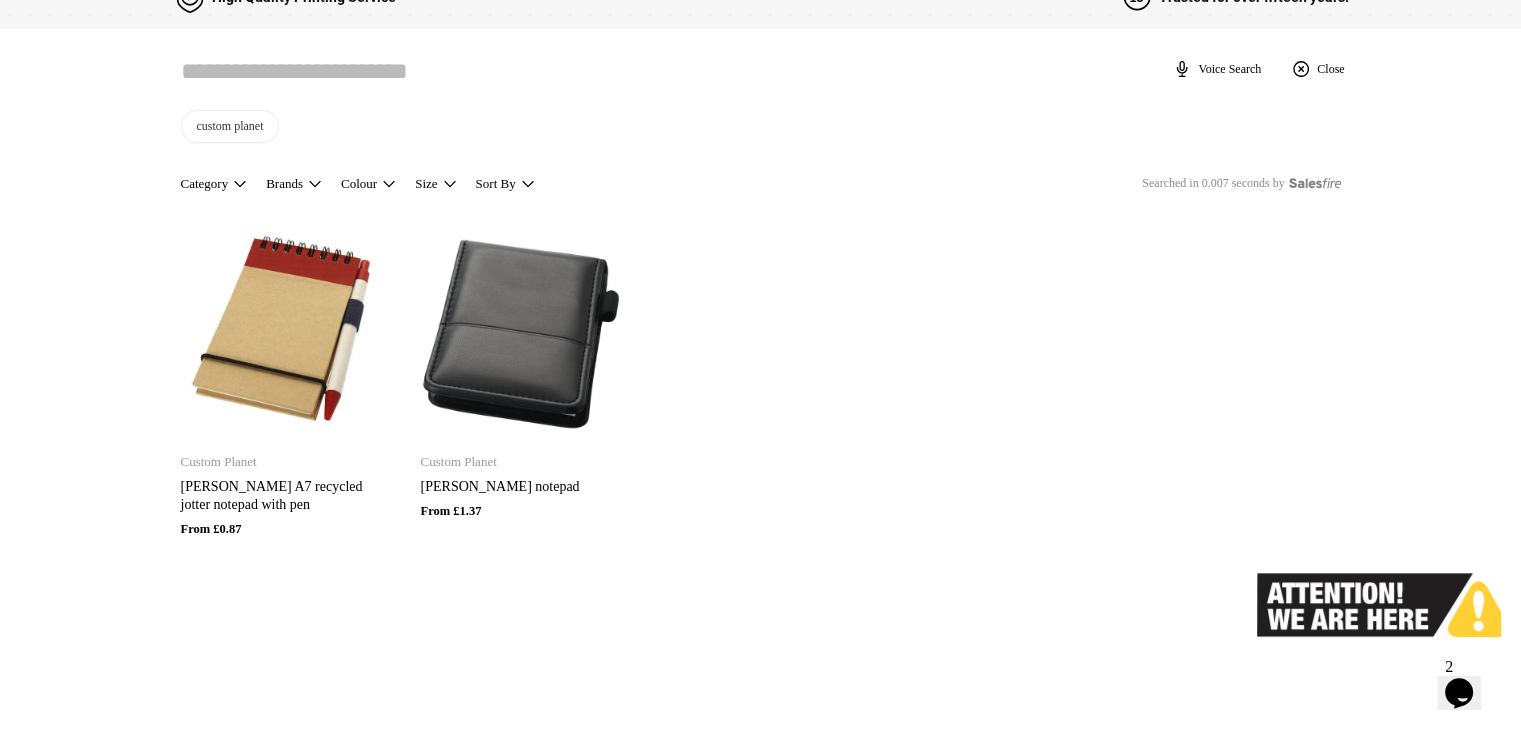 scroll, scrollTop: 180, scrollLeft: 0, axis: vertical 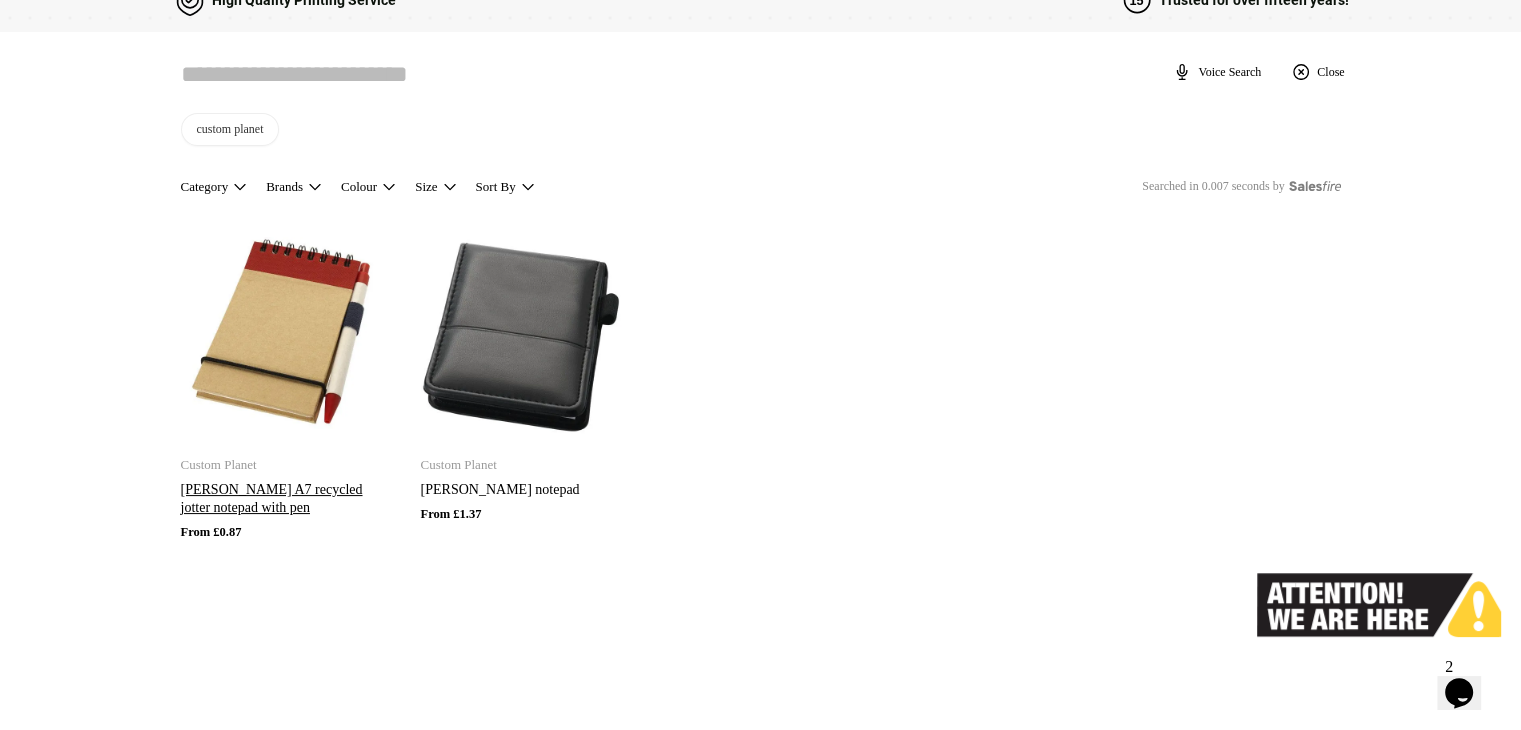 click at bounding box center [281, 337] 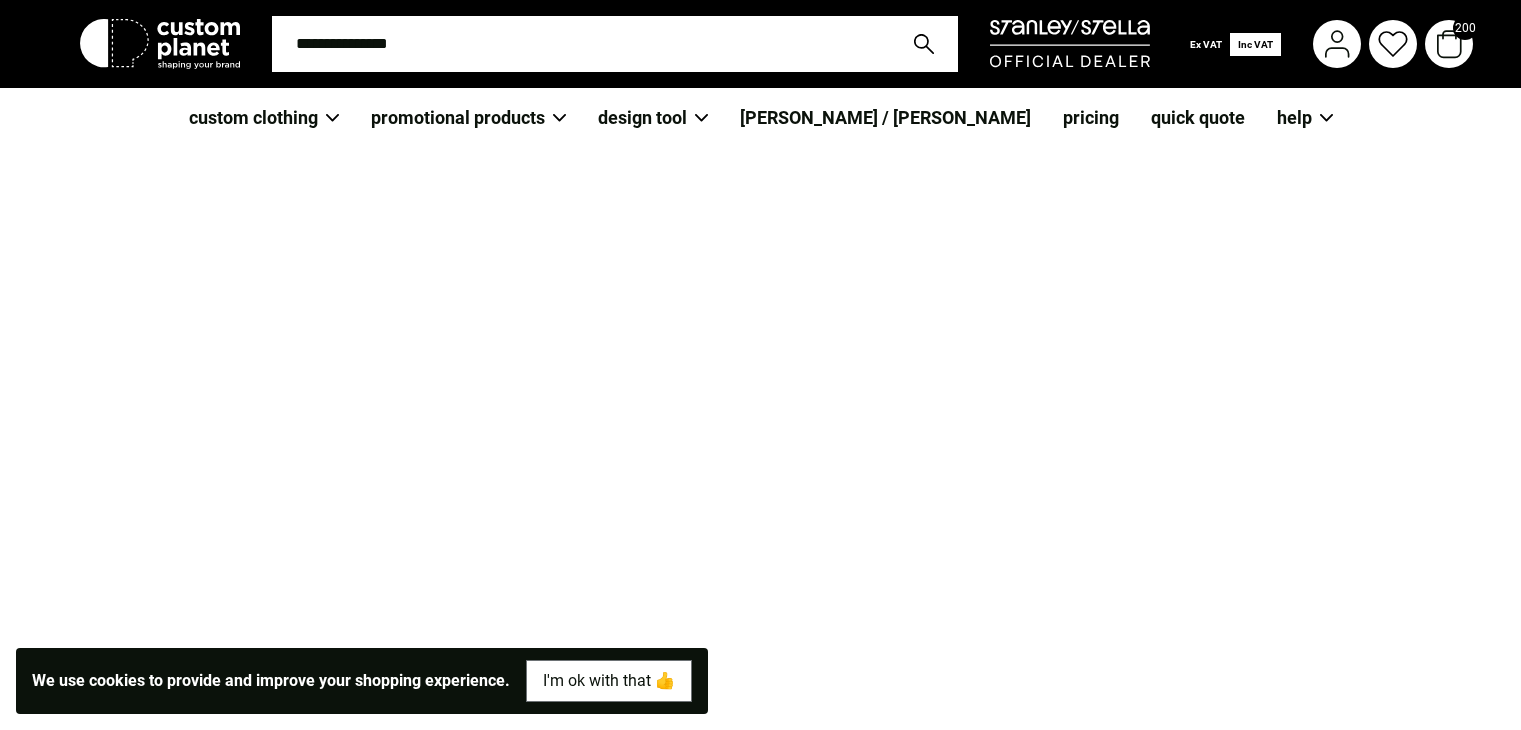 scroll, scrollTop: 0, scrollLeft: 0, axis: both 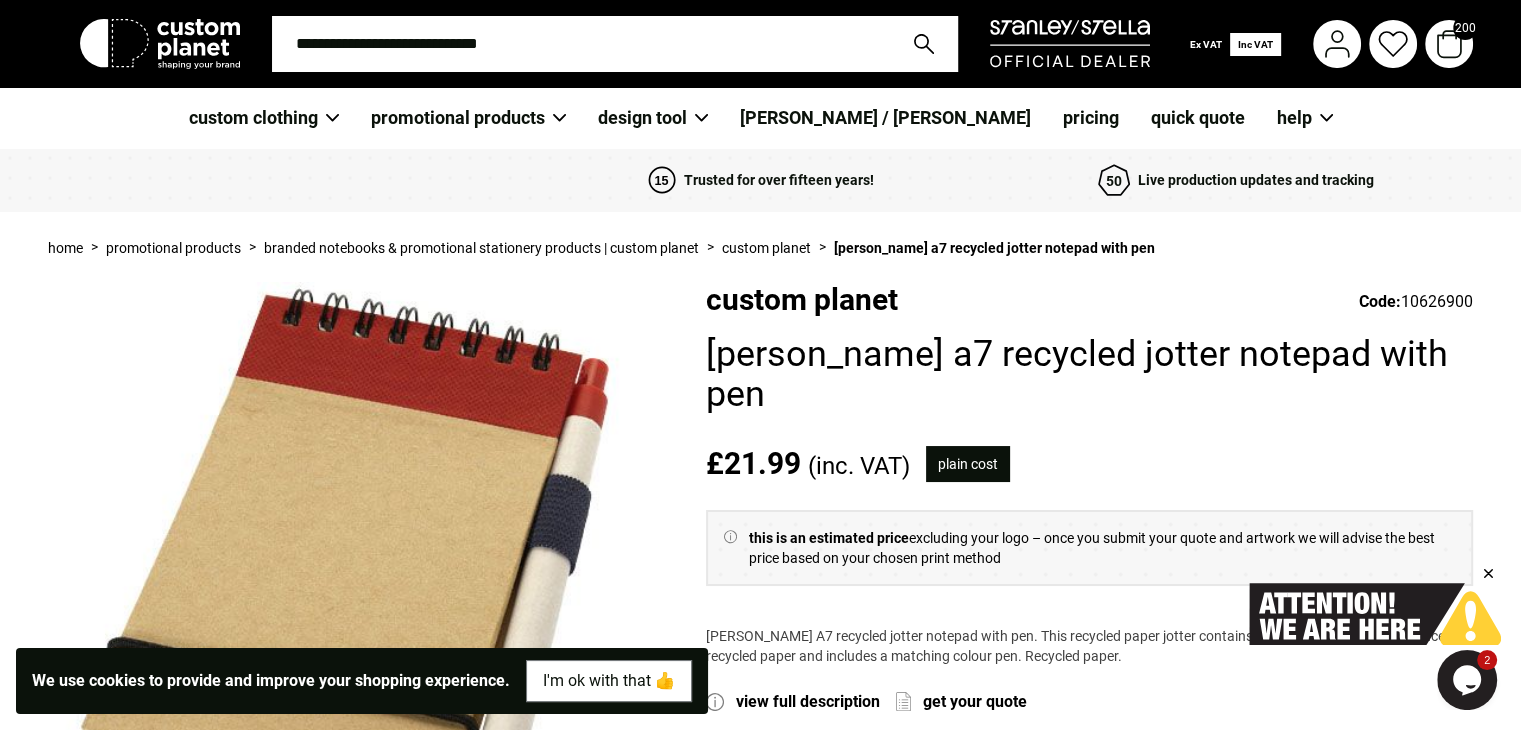 click at bounding box center [581, 44] 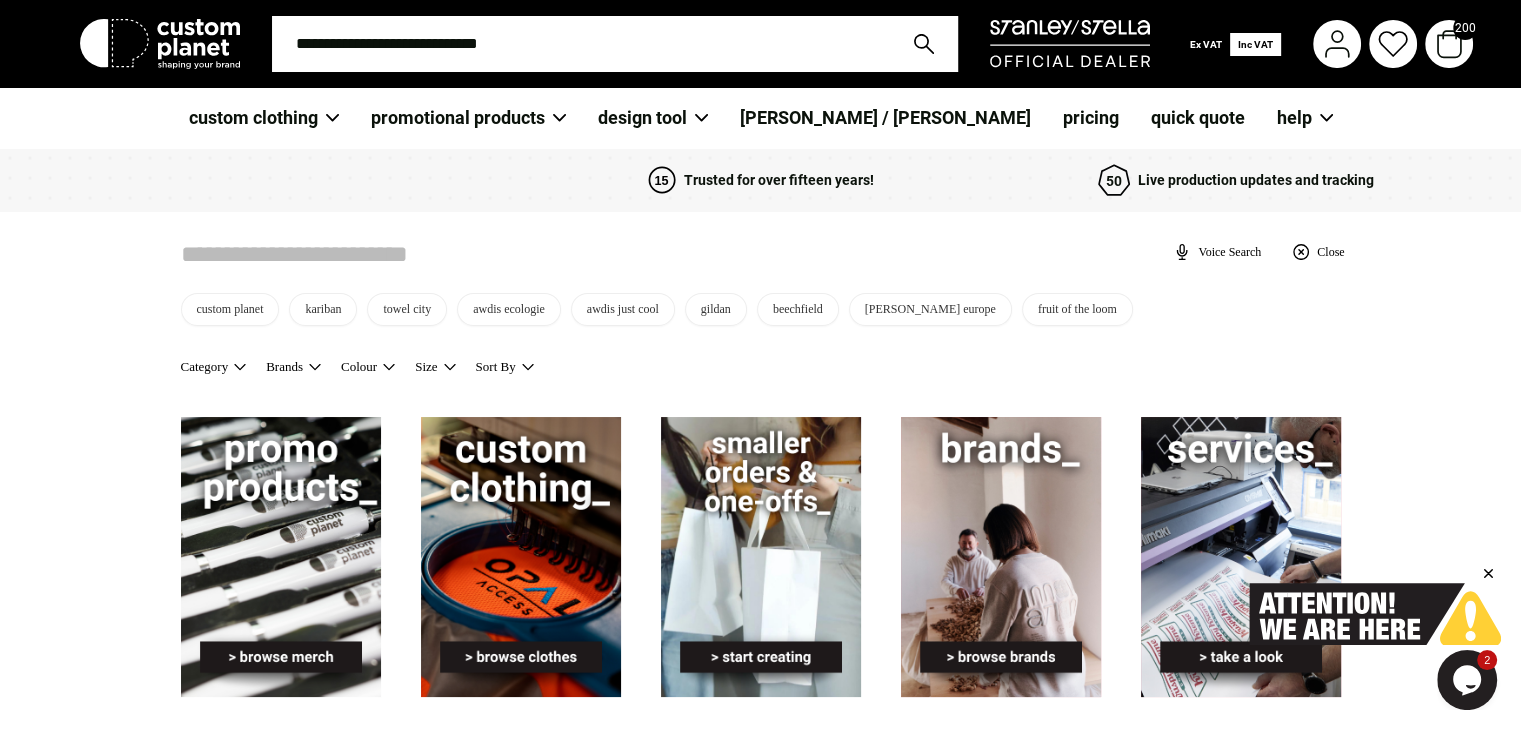 scroll, scrollTop: 0, scrollLeft: 0, axis: both 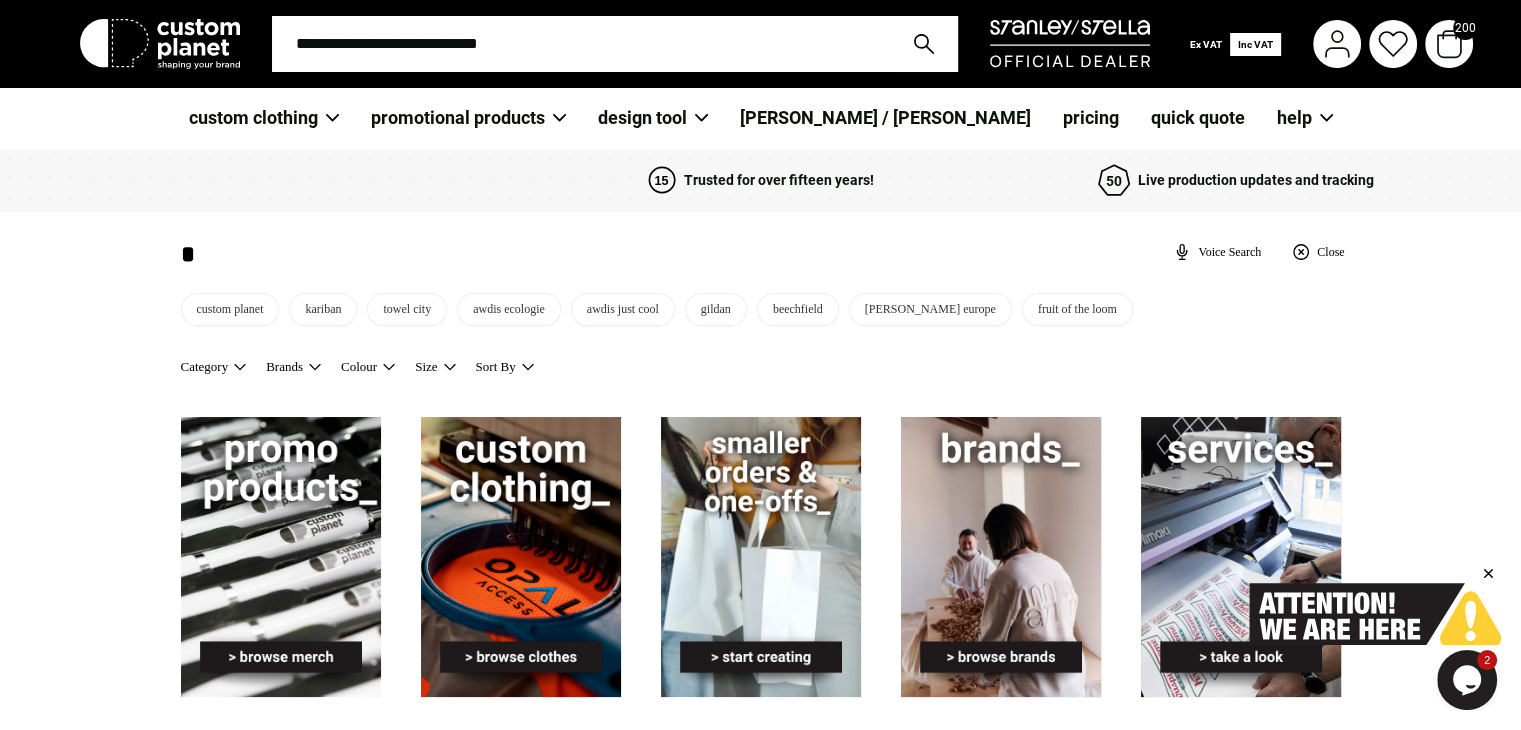 type on "*" 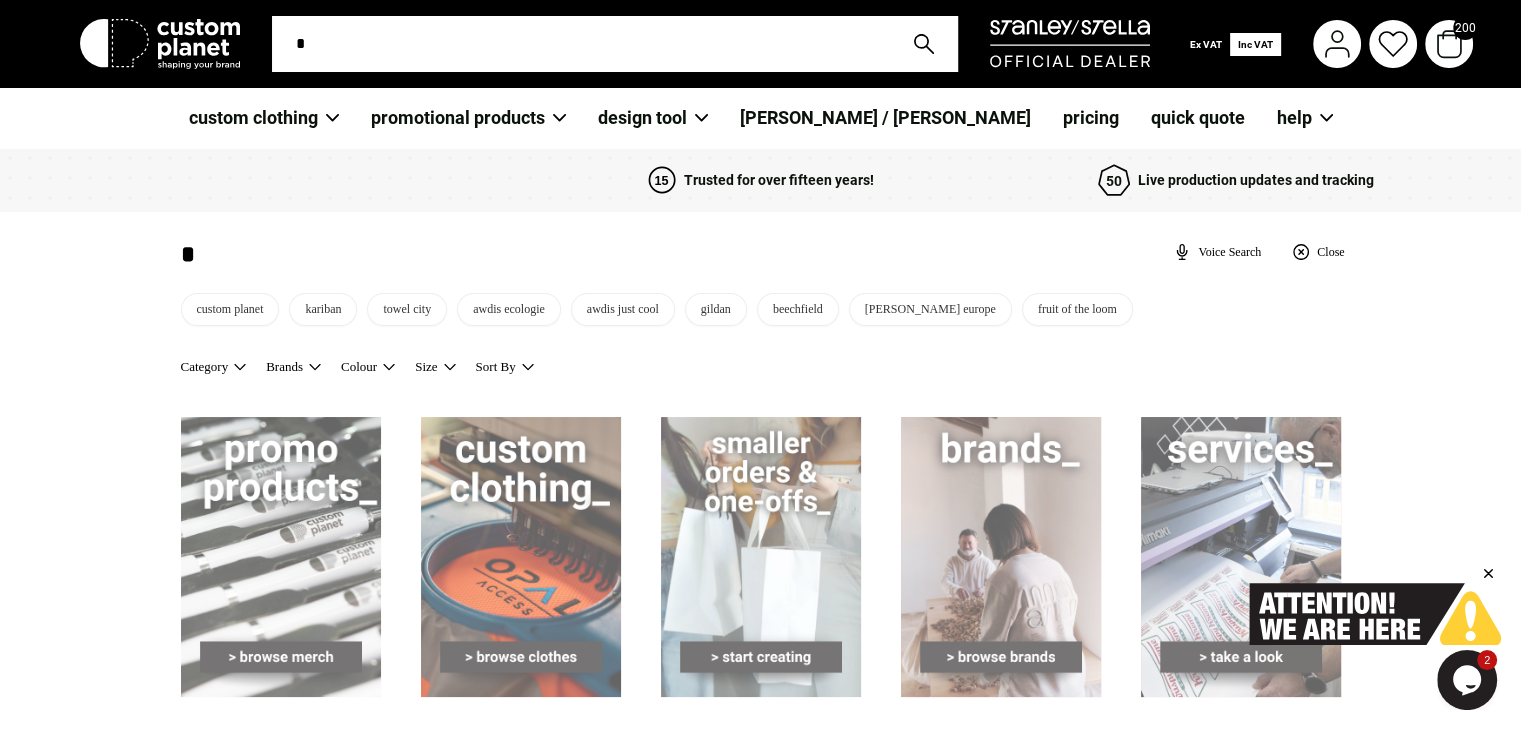 type on "**" 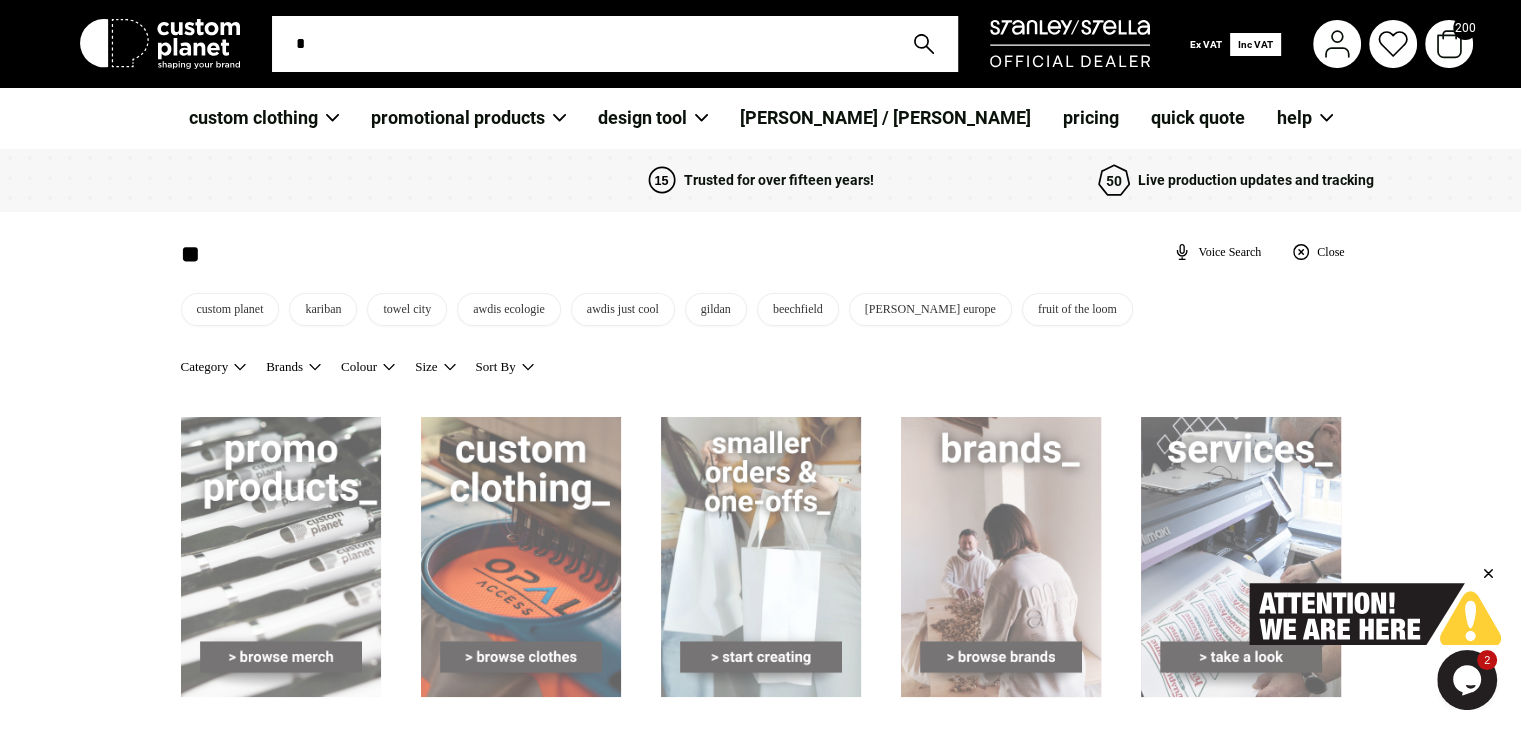 type on "**" 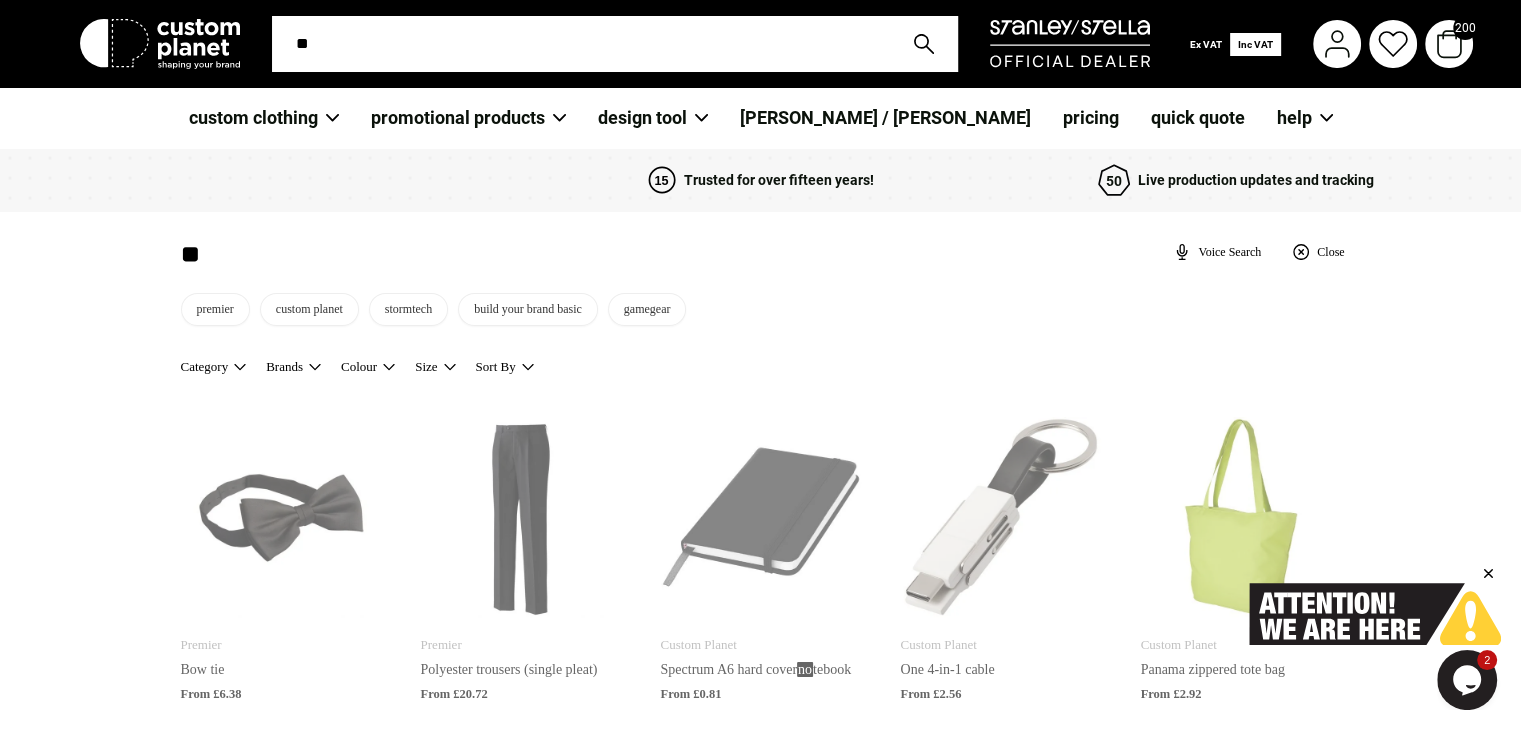 type on "***" 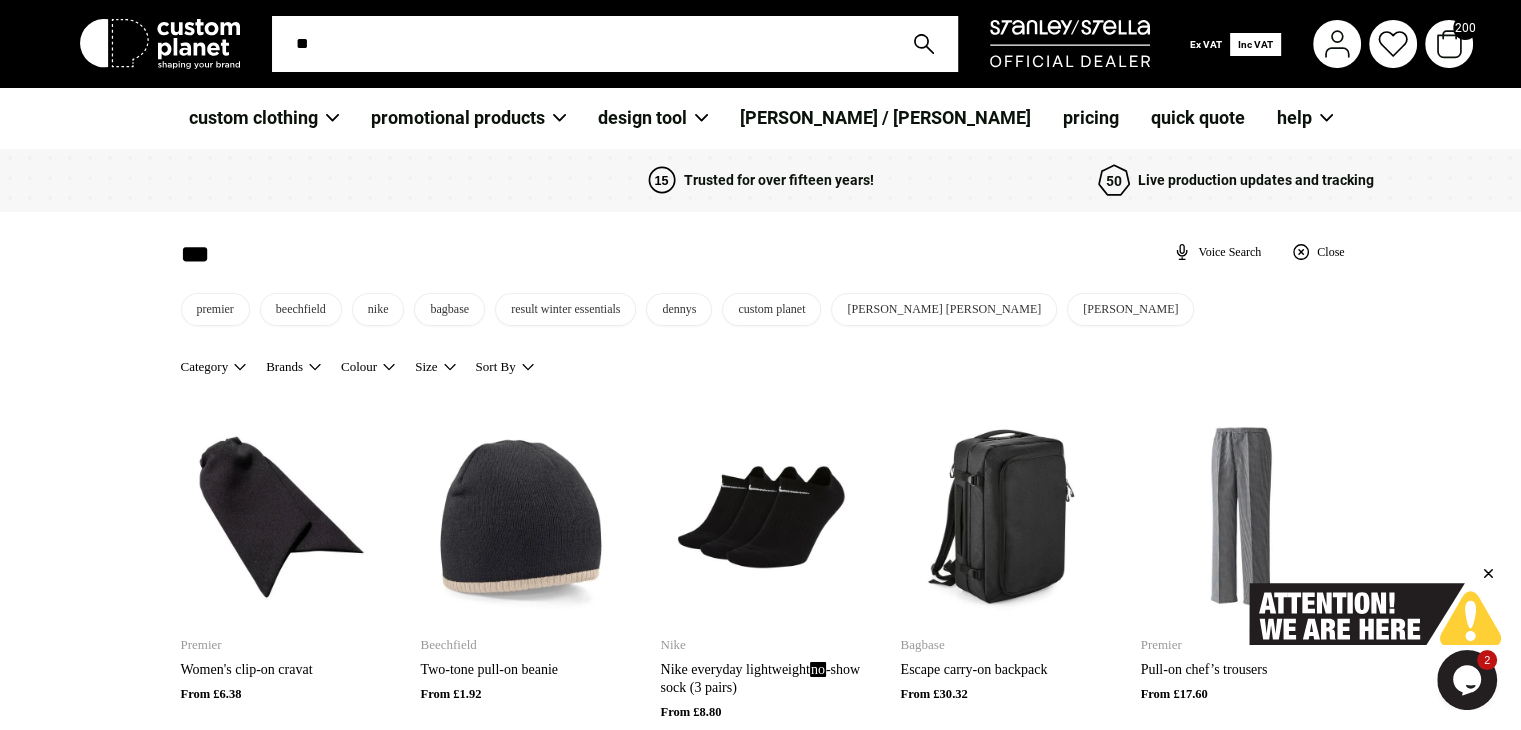 type on "***" 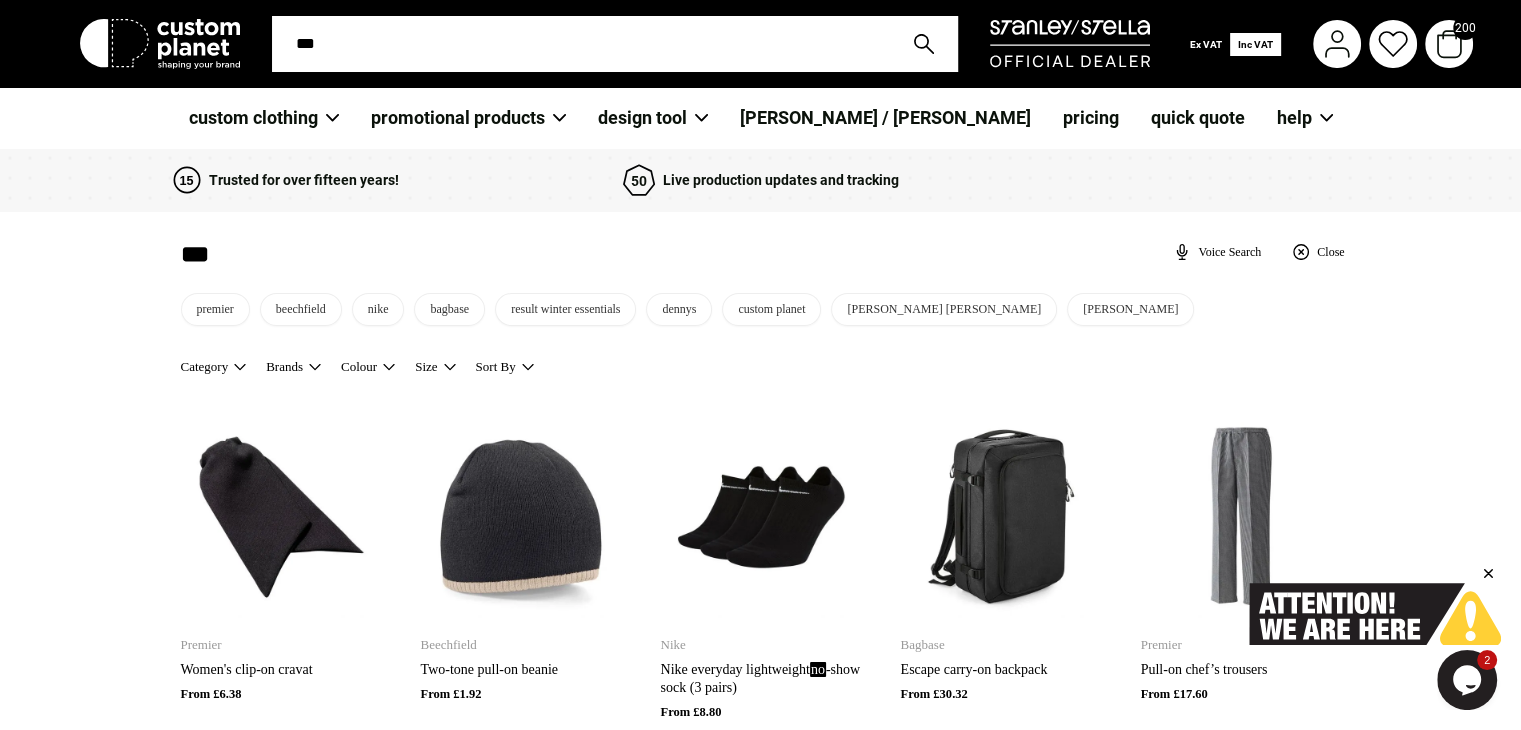 type on "****" 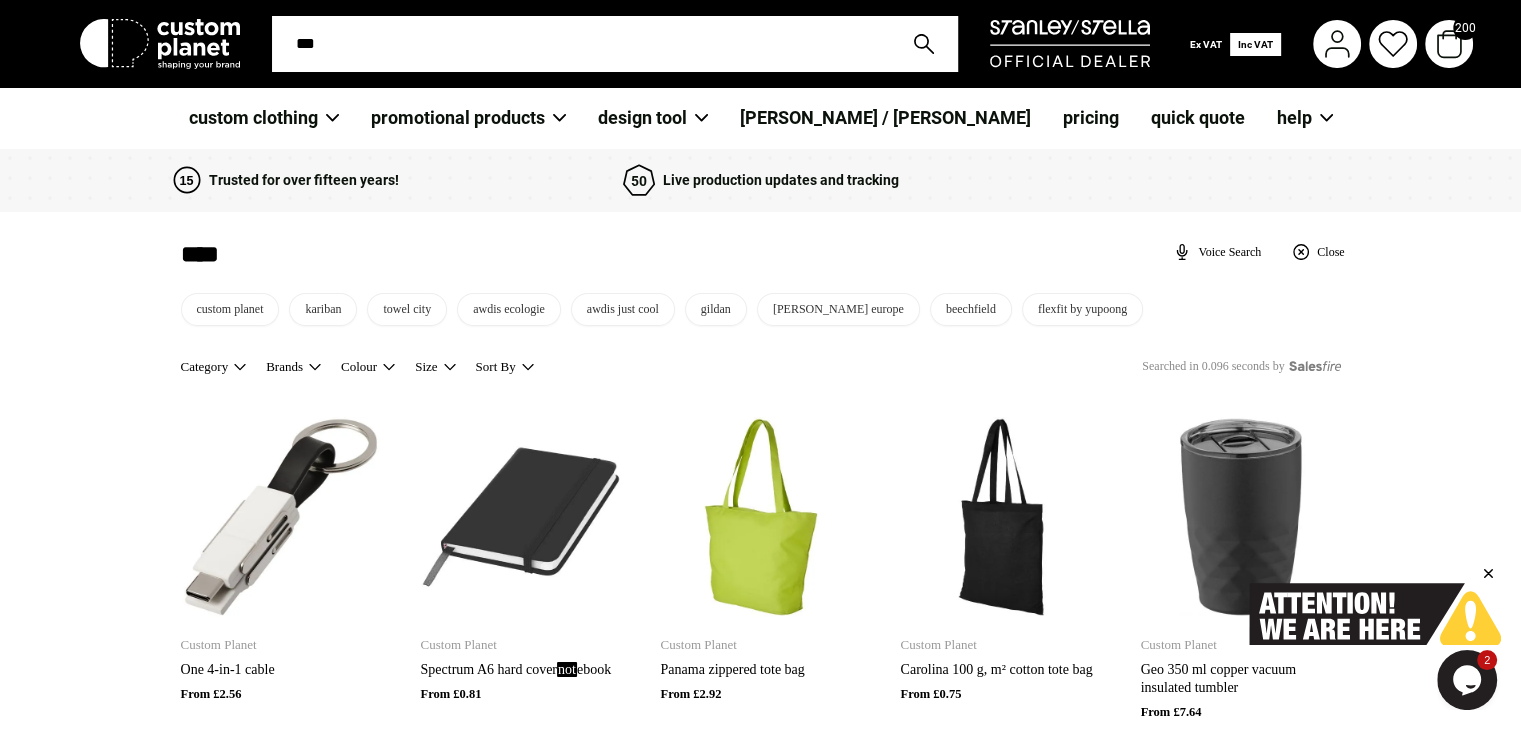 type on "****" 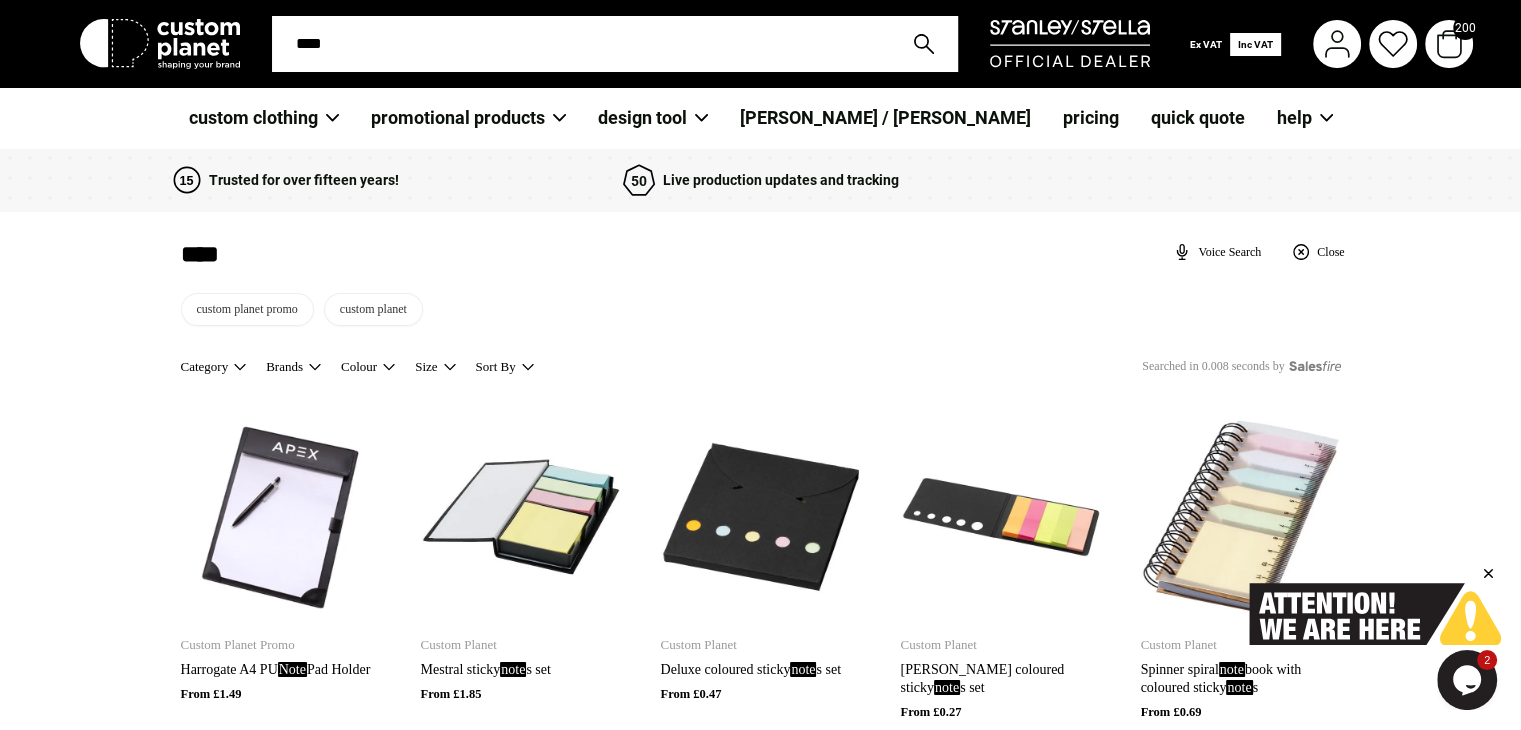 type on "*****" 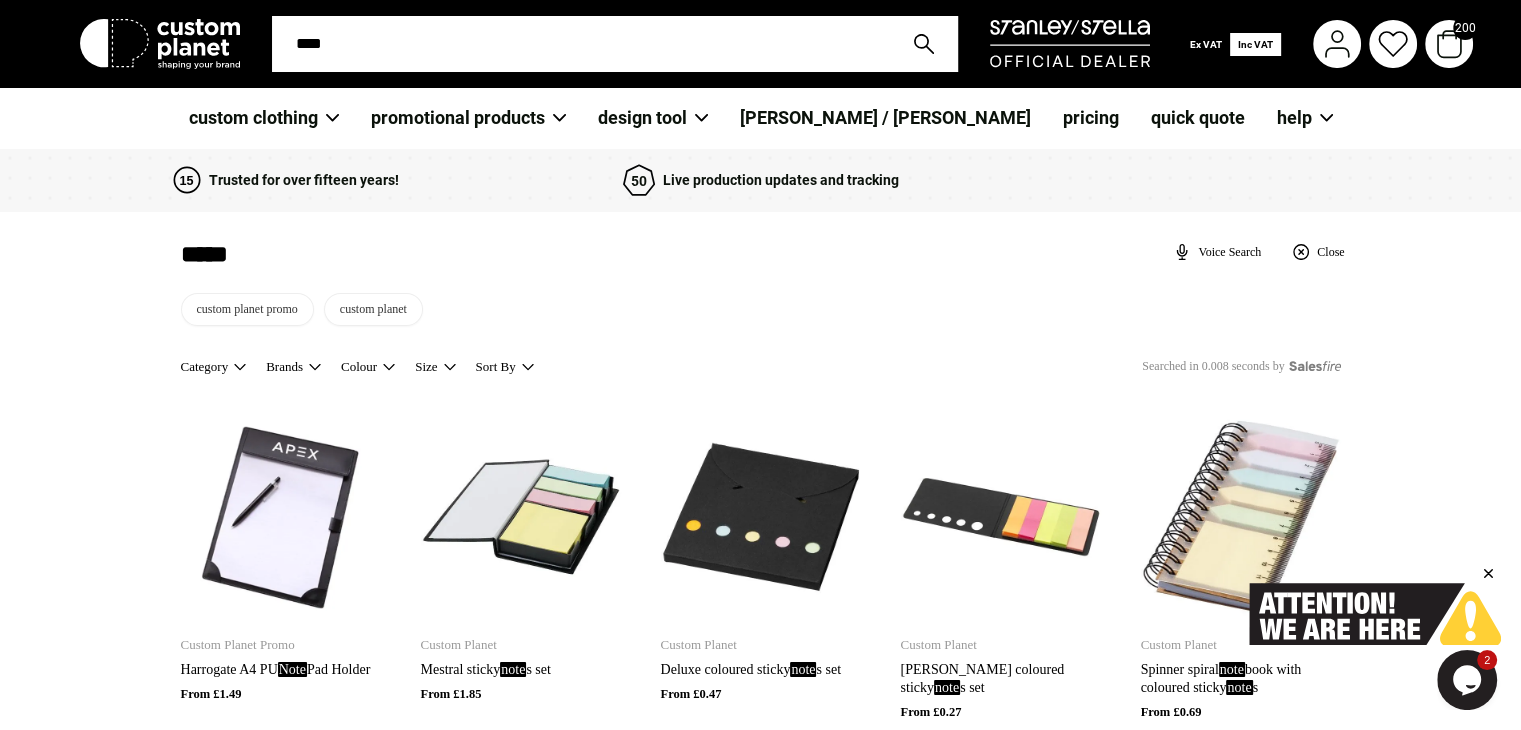 type on "*****" 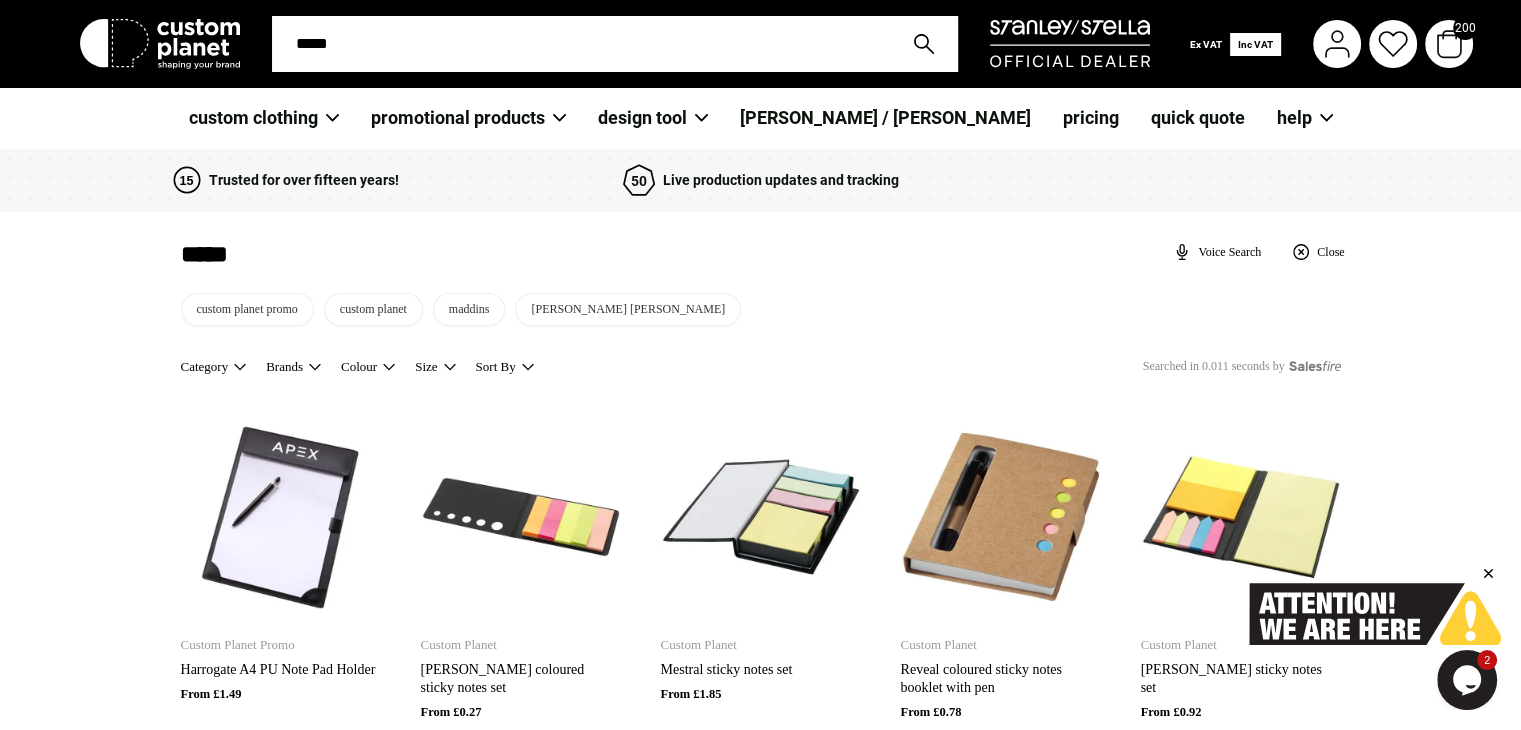 type on "******" 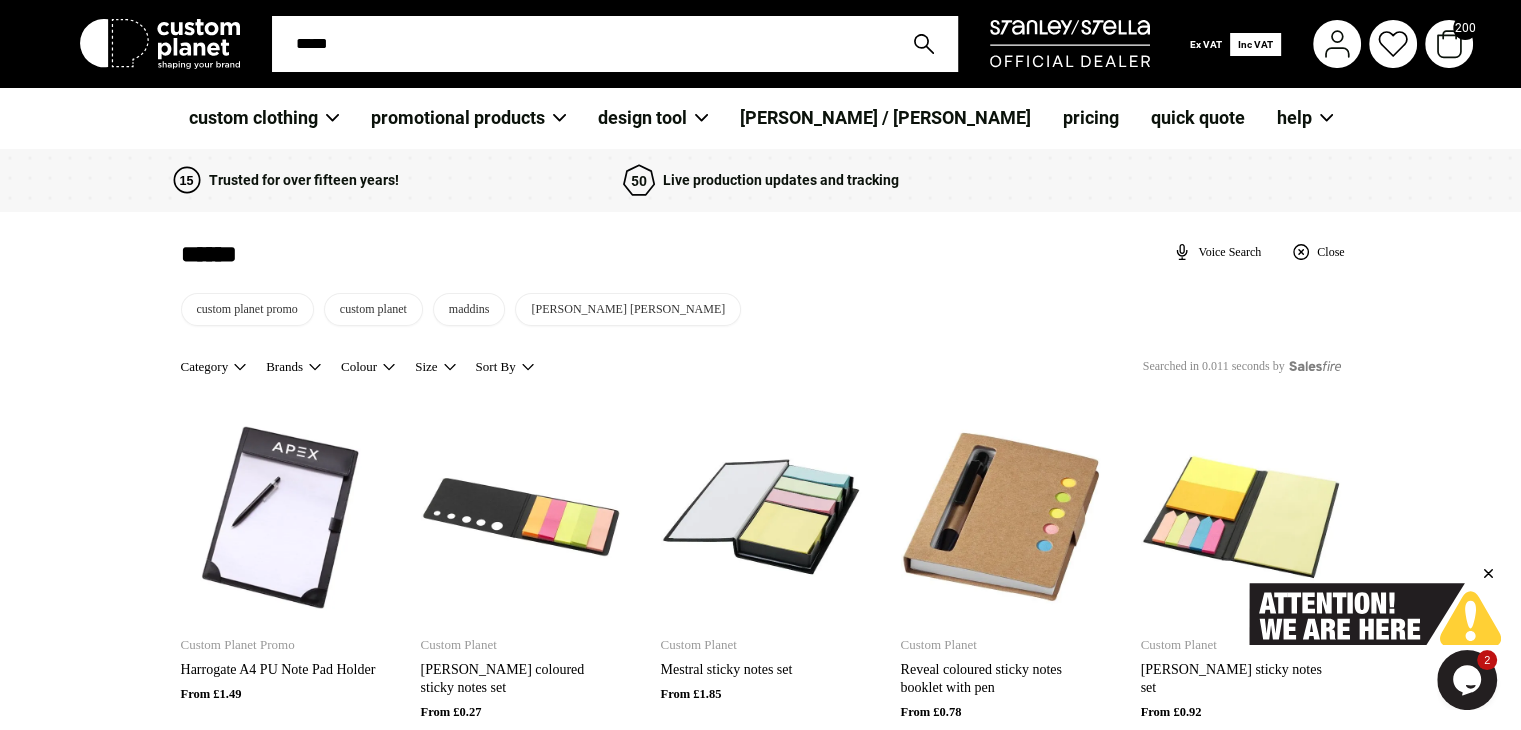 type on "******" 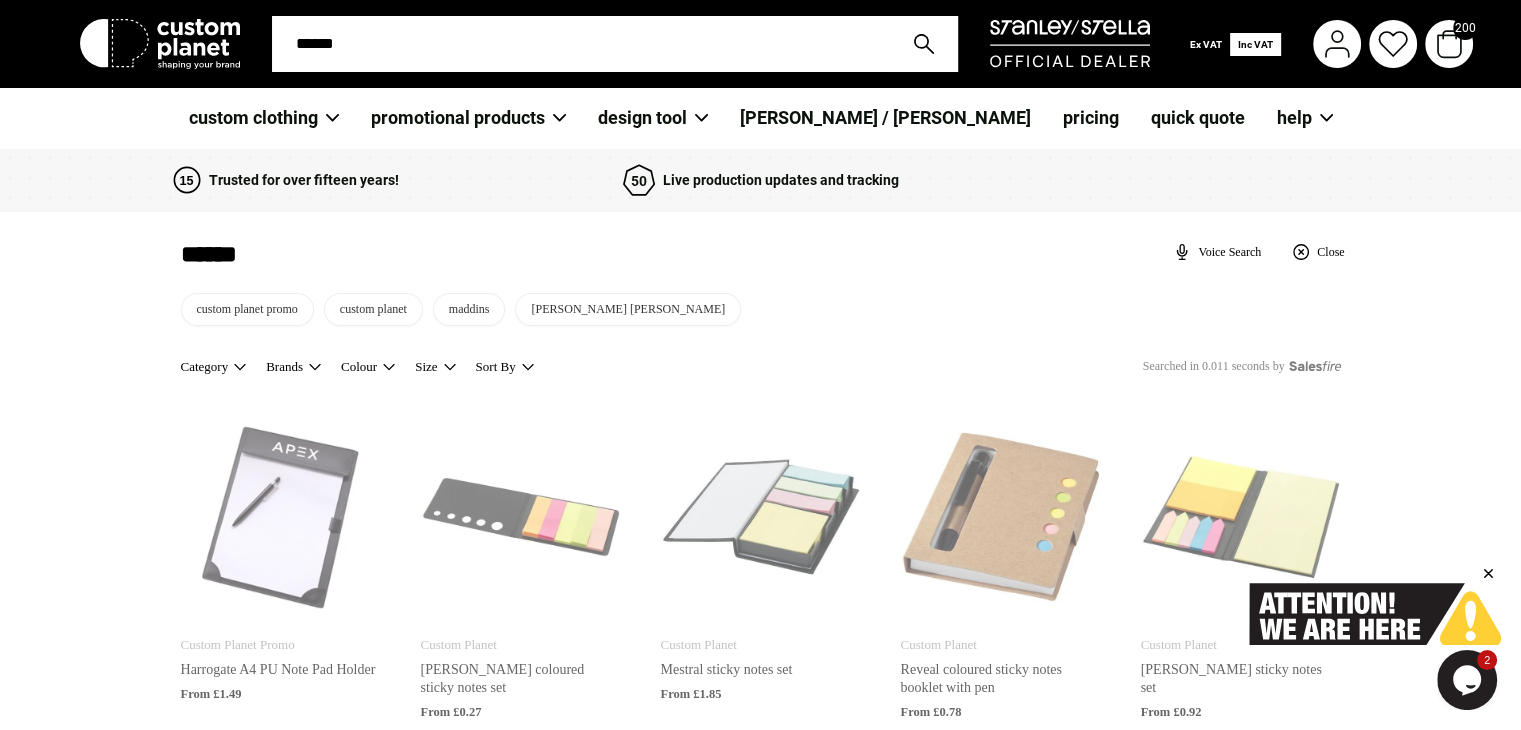 type on "*******" 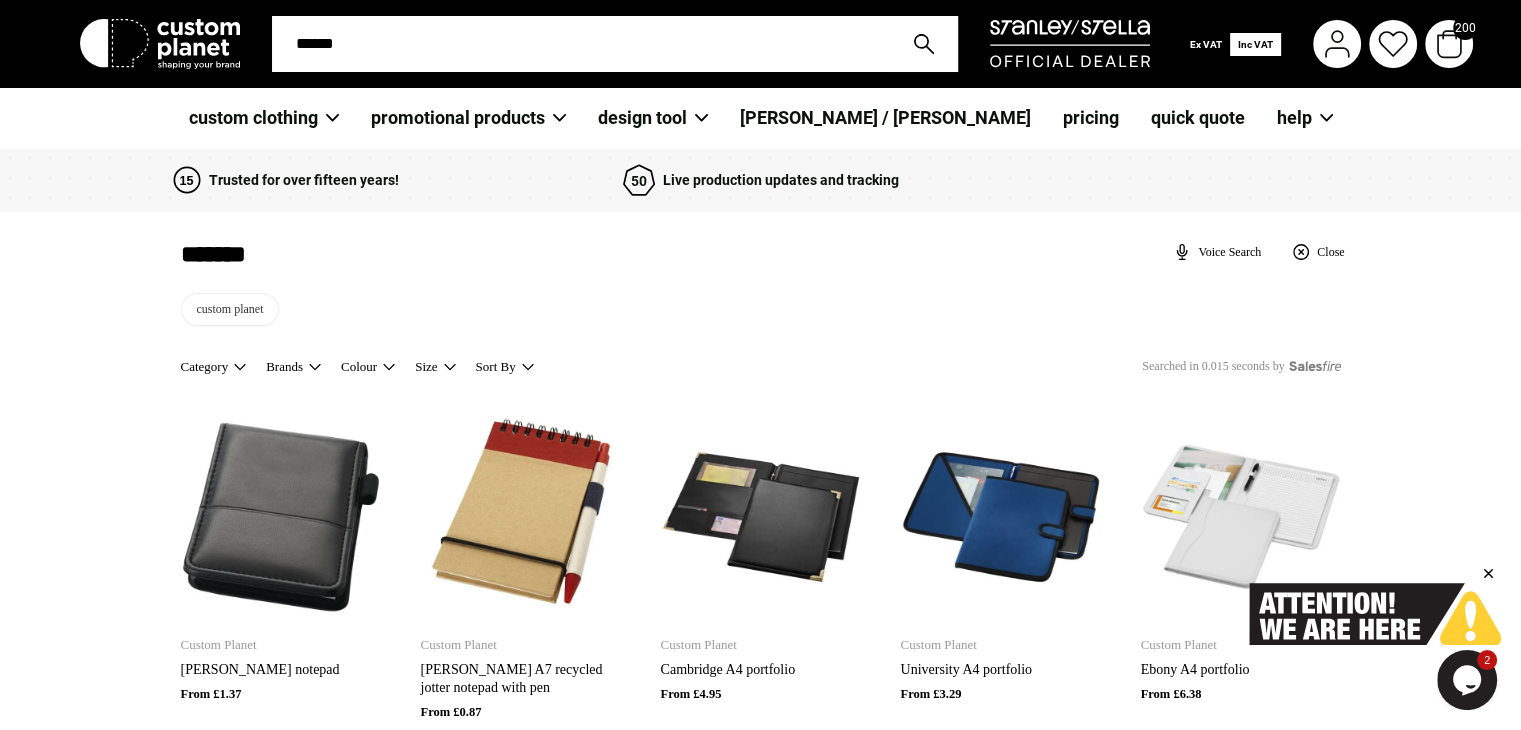 type on "*******" 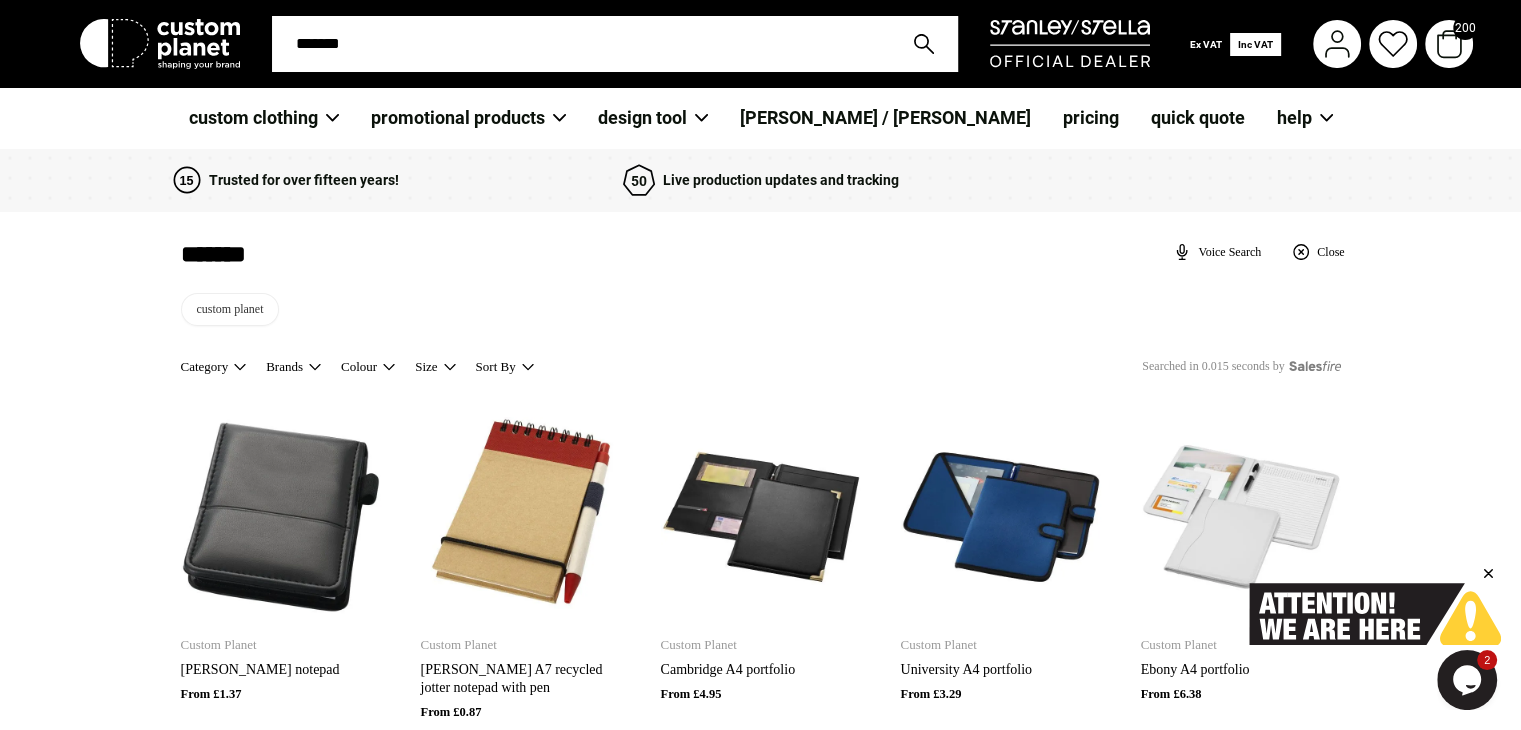 type on "********" 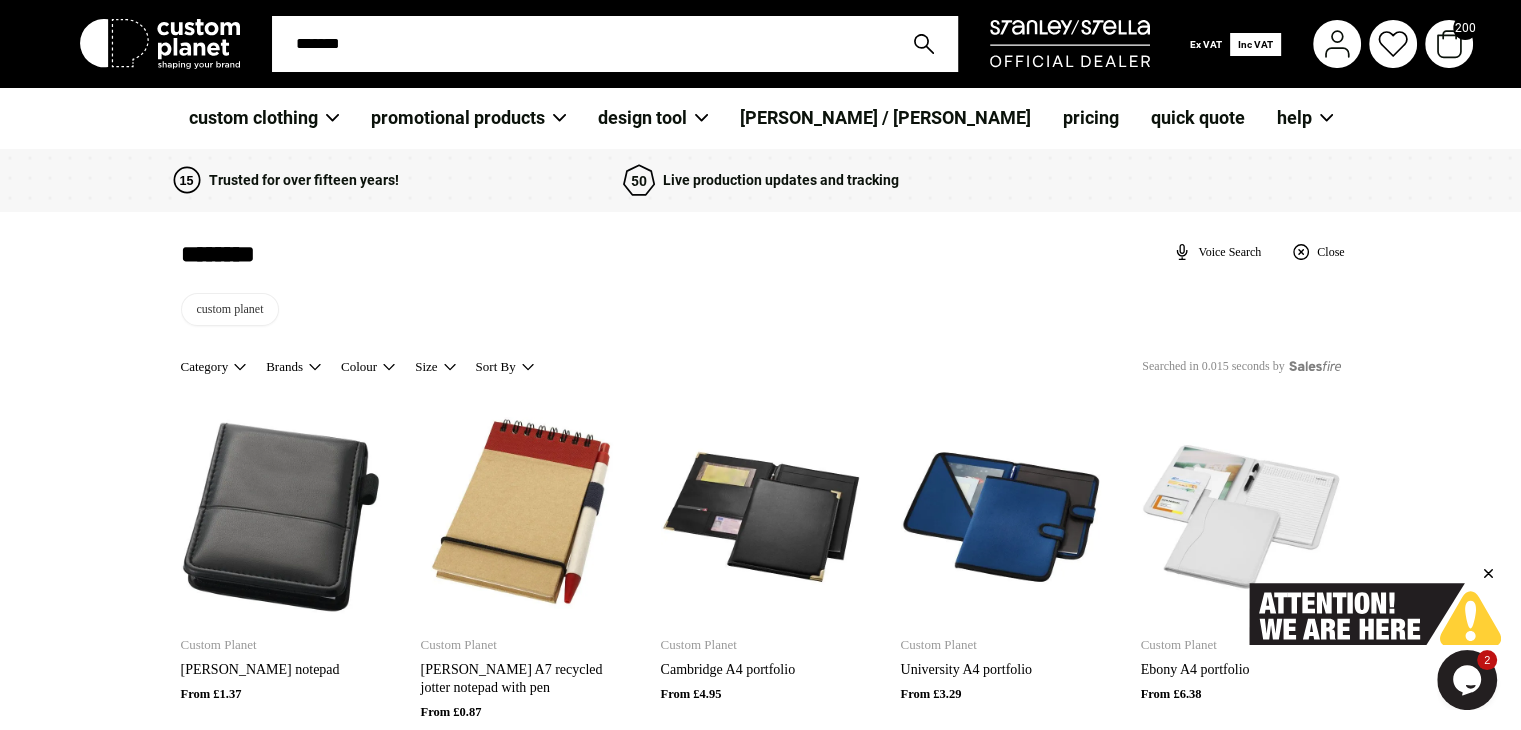 type on "********" 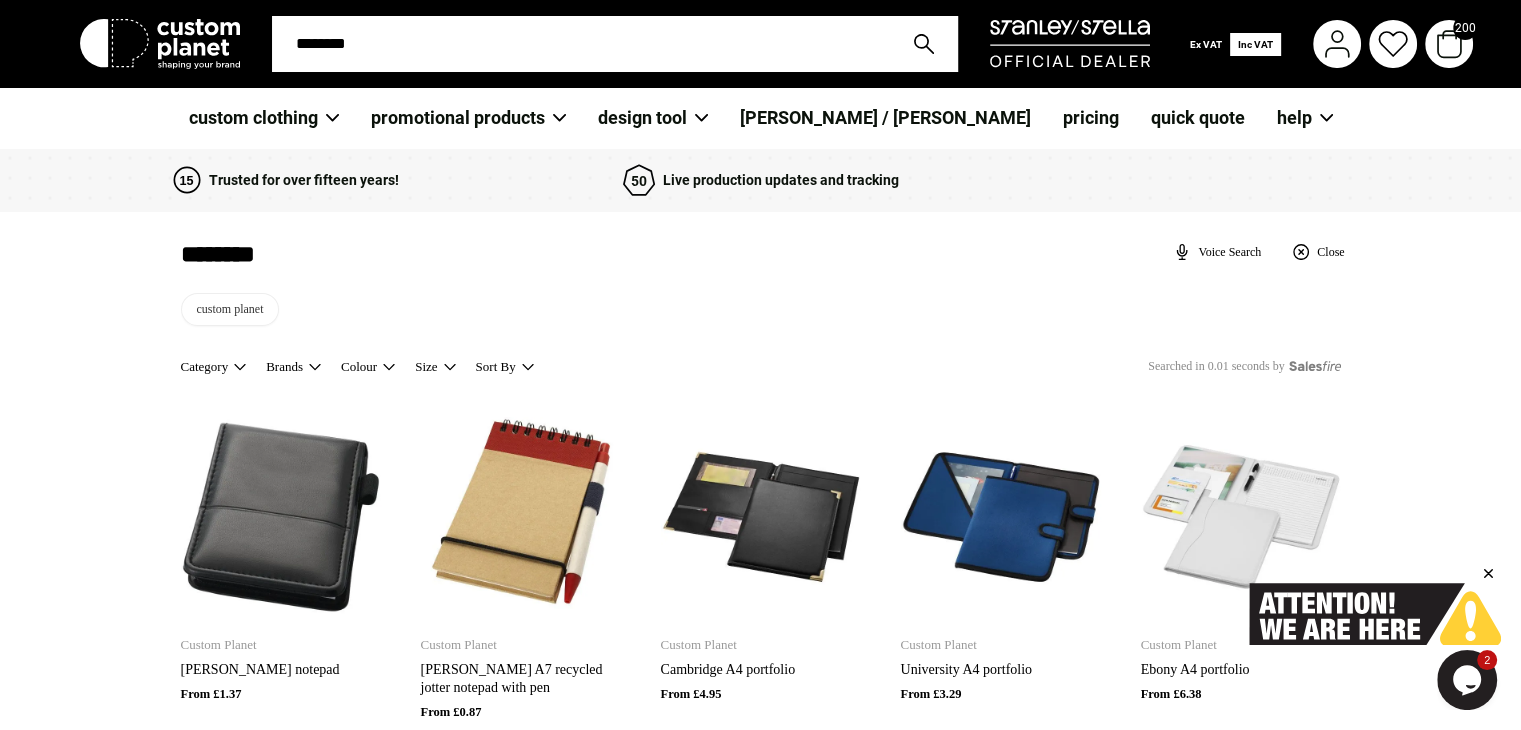 type on "*******" 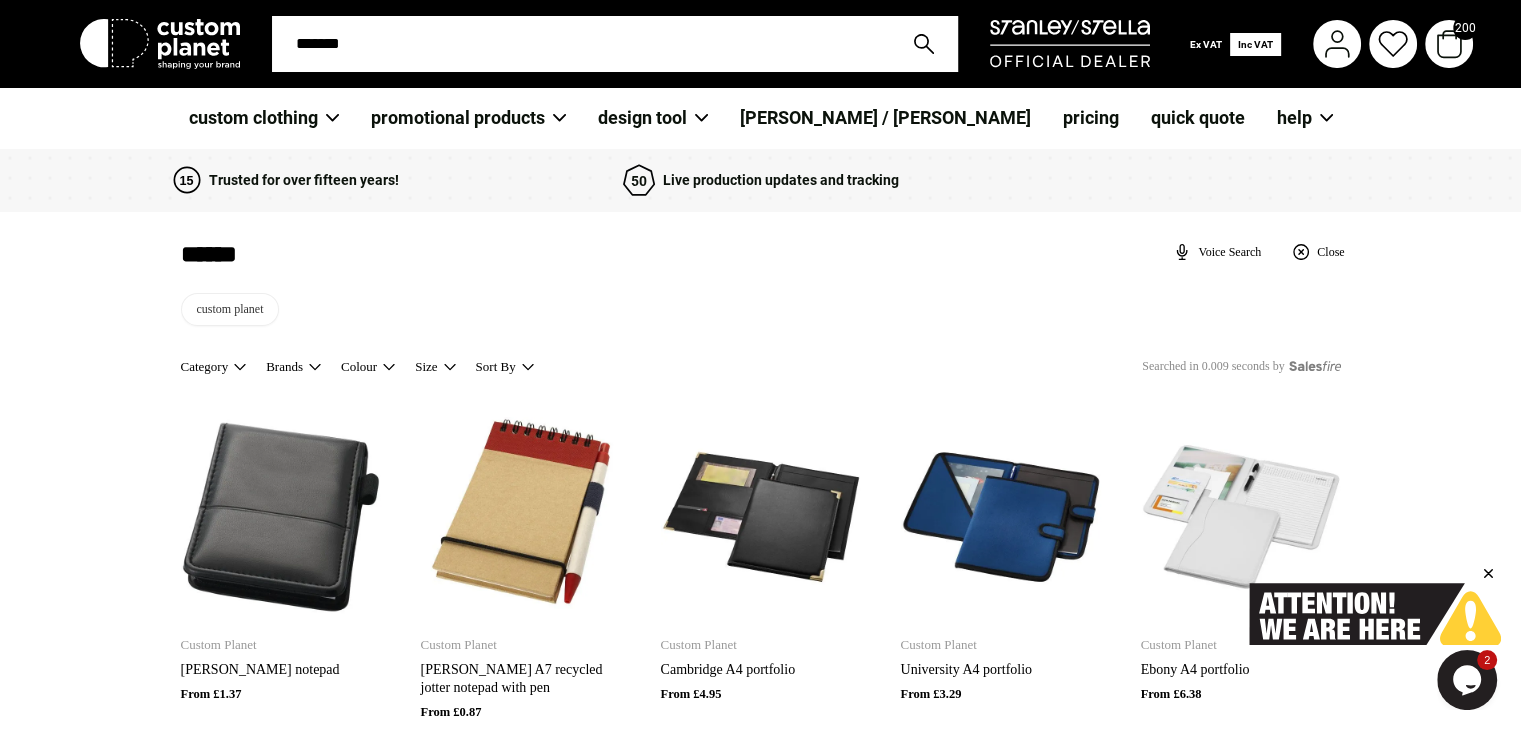 type on "******" 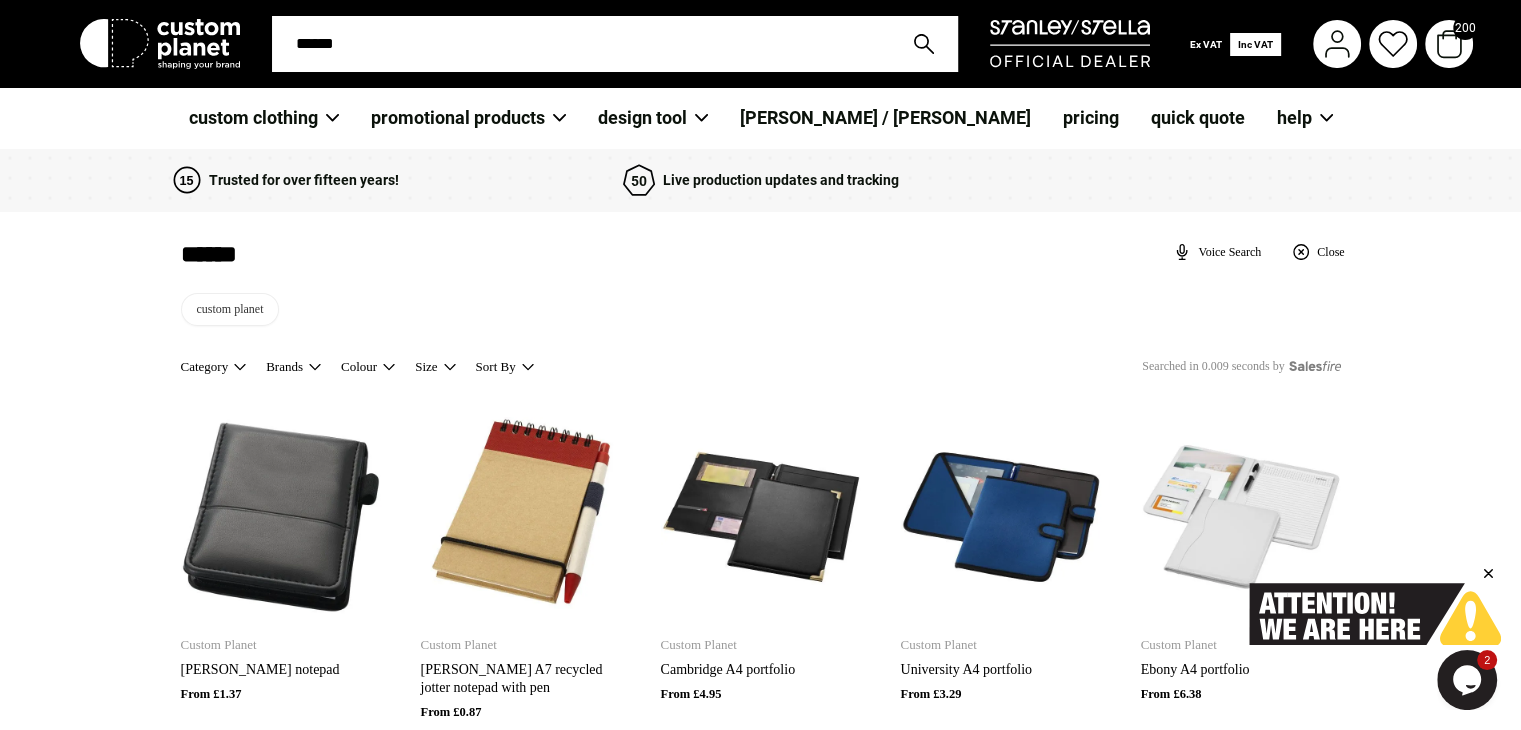 type on "*****" 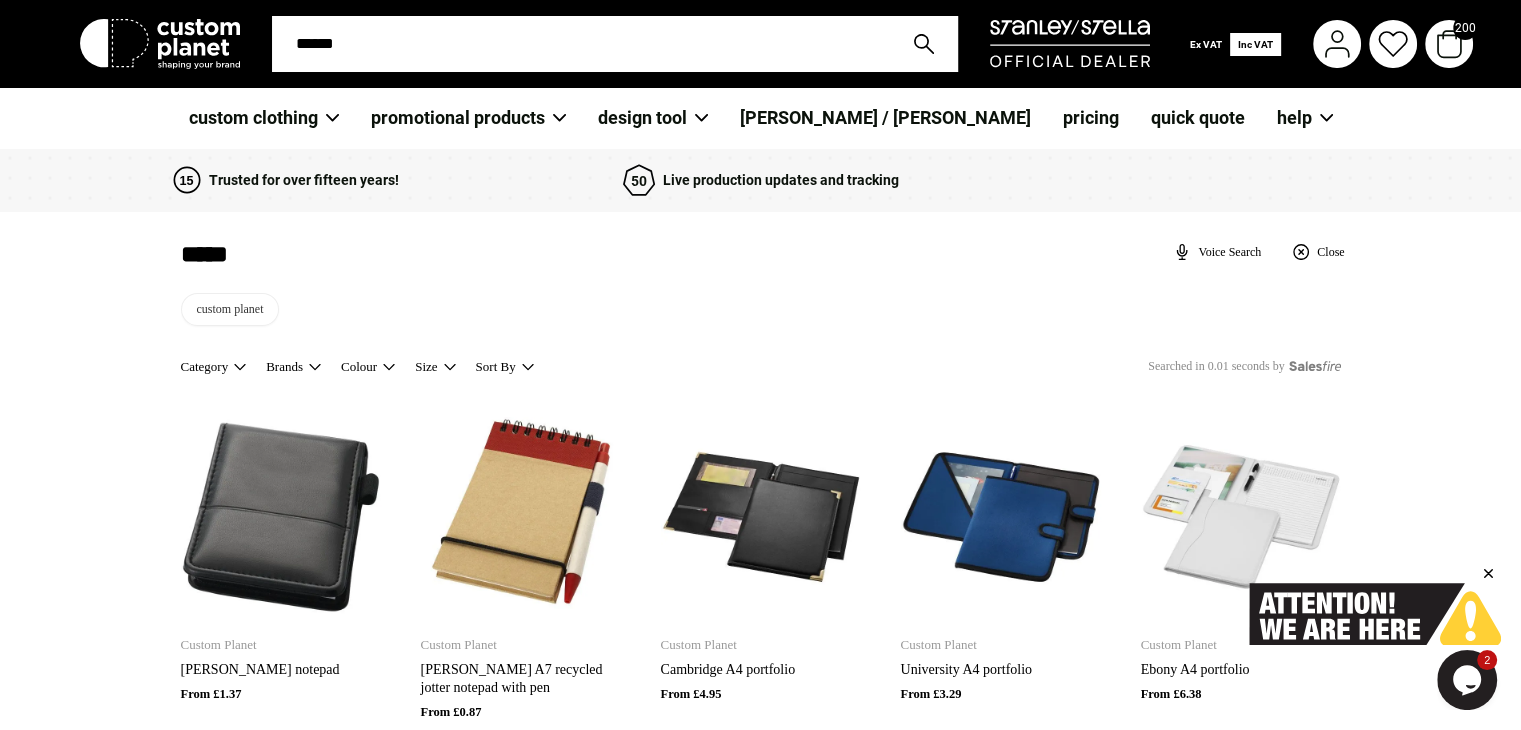 type on "*****" 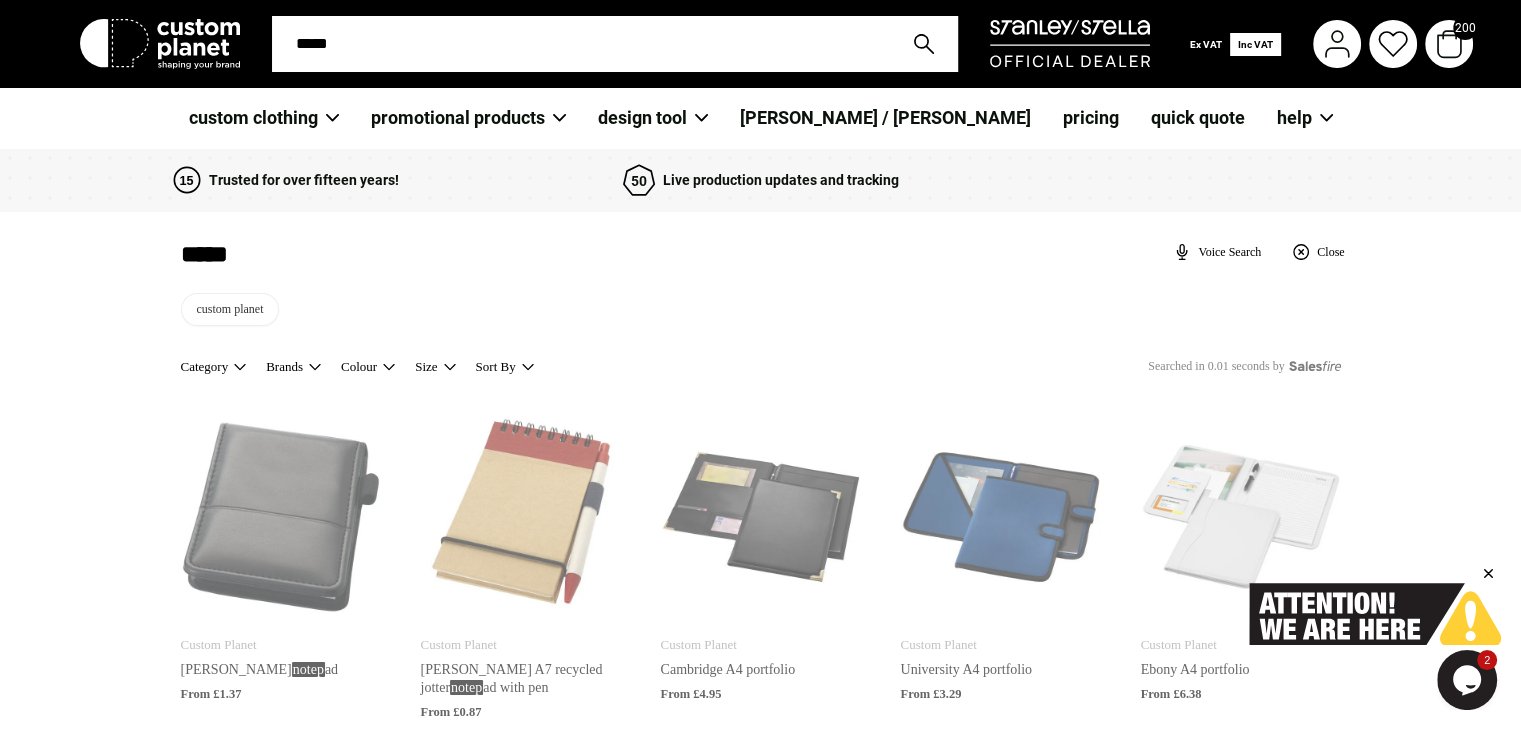 type on "******" 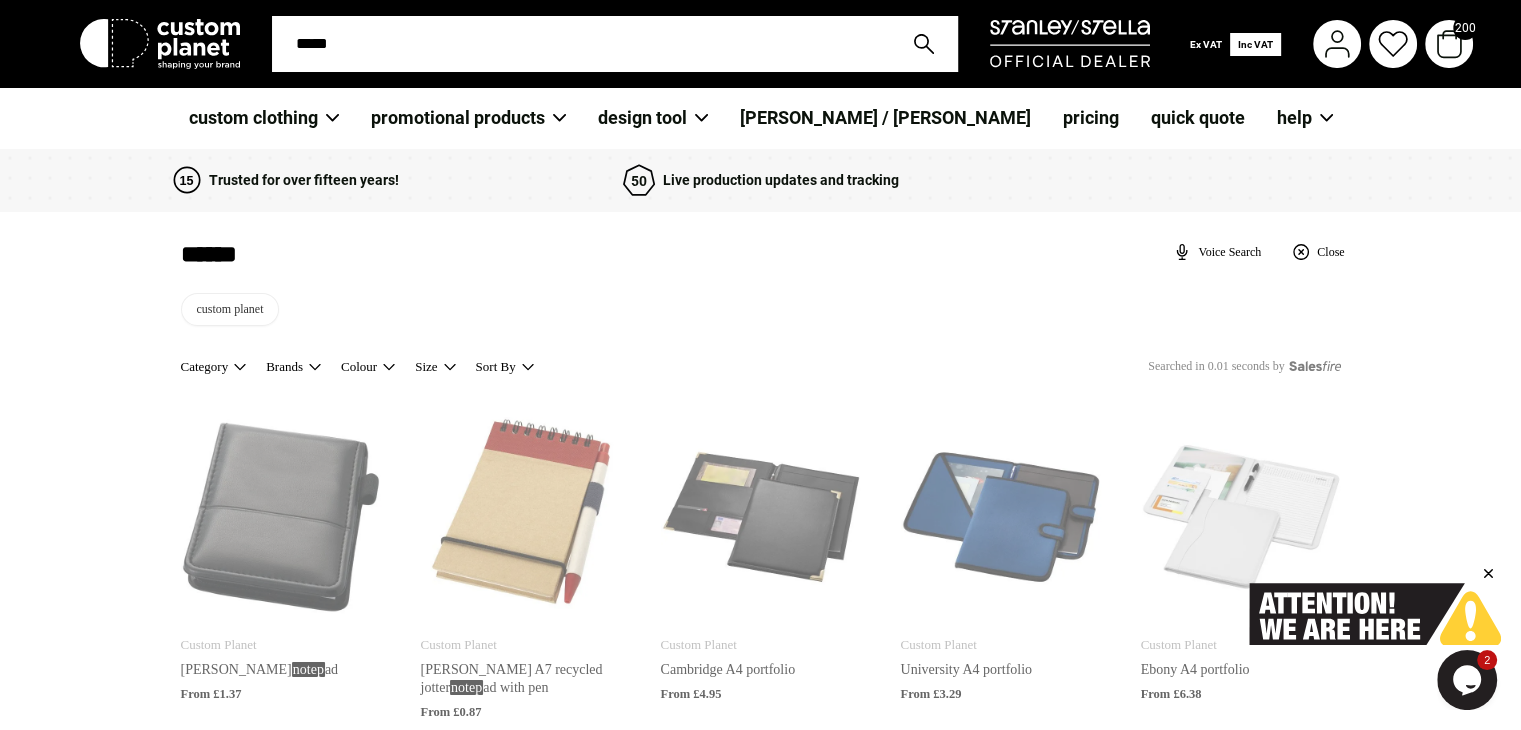 type on "******" 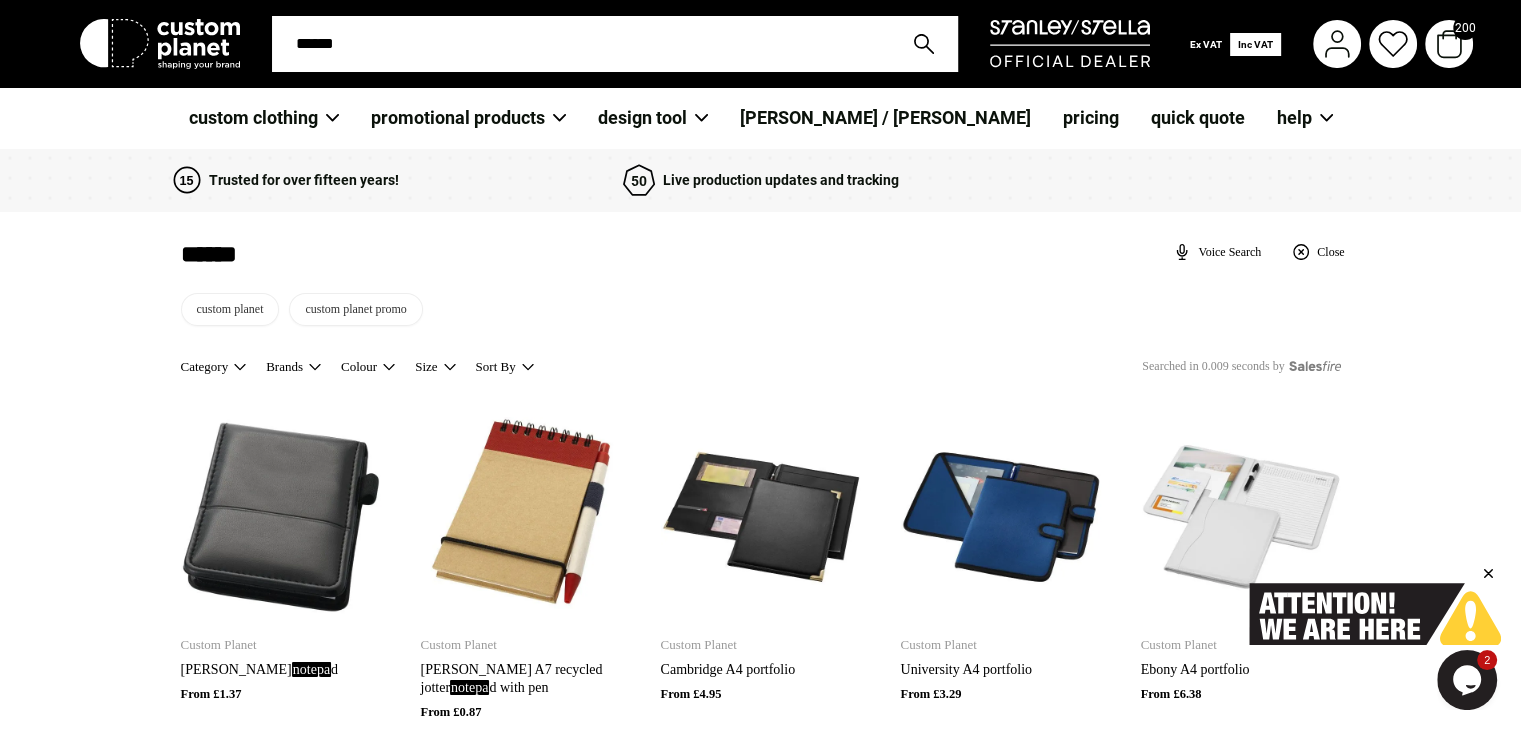 type on "*******" 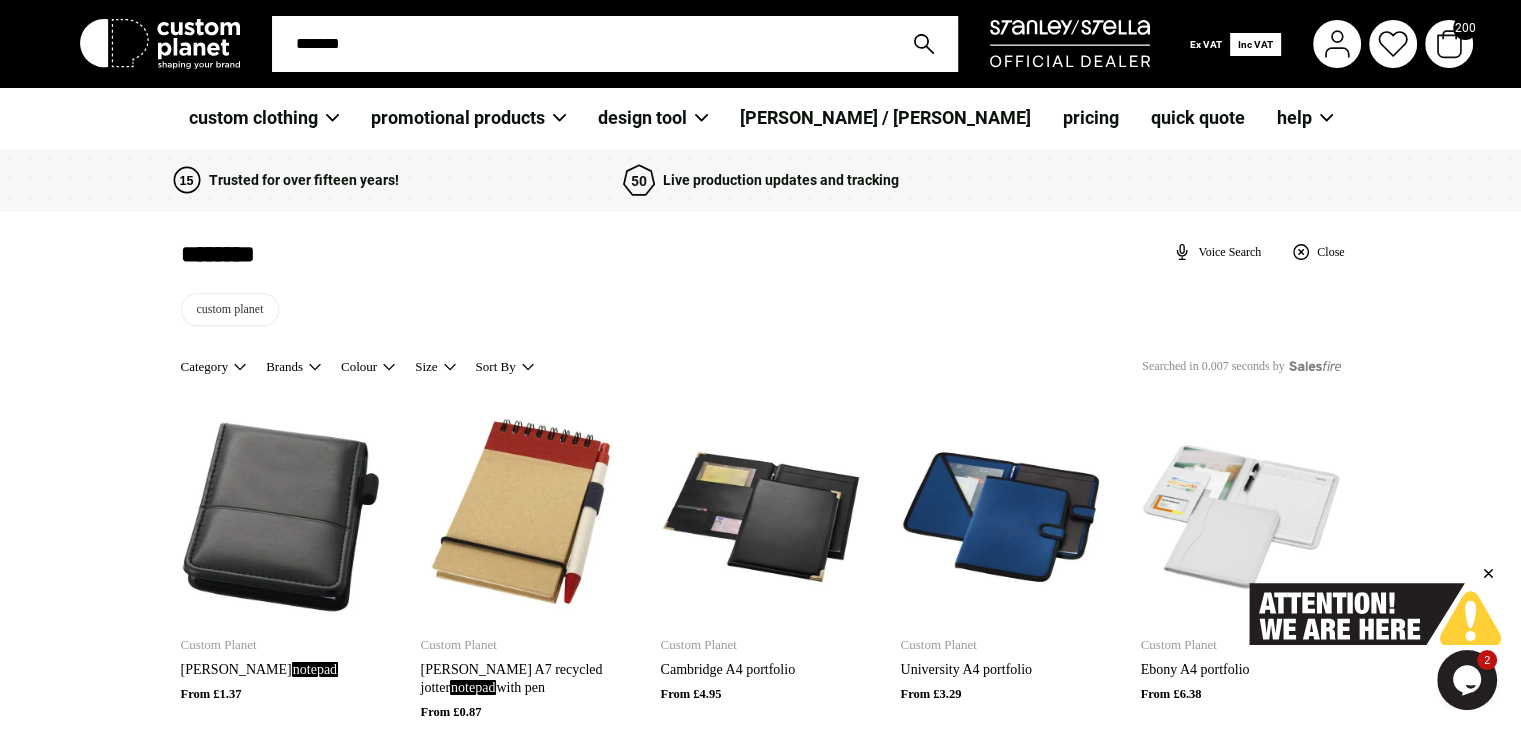 type on "********" 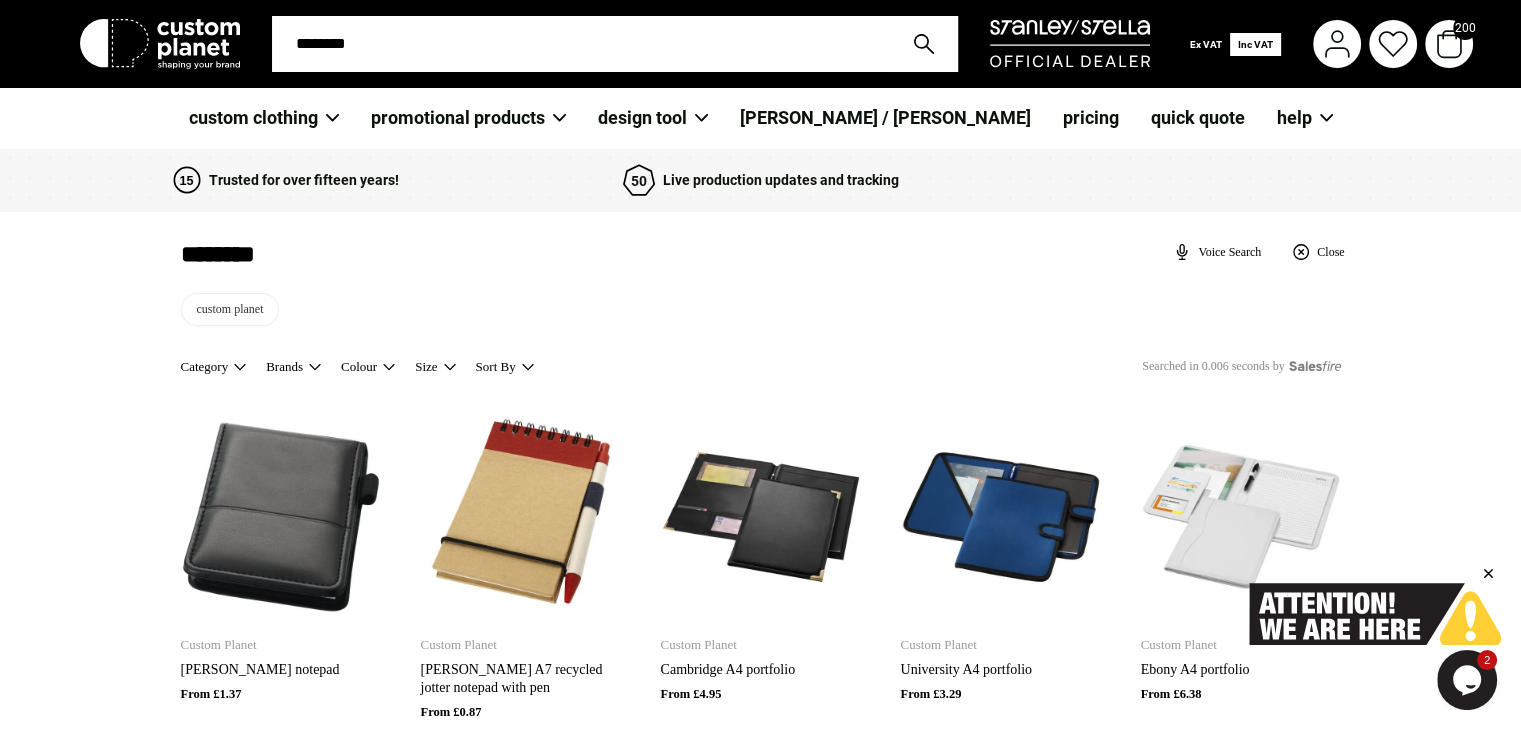 type on "********" 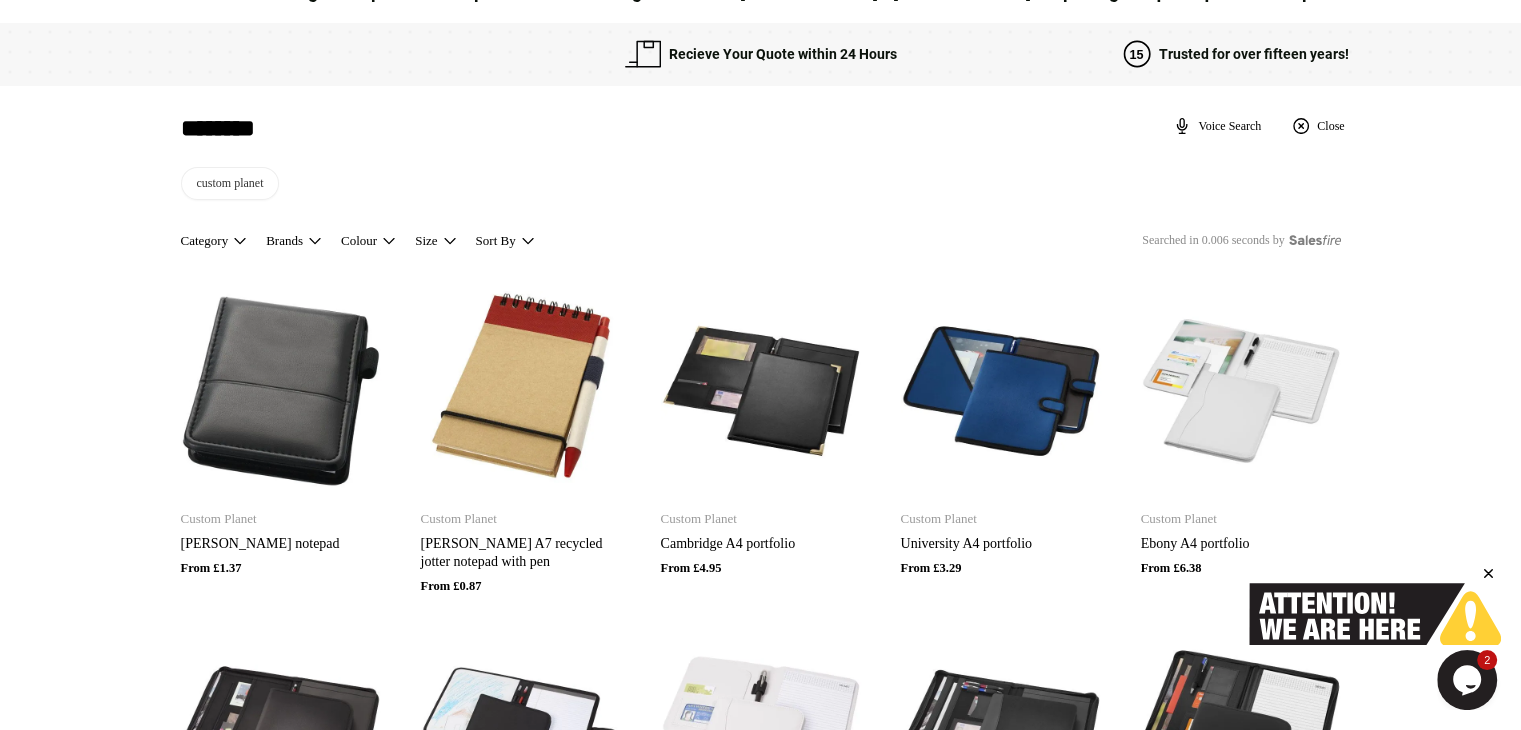 scroll, scrollTop: 139, scrollLeft: 0, axis: vertical 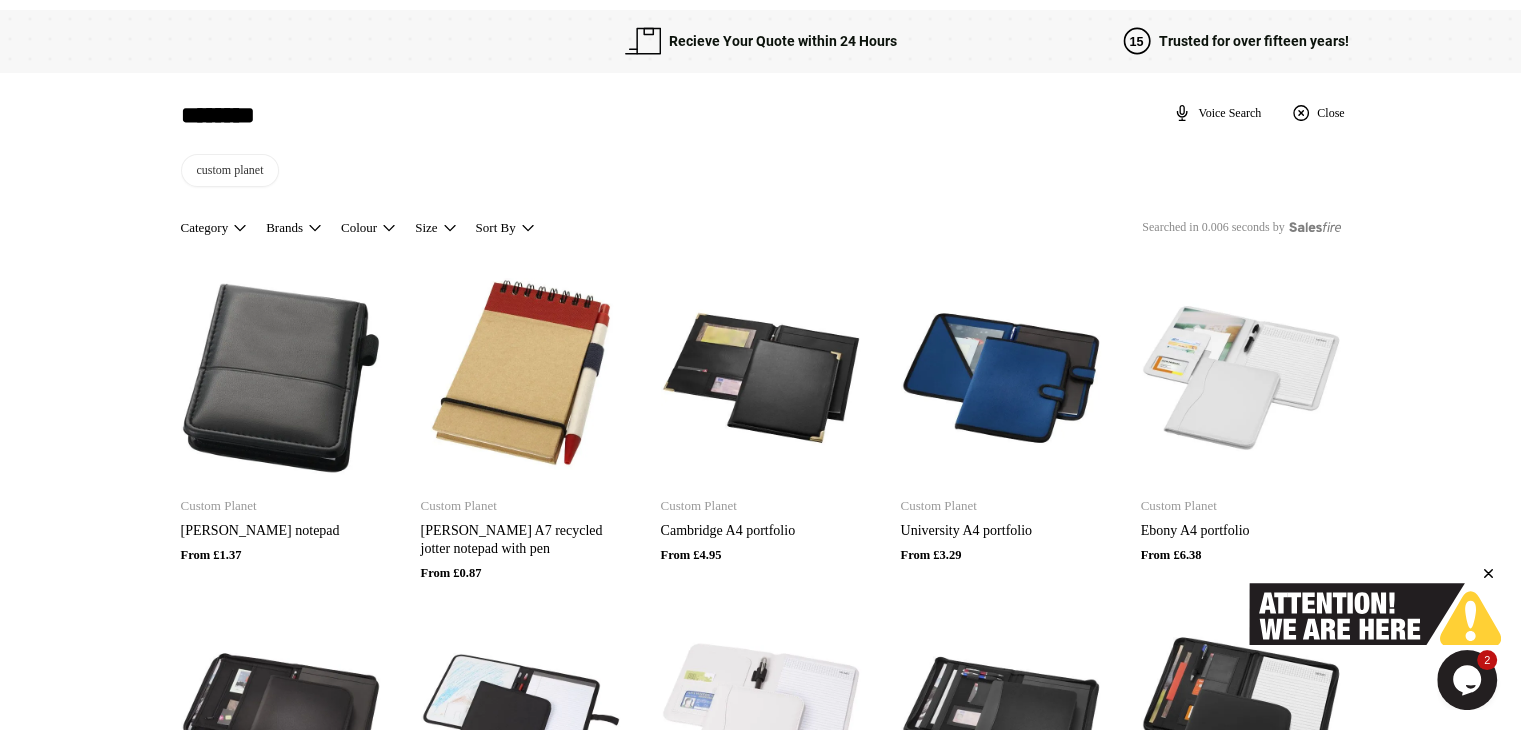 drag, startPoint x: 1535, startPoint y: 171, endPoint x: 1480, endPoint y: 152, distance: 58.189346 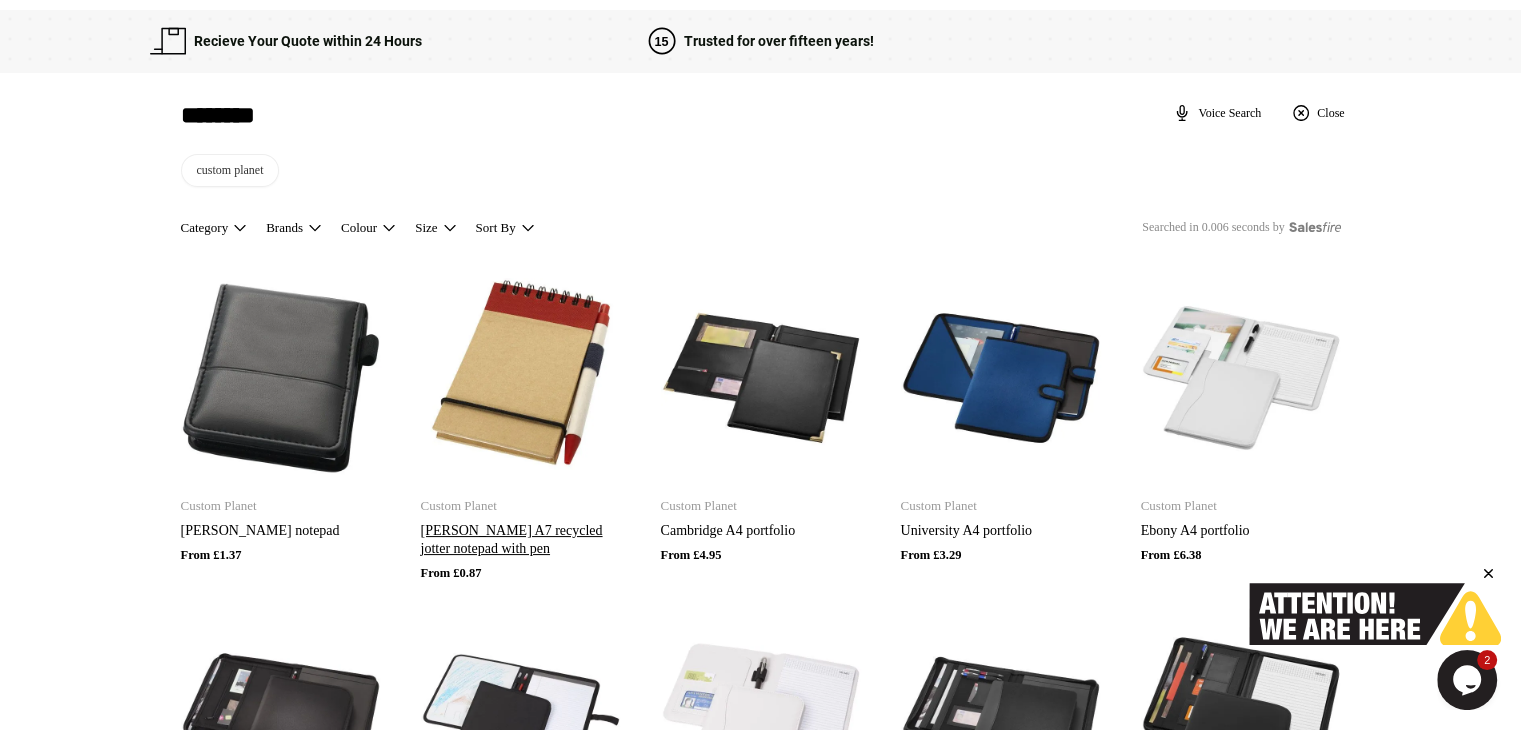 click at bounding box center [521, 378] 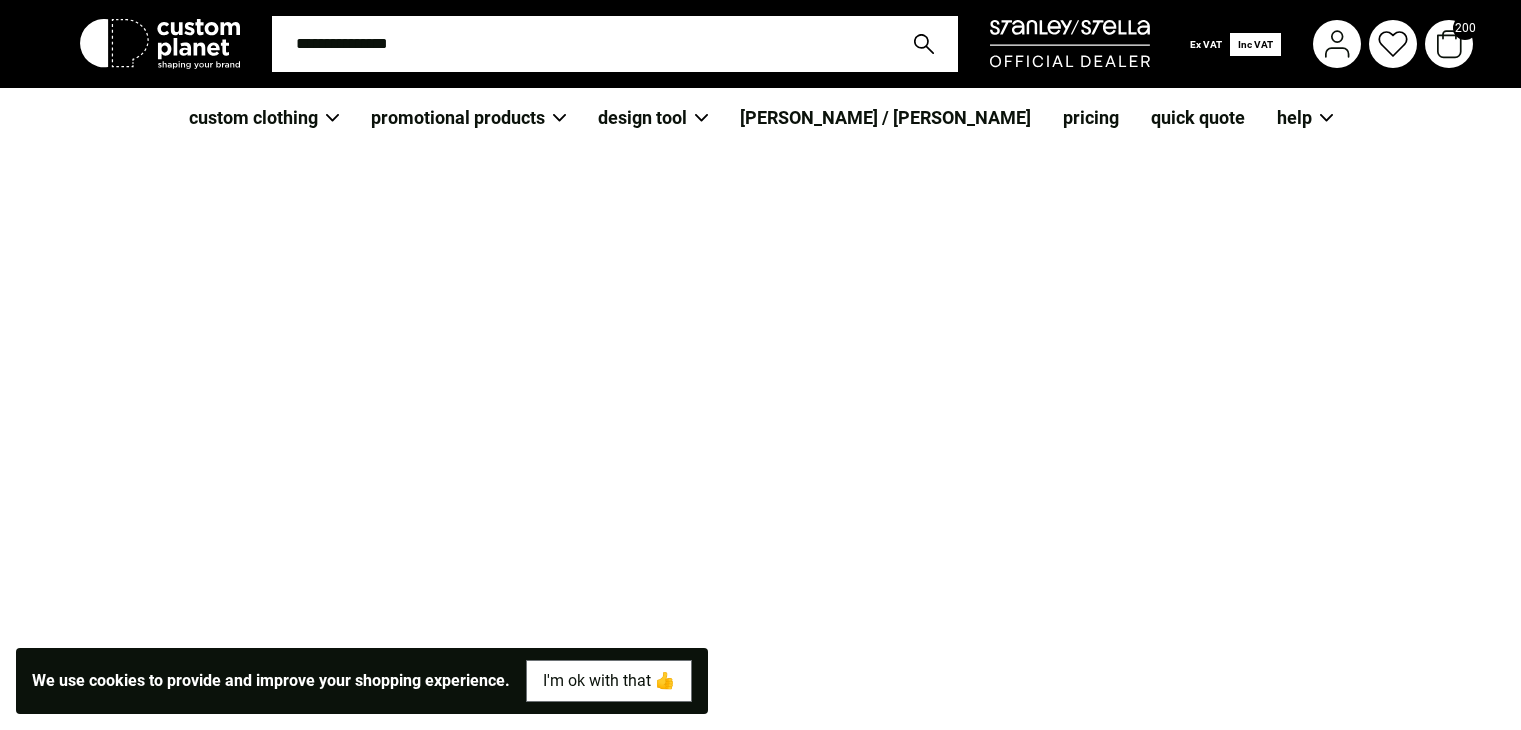 scroll, scrollTop: 0, scrollLeft: 0, axis: both 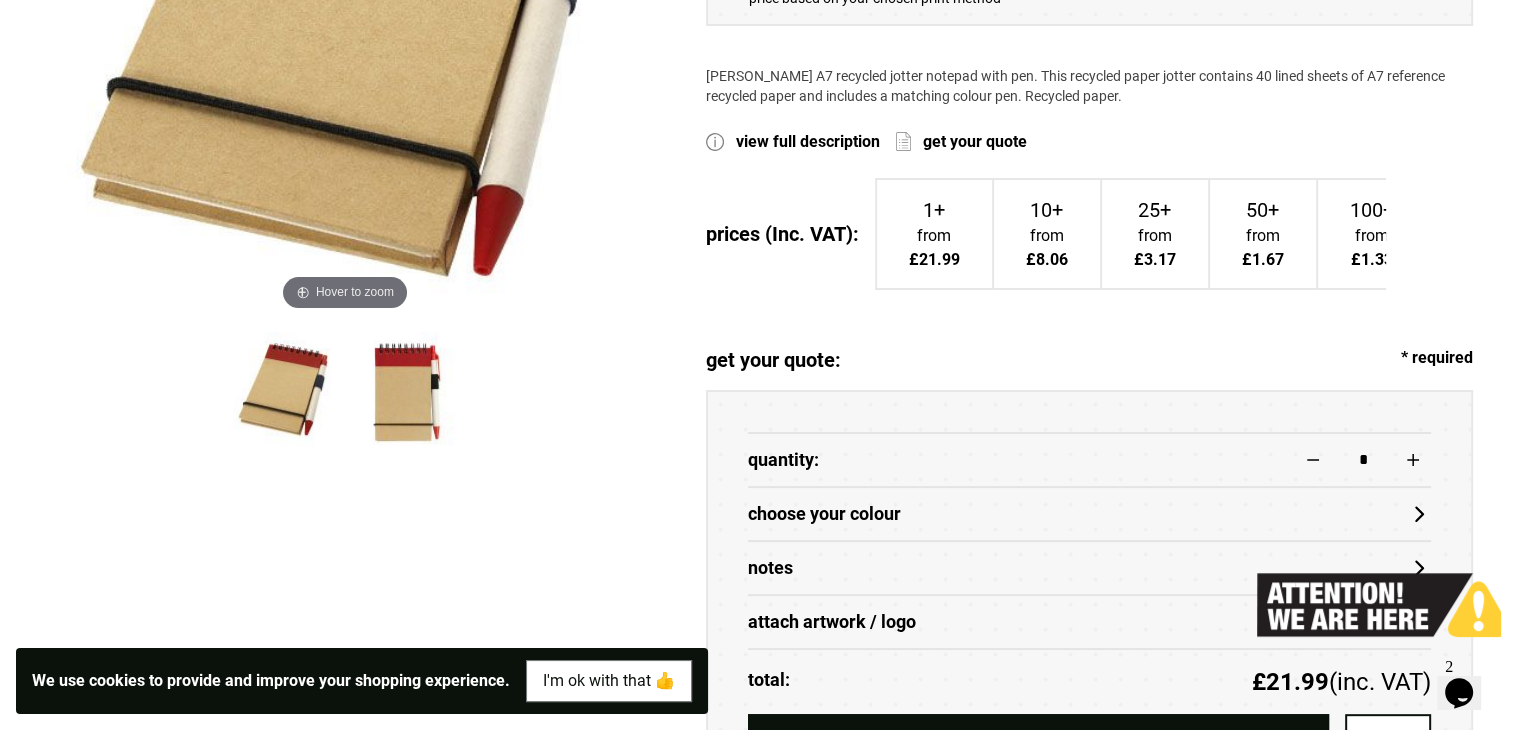 click on "choose your colour" at bounding box center [1089, 514] 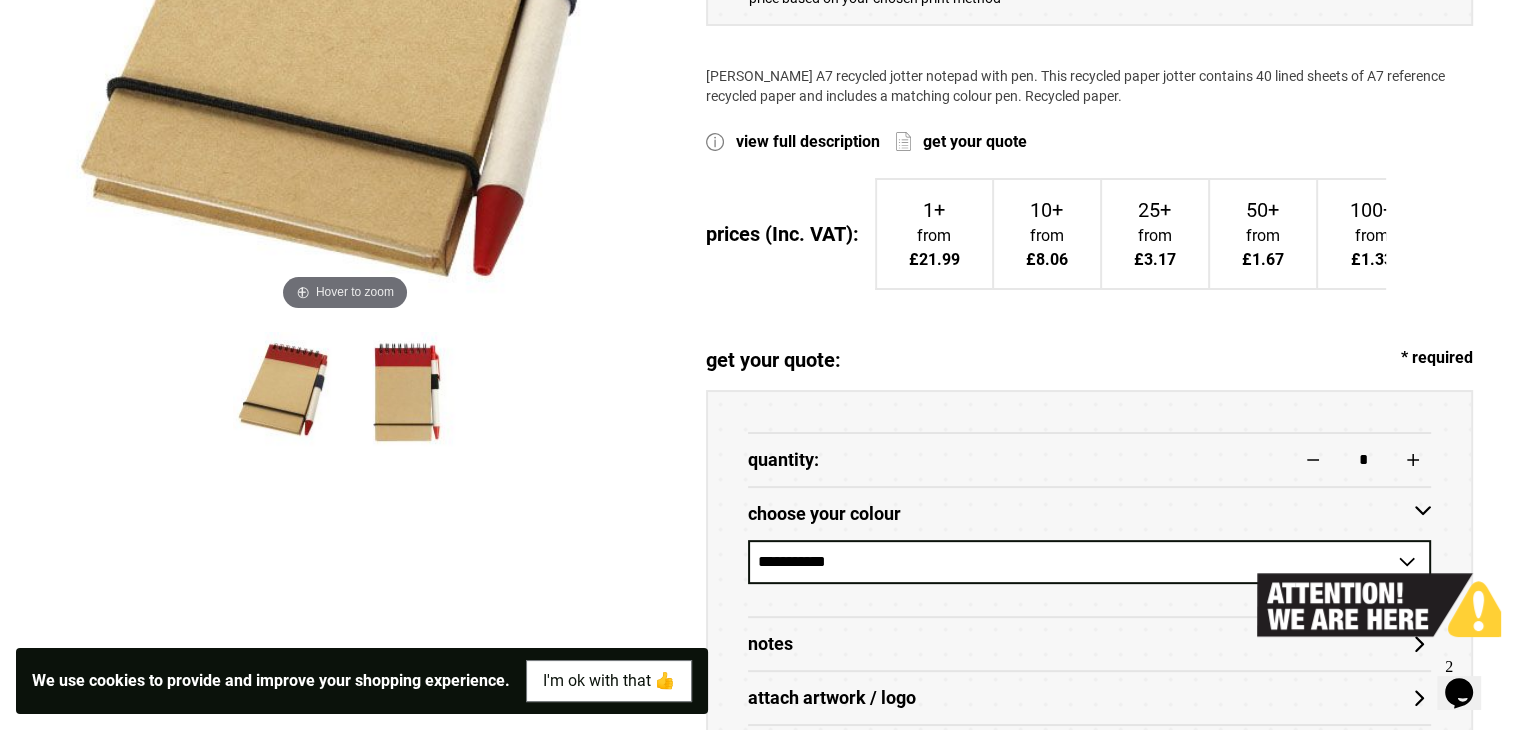 click on "**********" at bounding box center (1089, 562) 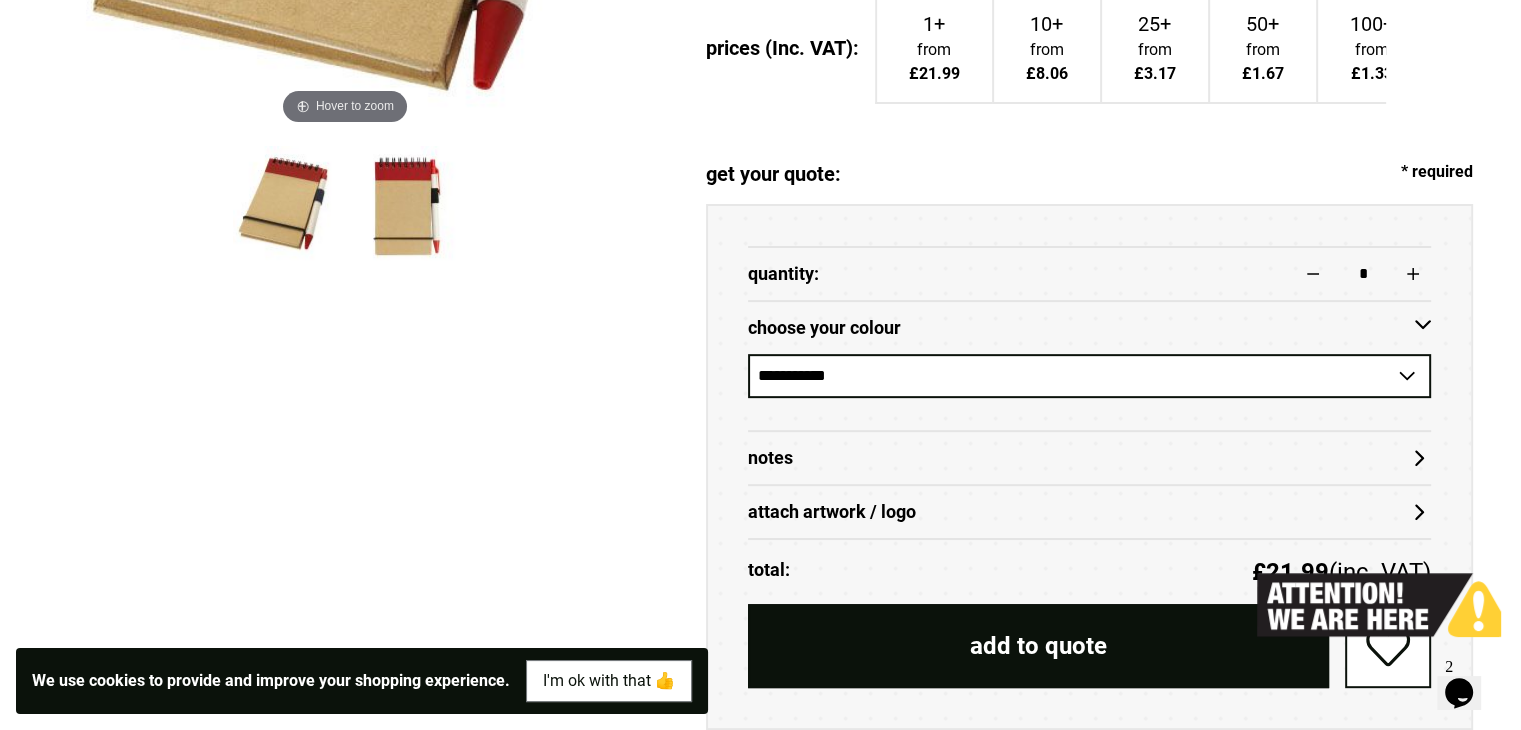 scroll, scrollTop: 772, scrollLeft: 0, axis: vertical 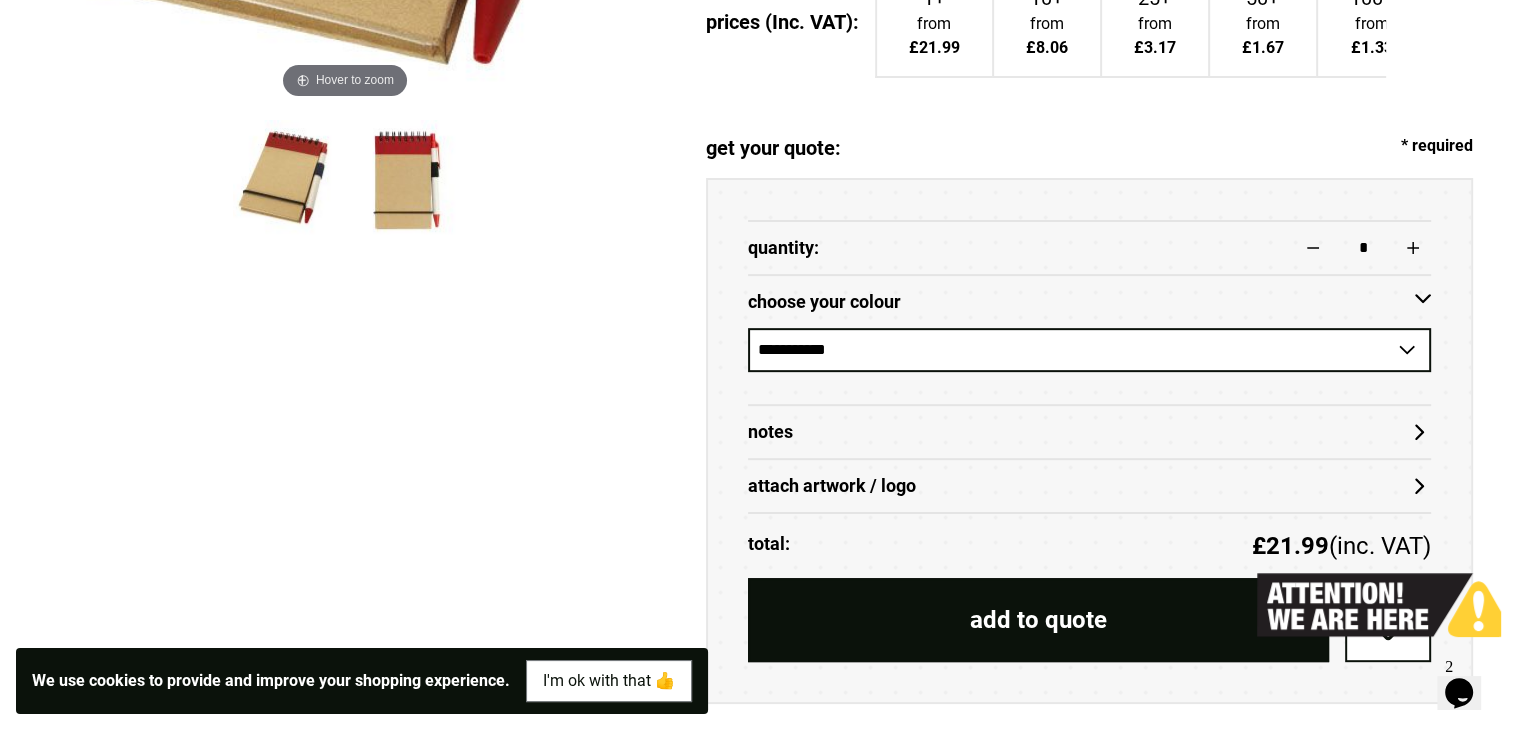 click on "attach artwork / logo" at bounding box center (1089, 486) 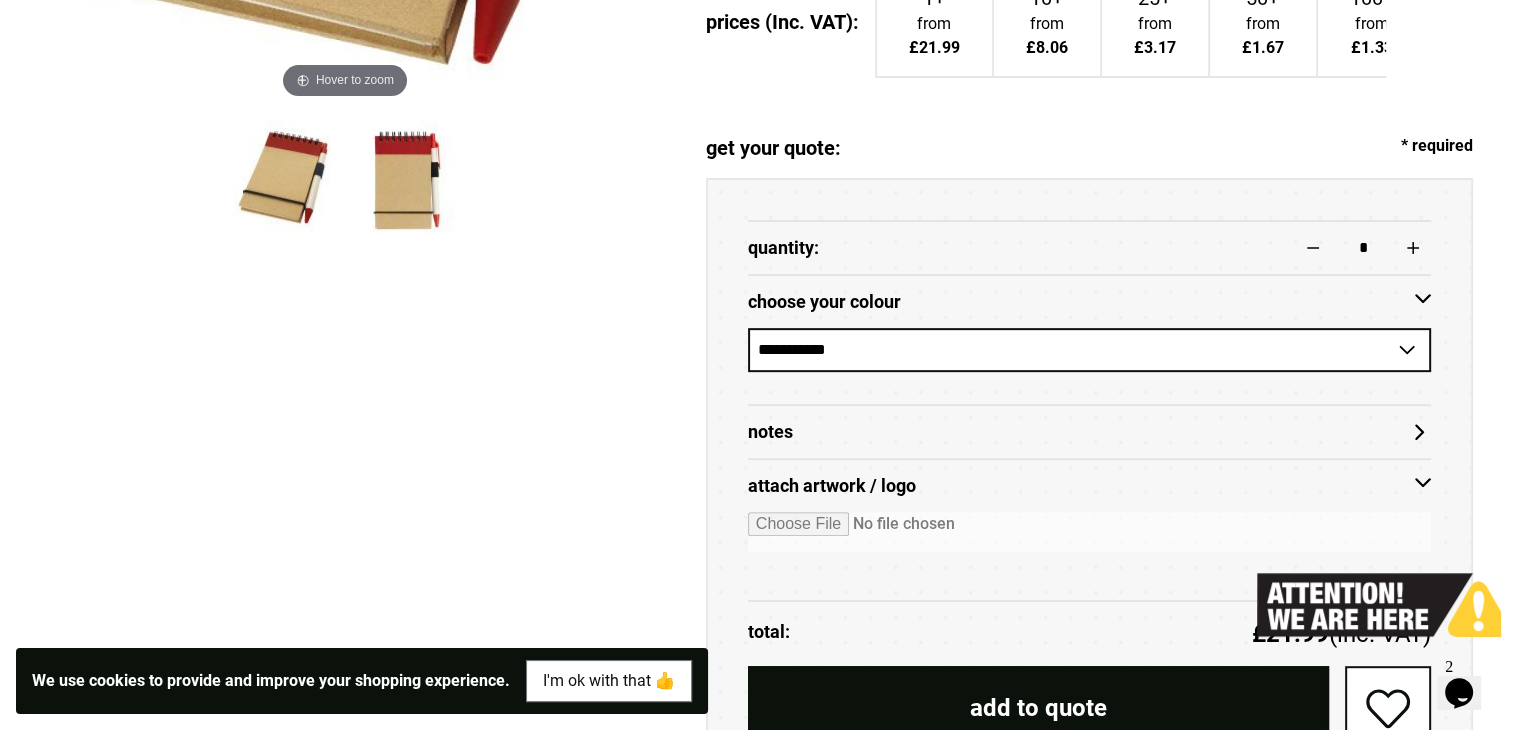 click at bounding box center [1089, 532] 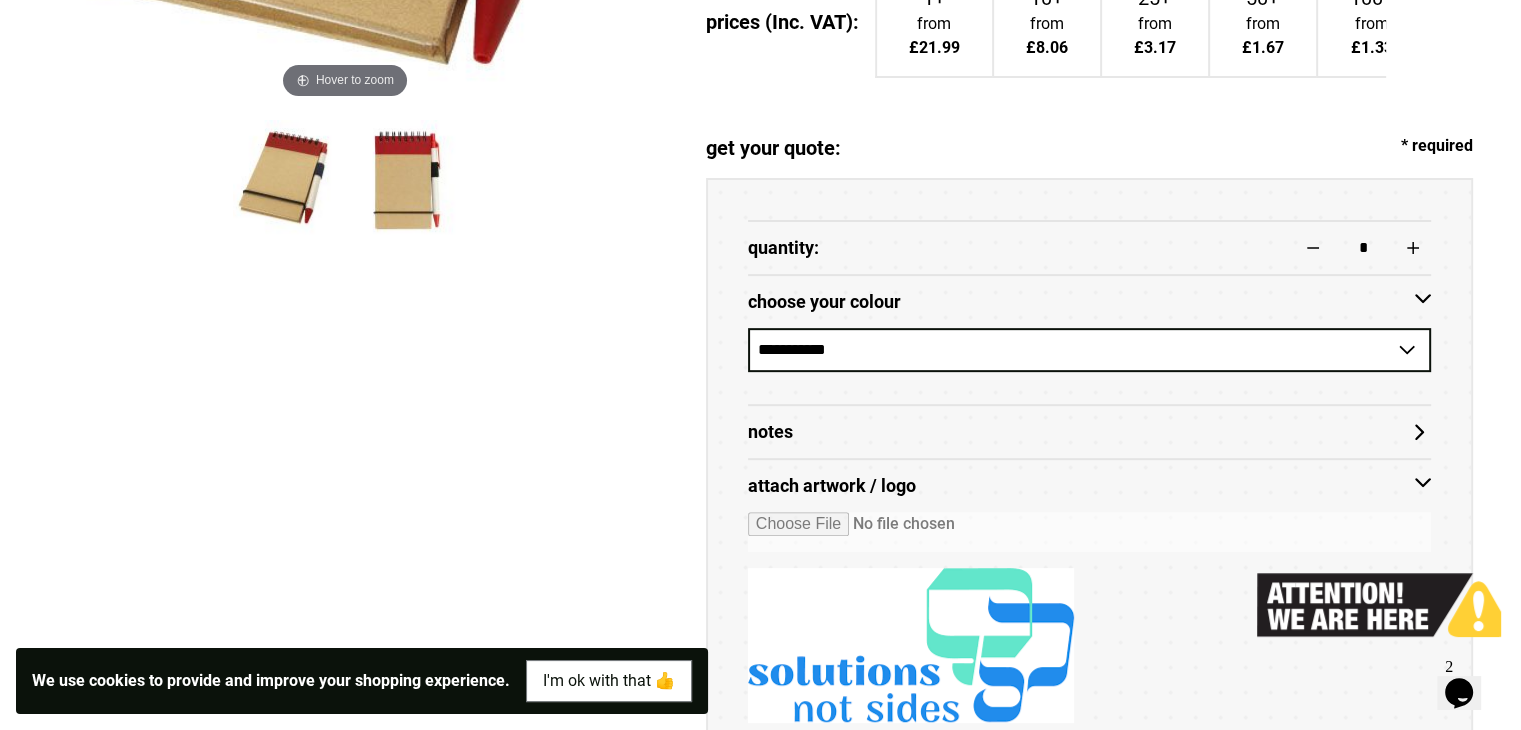 click on "*" at bounding box center [1363, 248] 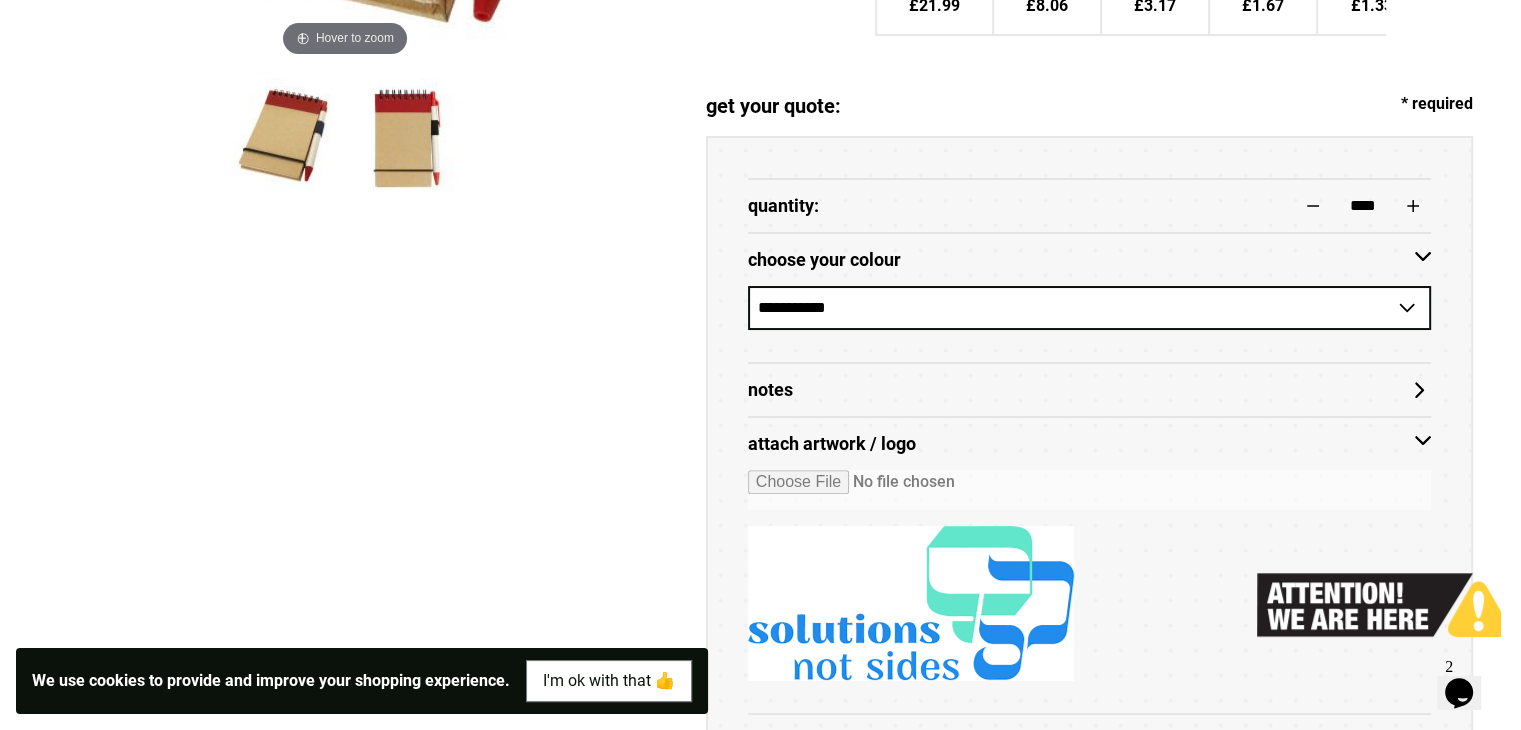 scroll, scrollTop: 770, scrollLeft: 0, axis: vertical 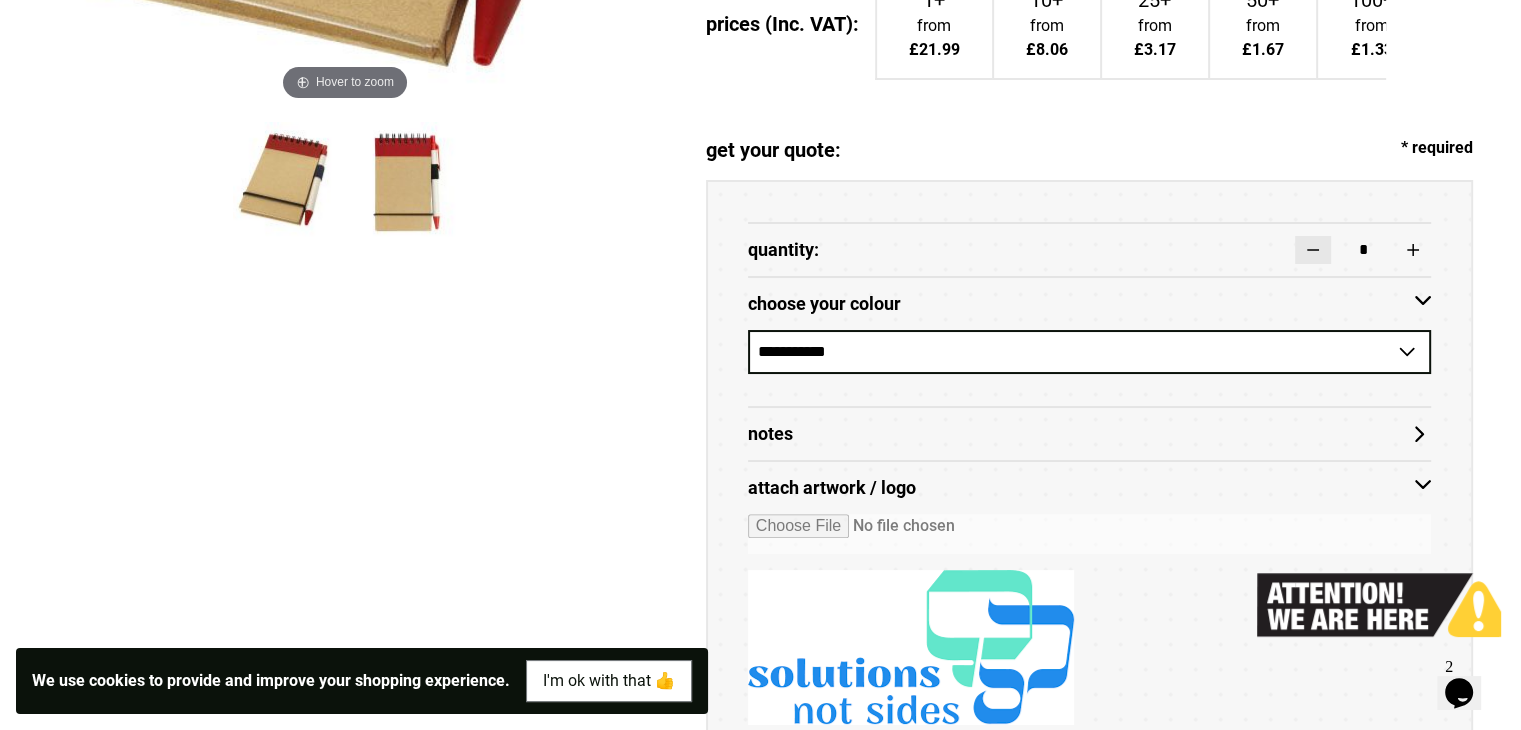 drag, startPoint x: 1369, startPoint y: 181, endPoint x: 1324, endPoint y: 189, distance: 45.705578 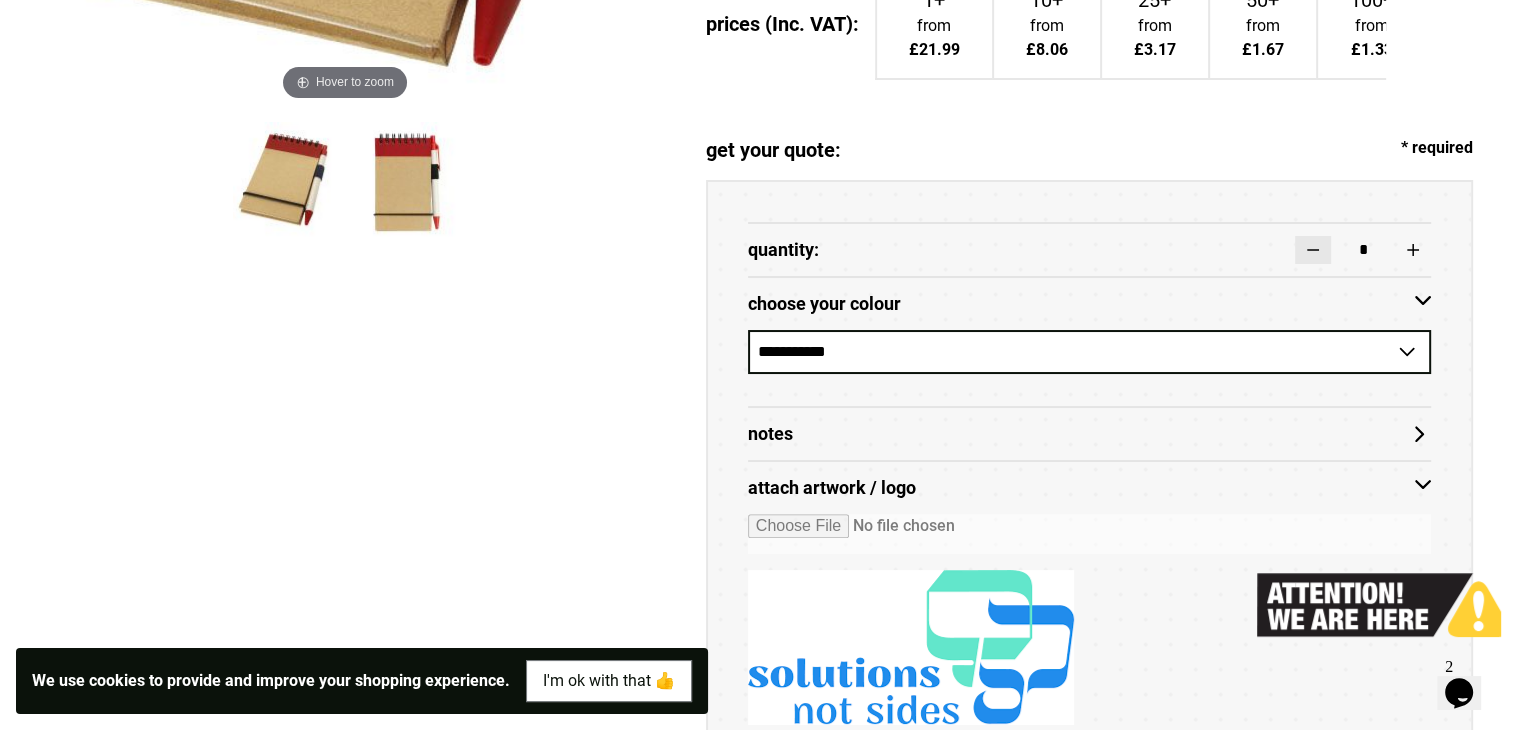 click on "*" at bounding box center [1303, 250] 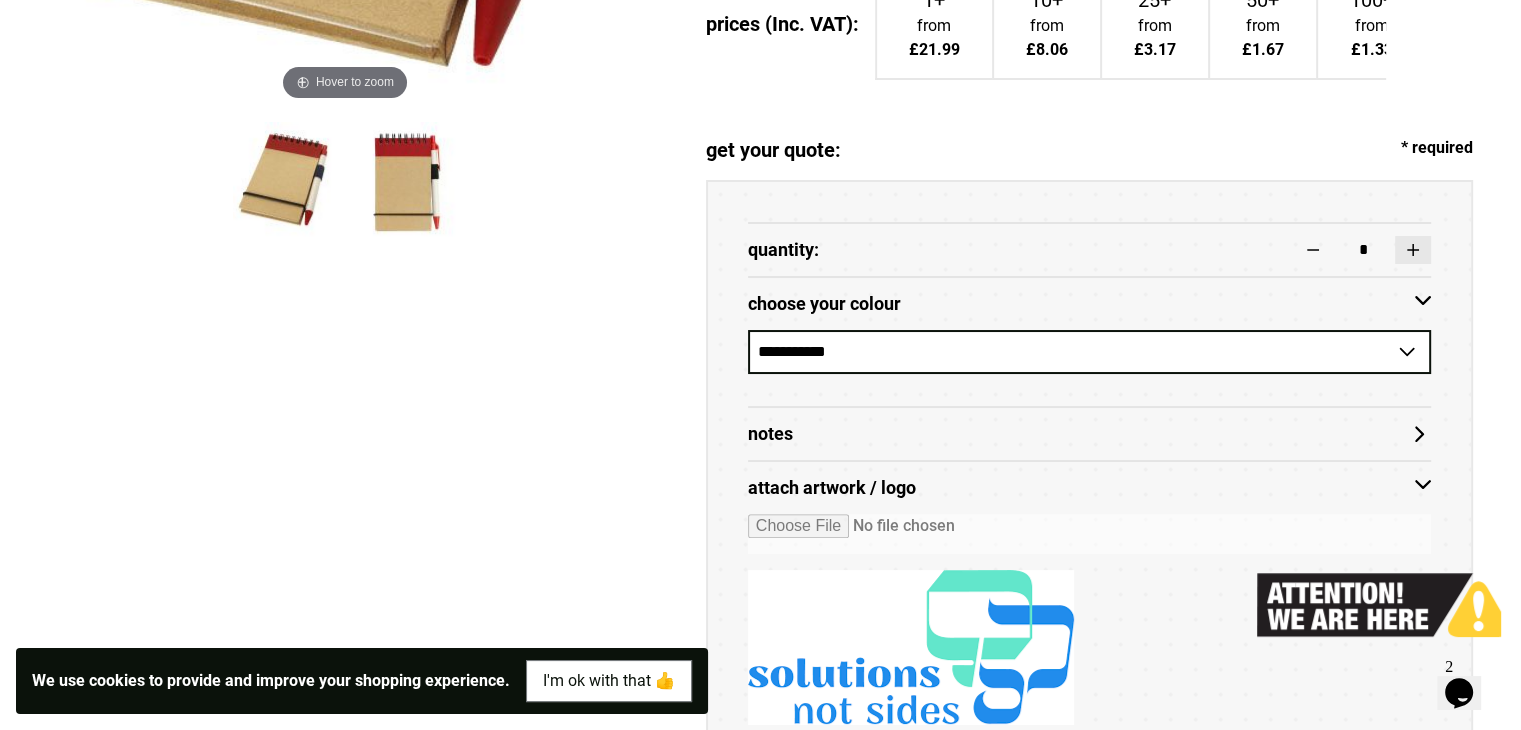 click at bounding box center [1413, 250] 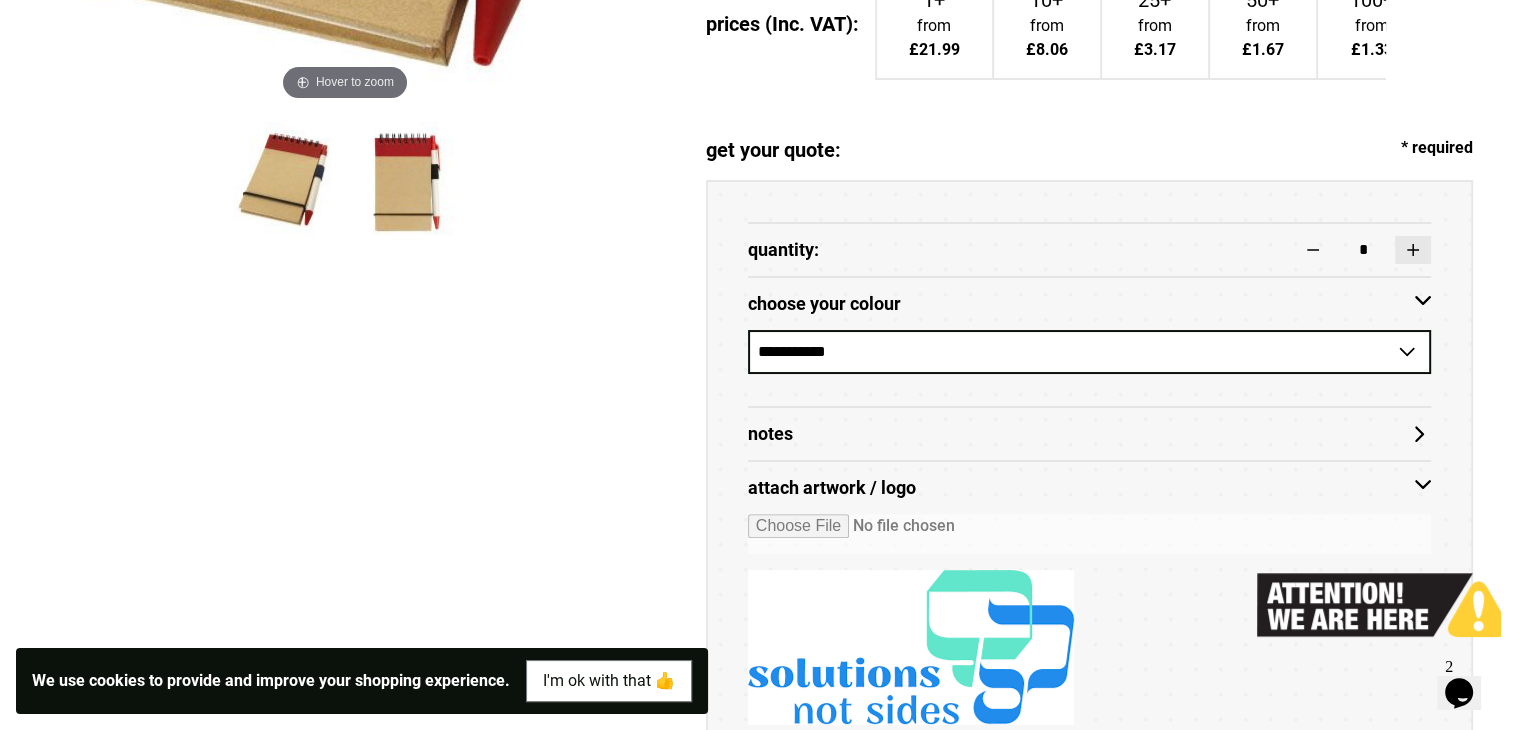 click at bounding box center [1413, 250] 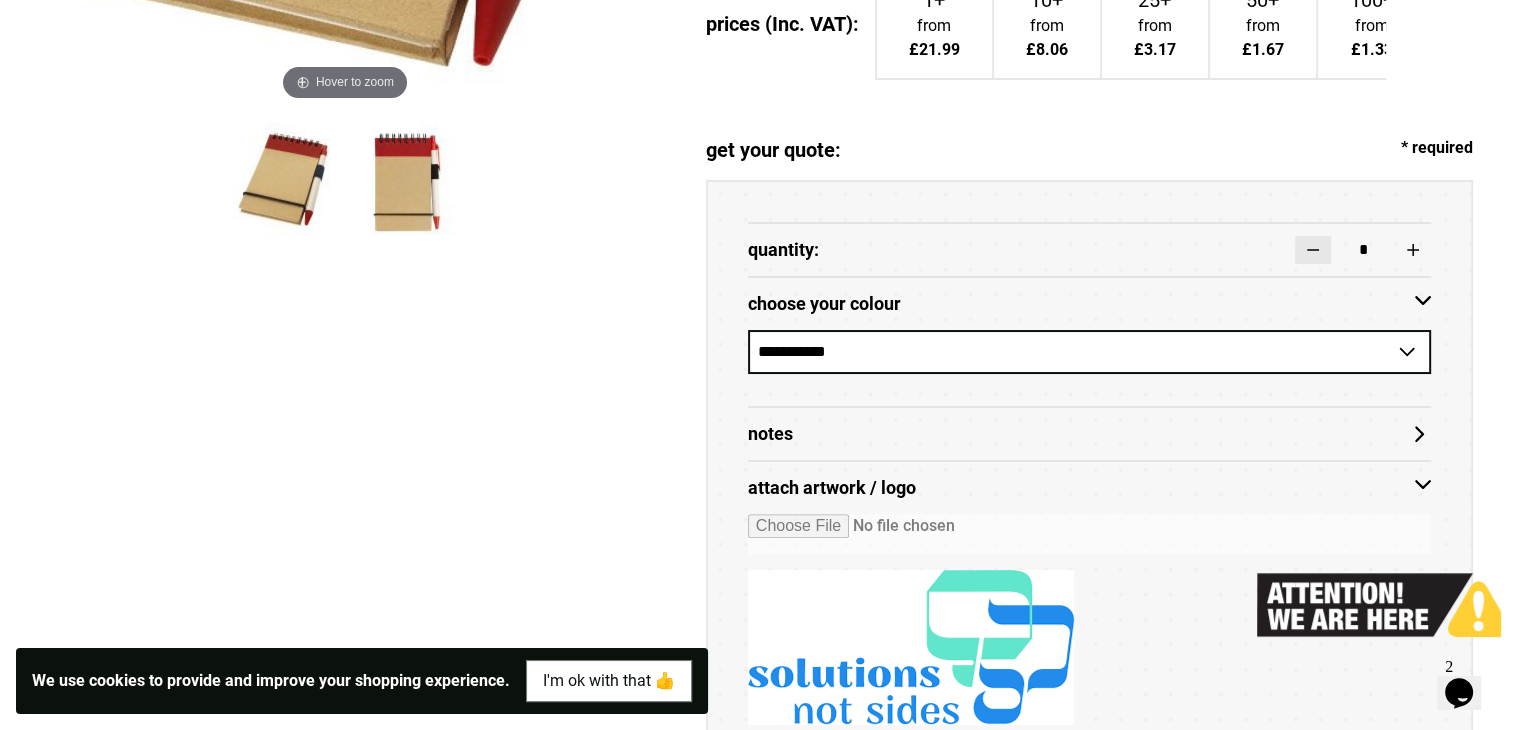 click at bounding box center [1313, 250] 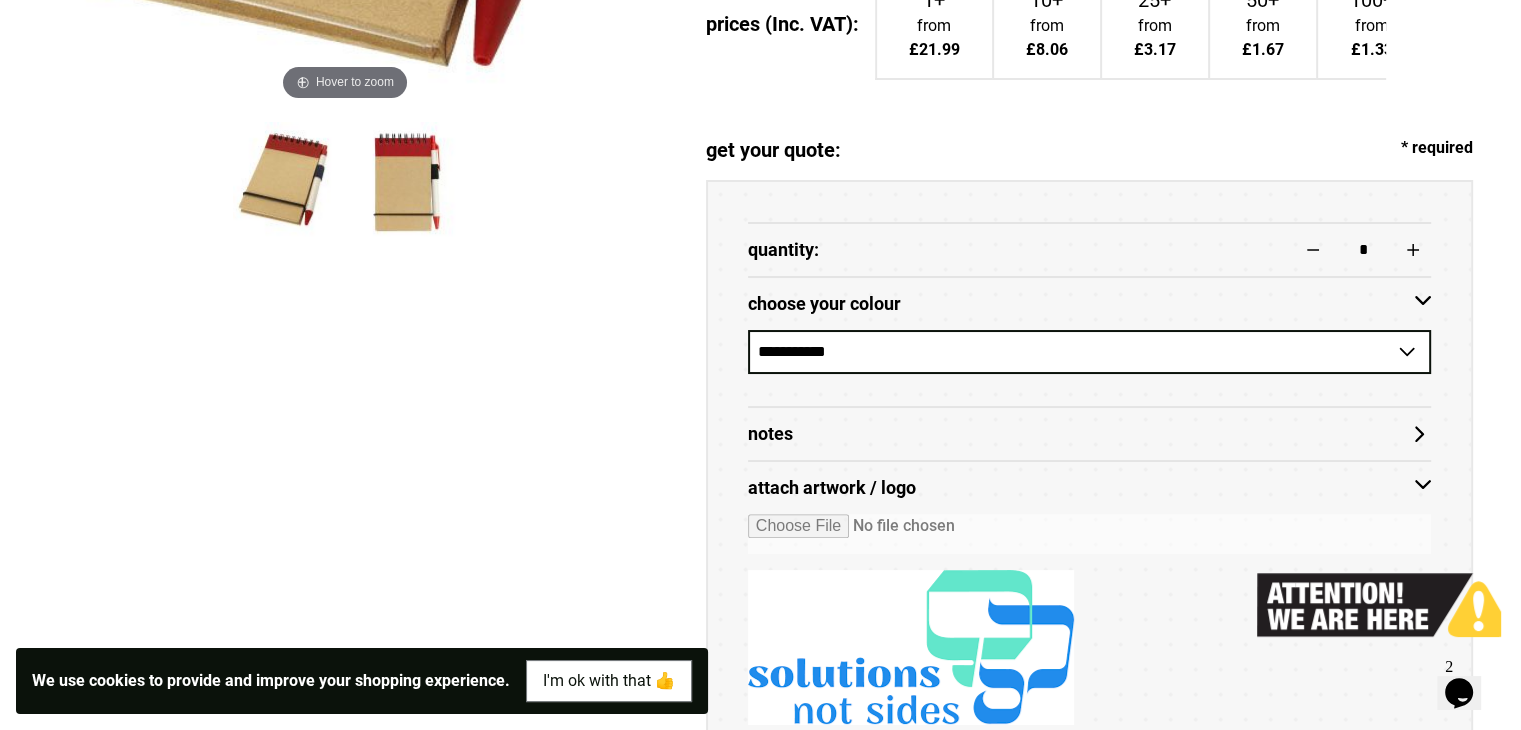 click on "*" at bounding box center (1363, 250) 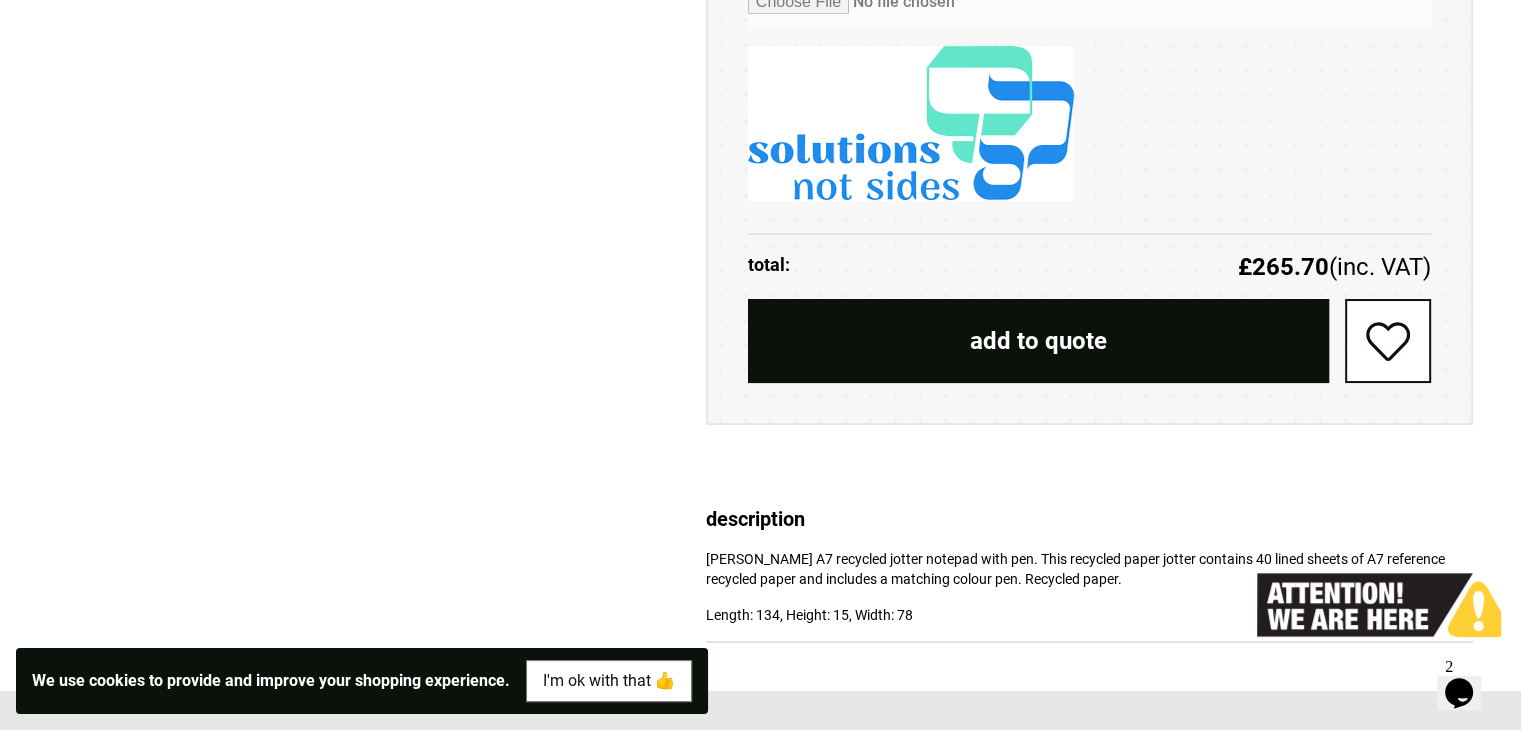 scroll, scrollTop: 0, scrollLeft: 0, axis: both 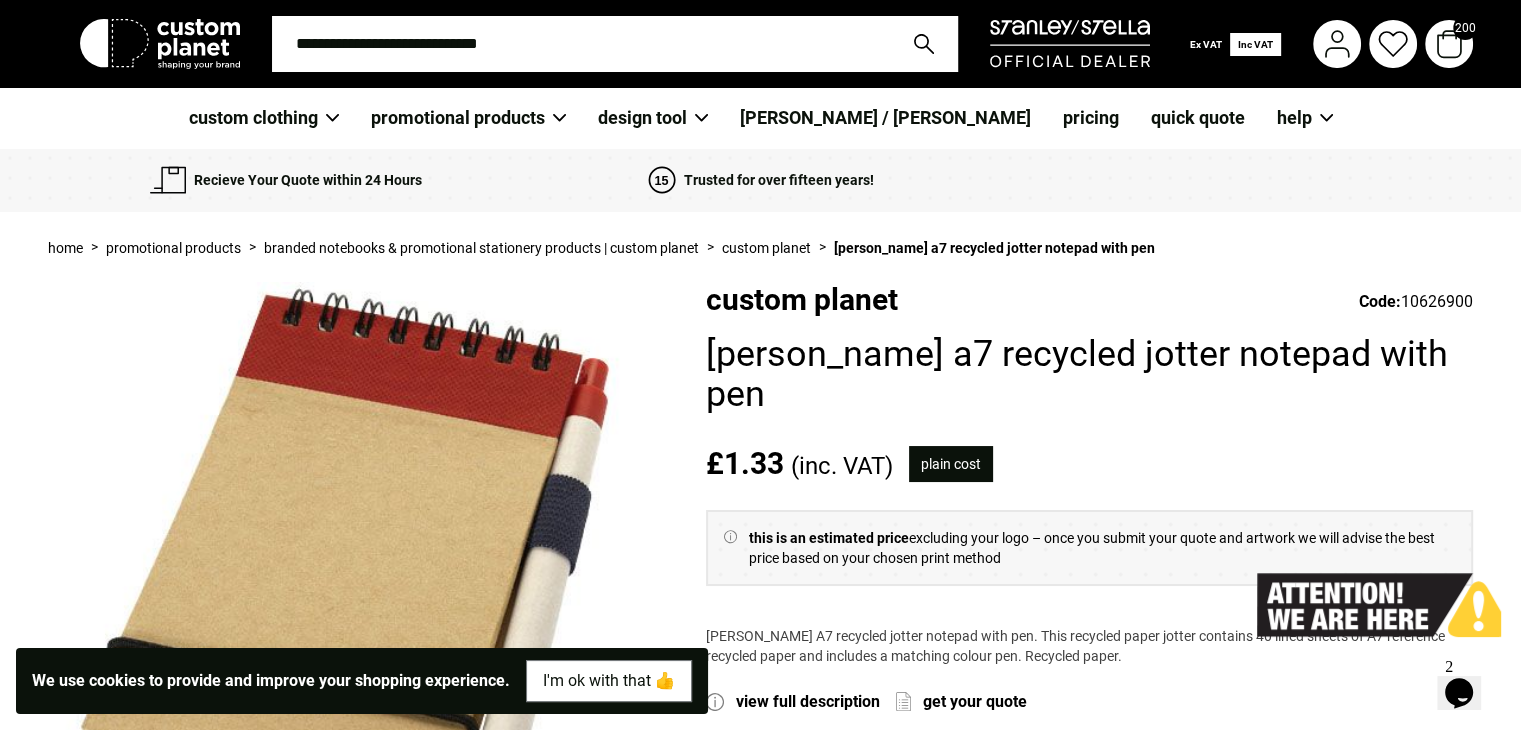 type on "***" 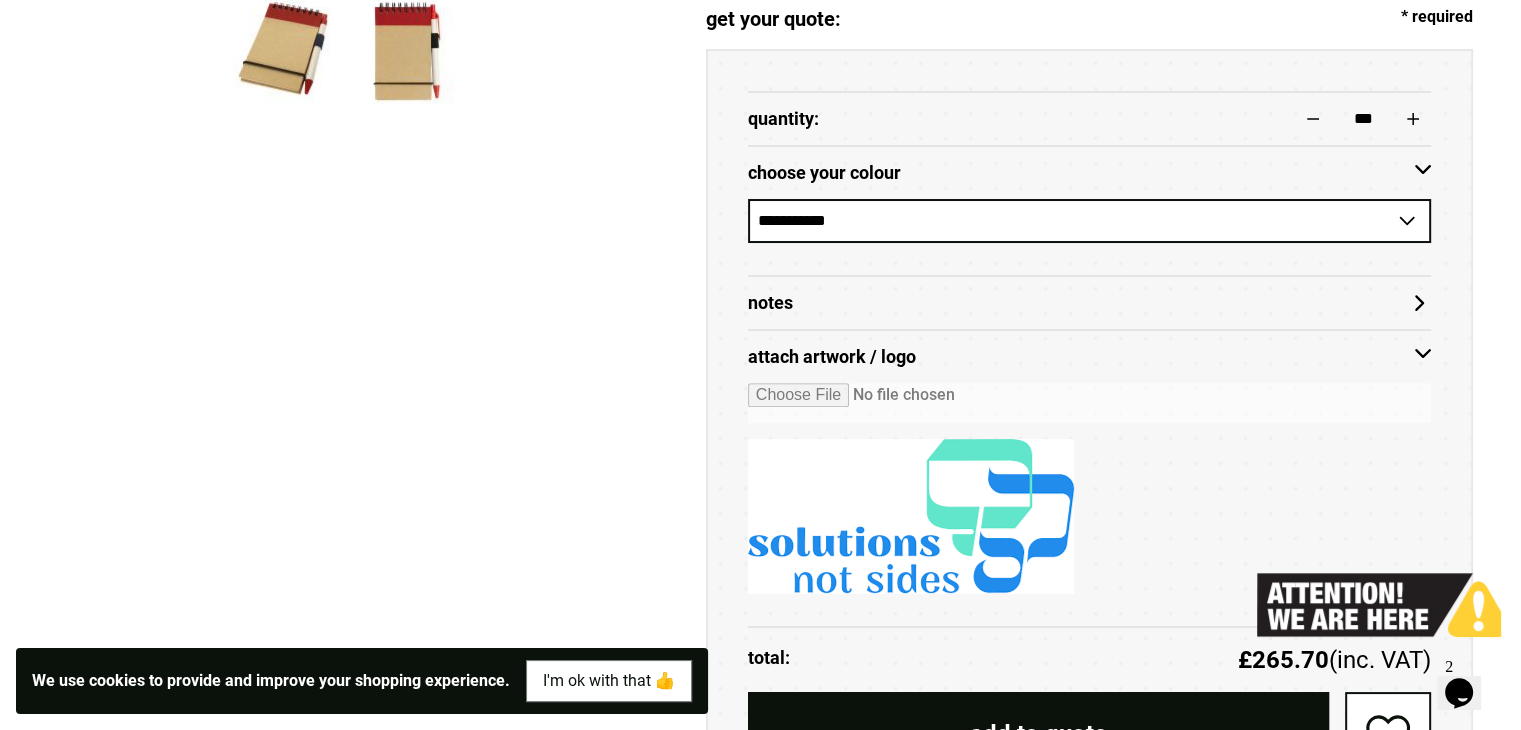scroll, scrollTop: 0, scrollLeft: 0, axis: both 